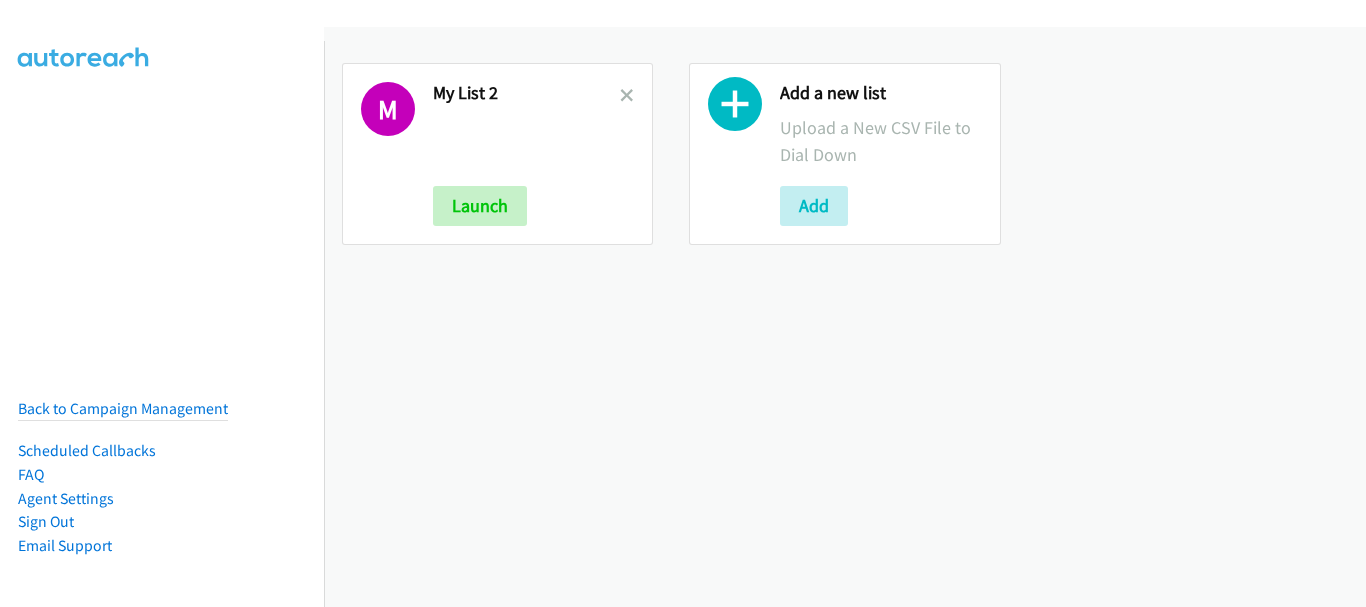 scroll, scrollTop: 0, scrollLeft: 0, axis: both 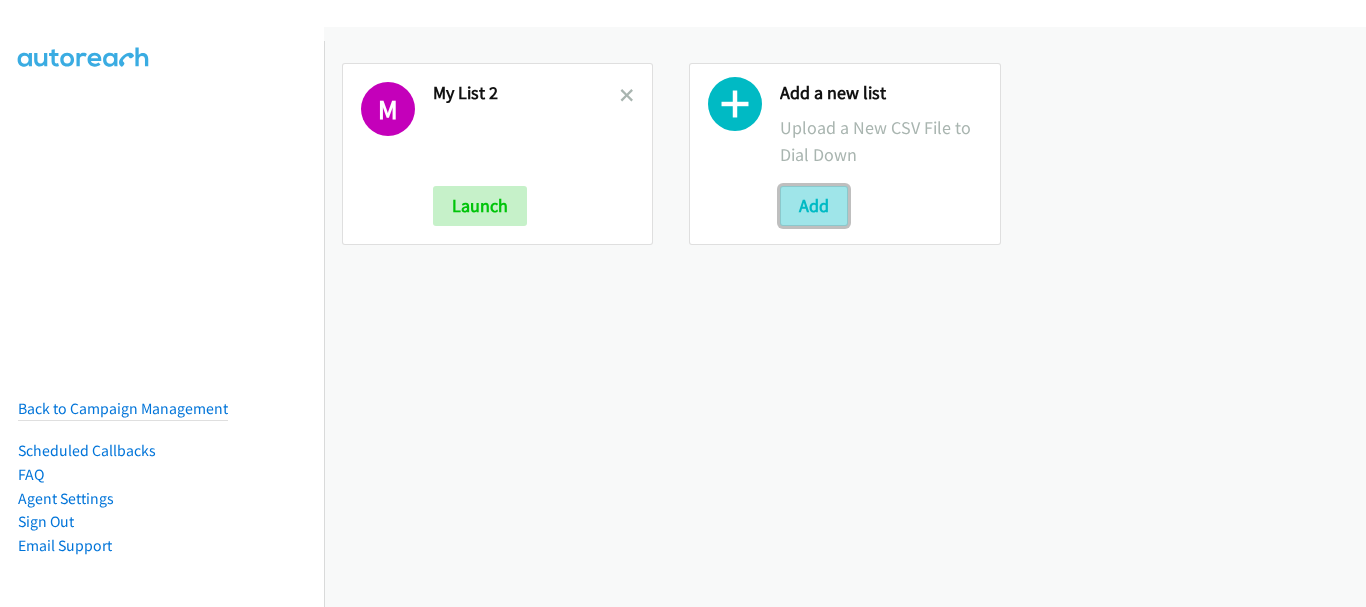 click on "Add" at bounding box center (814, 206) 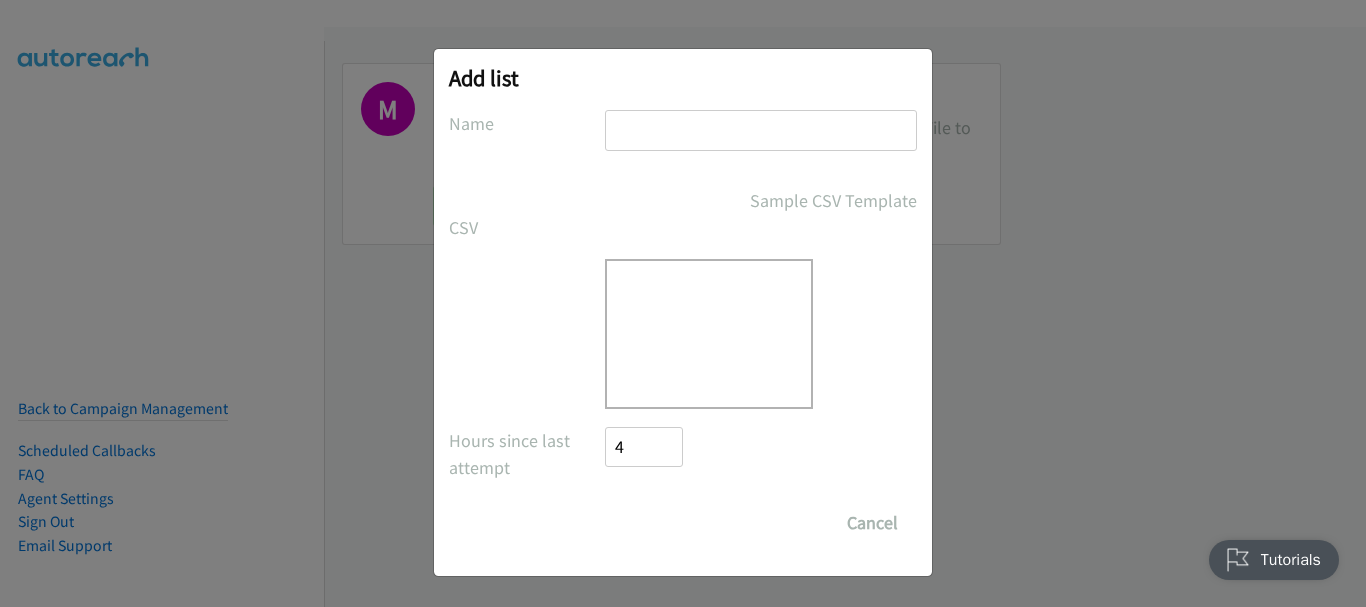 scroll, scrollTop: 0, scrollLeft: 0, axis: both 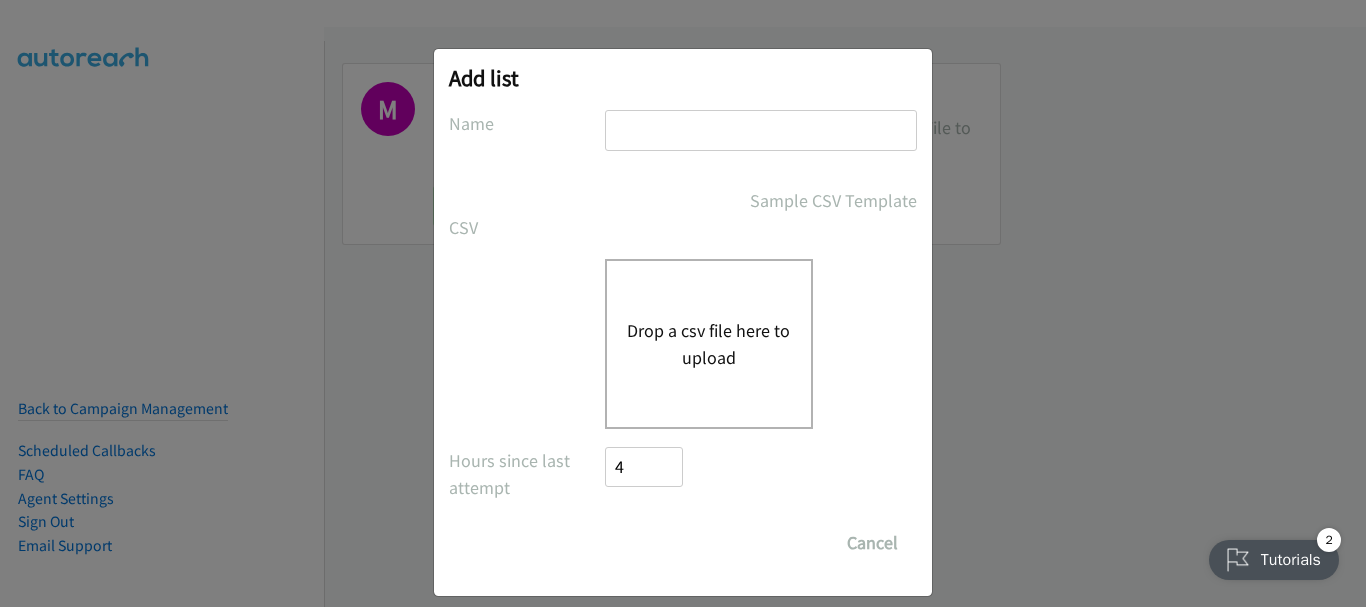 click at bounding box center [761, 130] 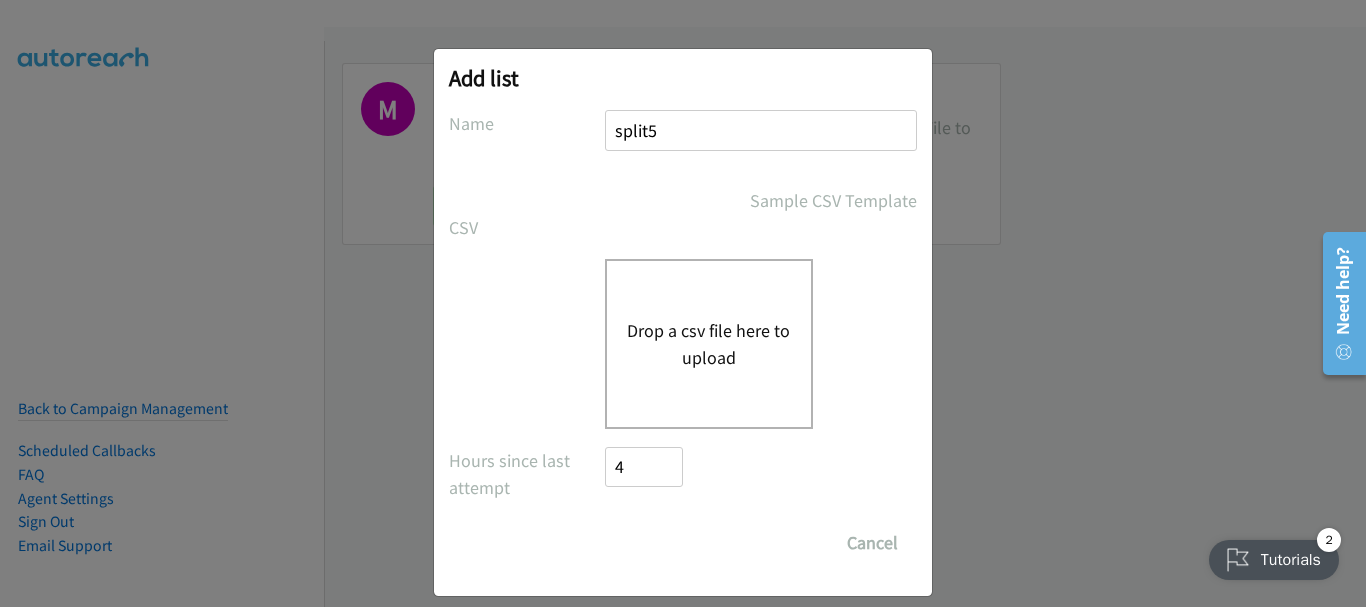 type on "split5" 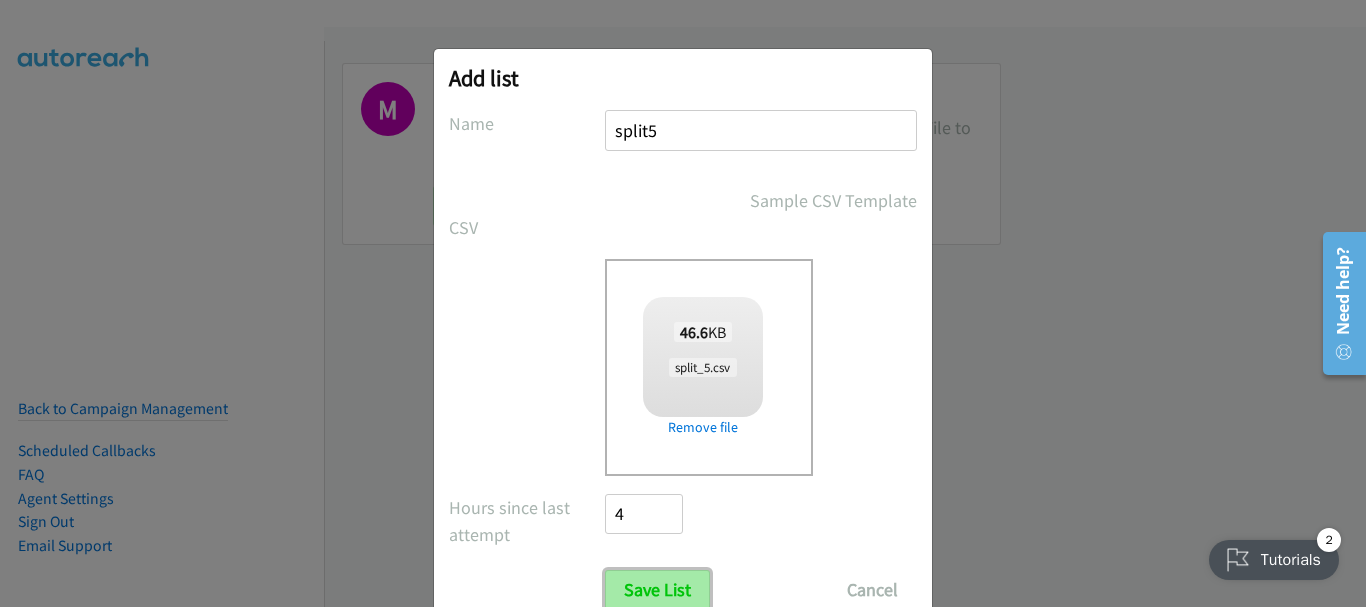 click on "Save List" at bounding box center [657, 590] 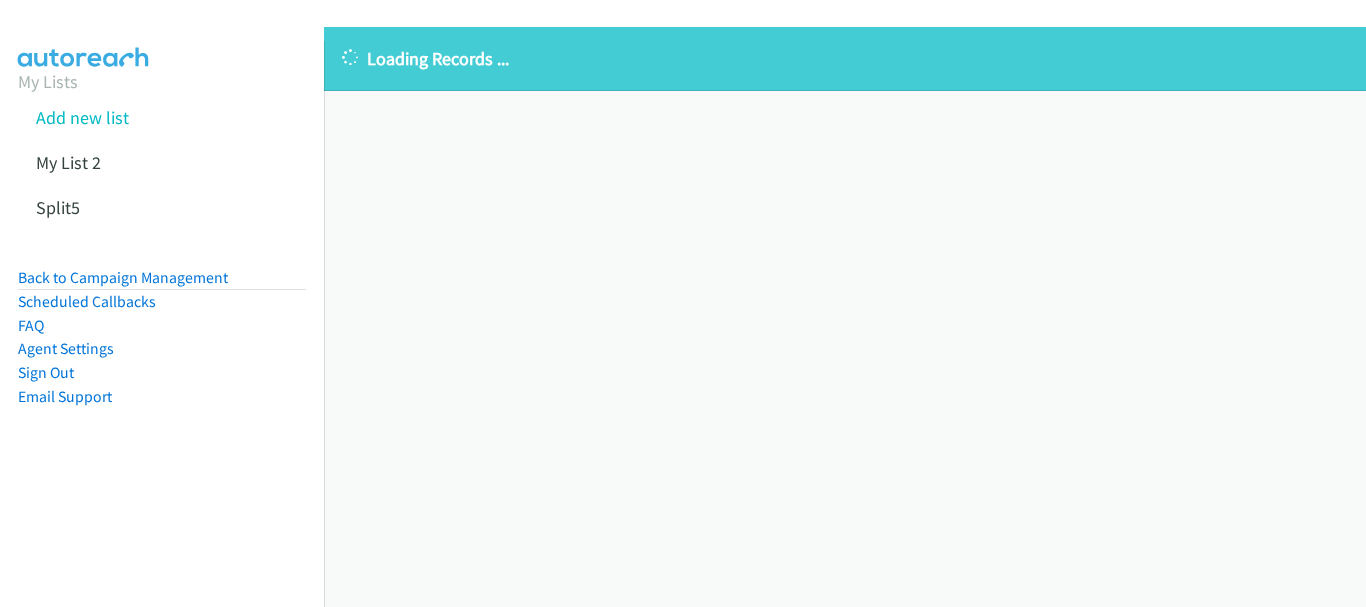scroll, scrollTop: 0, scrollLeft: 0, axis: both 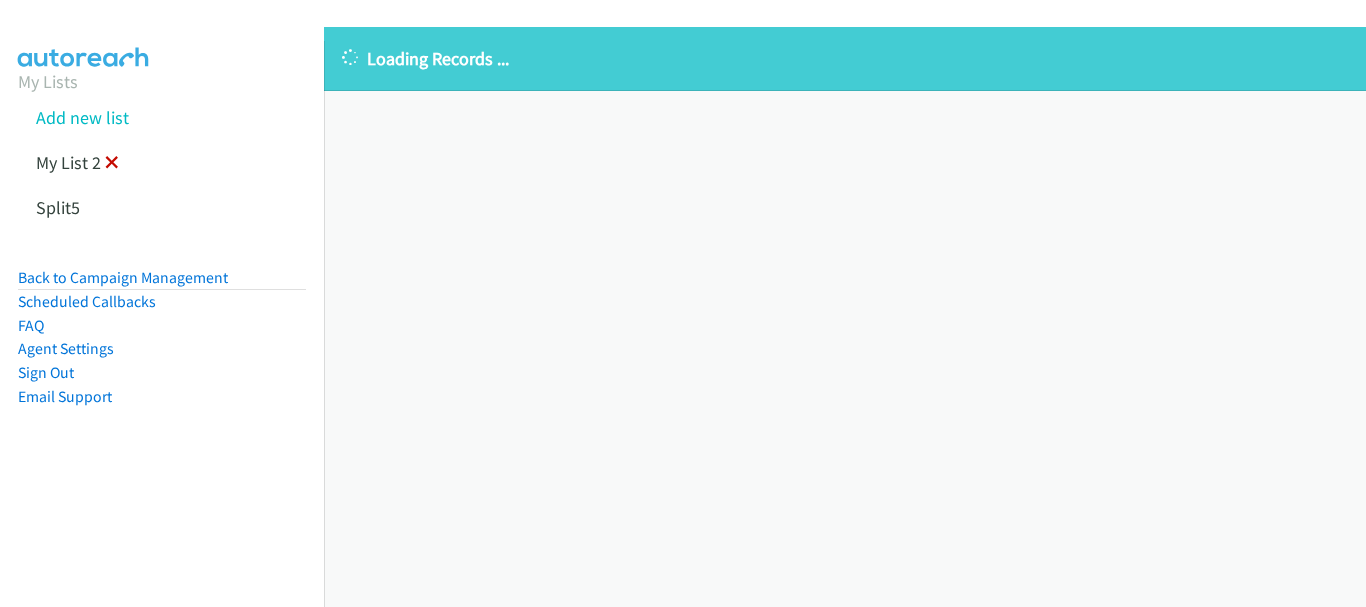 click at bounding box center (112, 164) 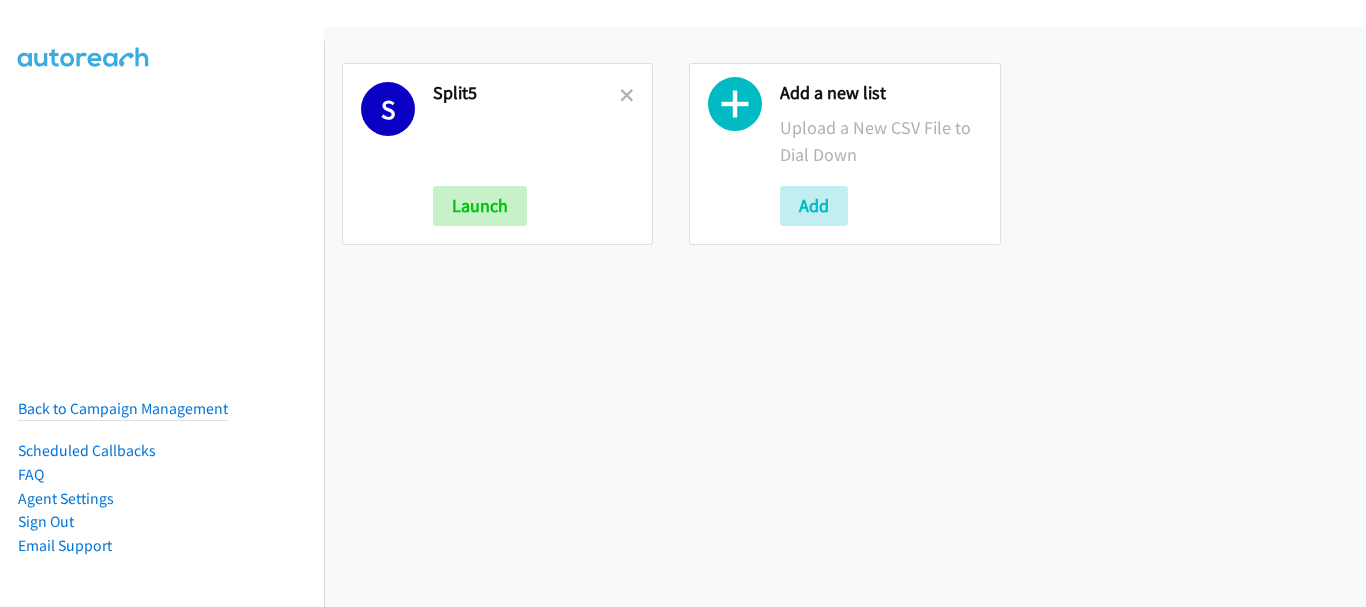 scroll, scrollTop: 0, scrollLeft: 0, axis: both 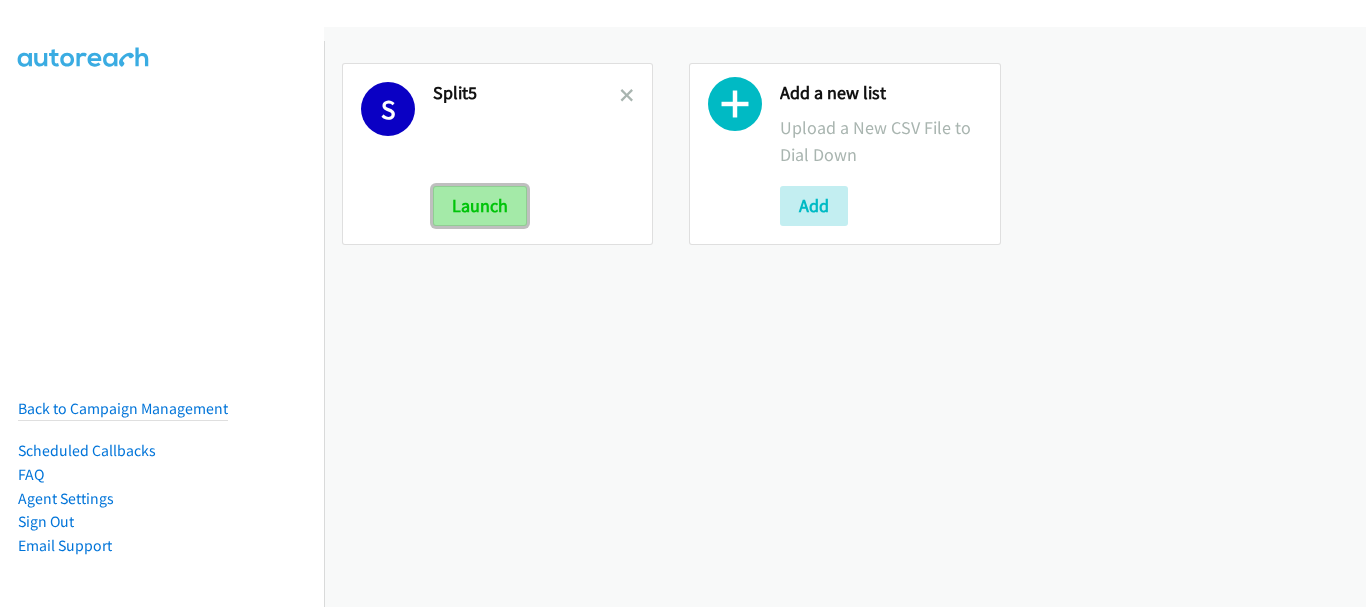 click on "Launch" at bounding box center [480, 206] 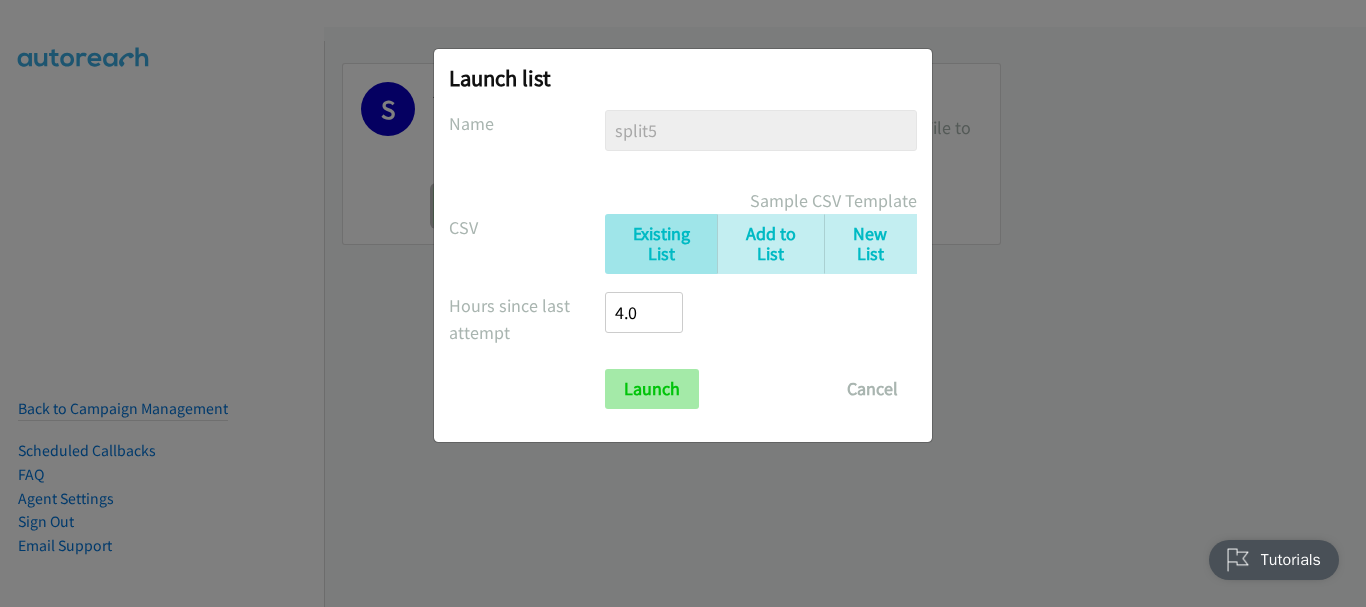scroll, scrollTop: 0, scrollLeft: 0, axis: both 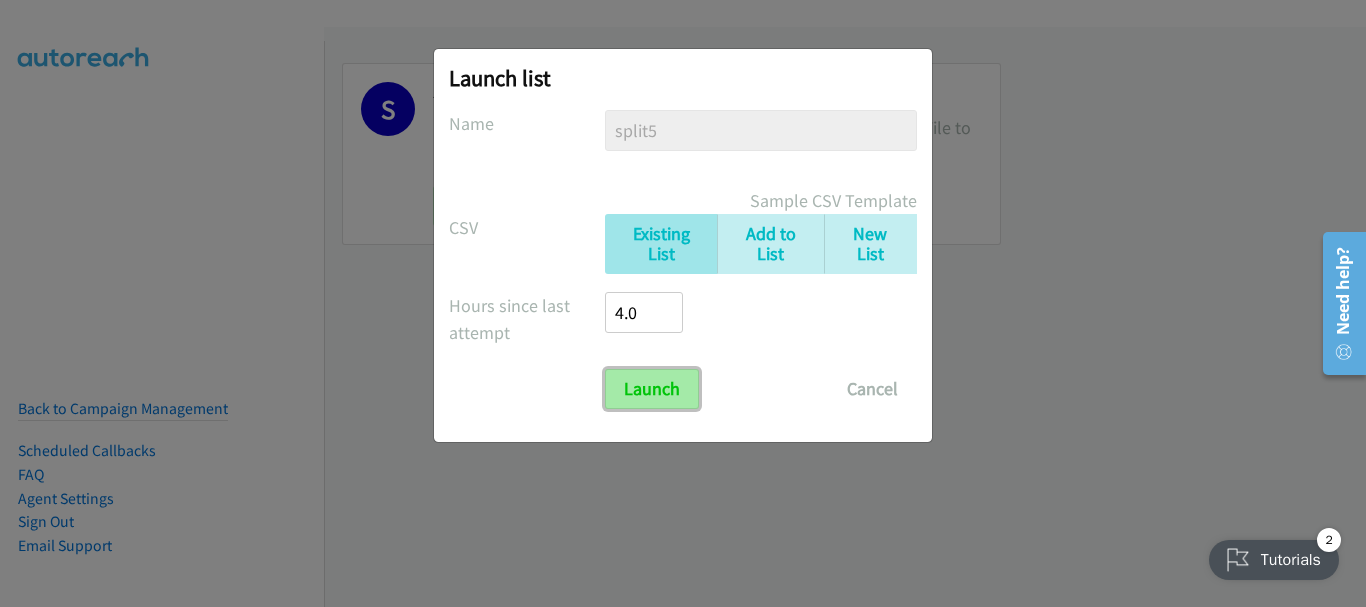 click on "Launch" at bounding box center [652, 389] 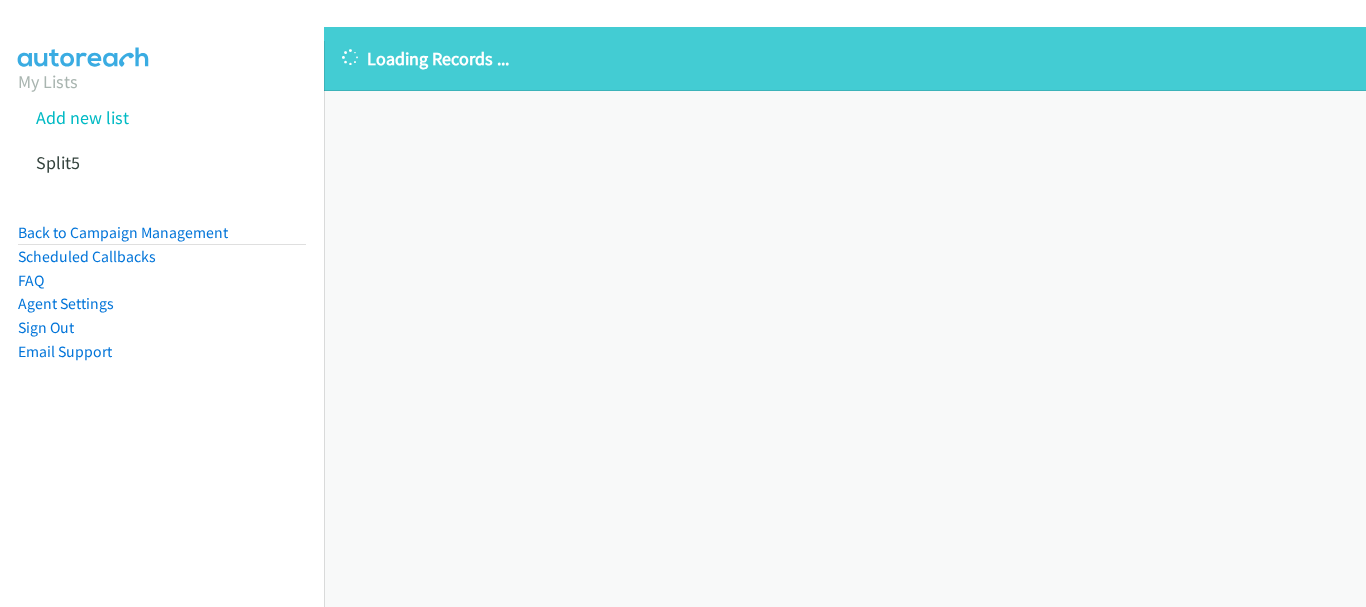 scroll, scrollTop: 0, scrollLeft: 0, axis: both 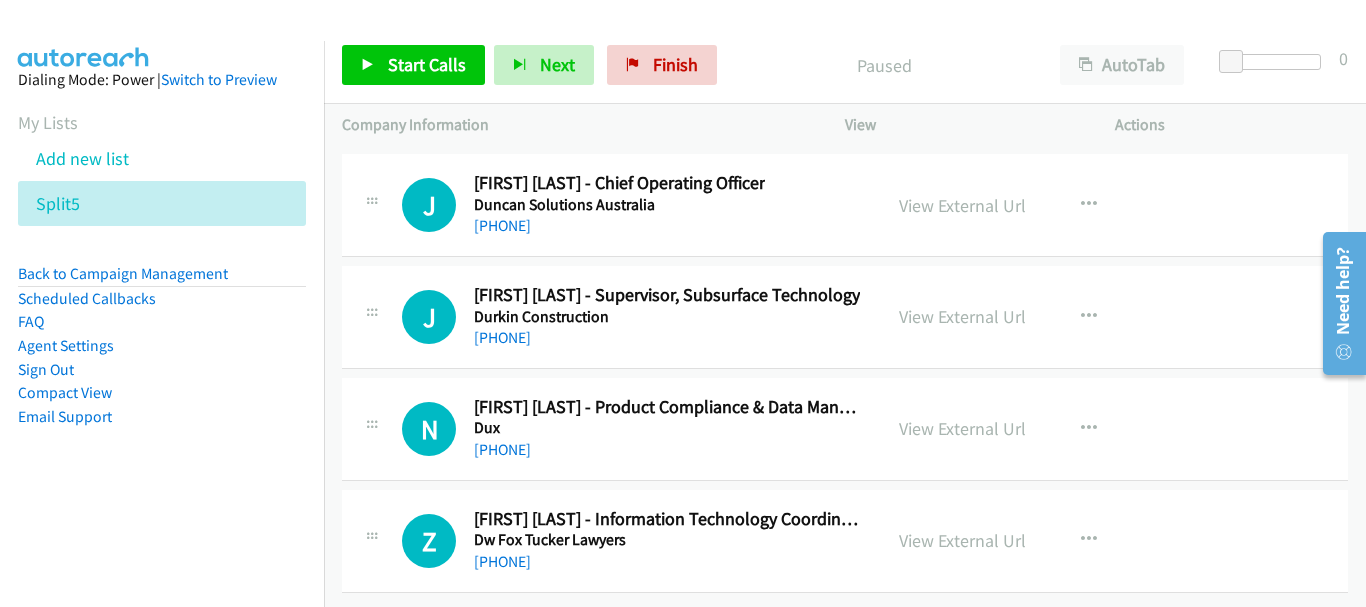 drag, startPoint x: 555, startPoint y: 545, endPoint x: 38, endPoint y: 334, distance: 558.3995 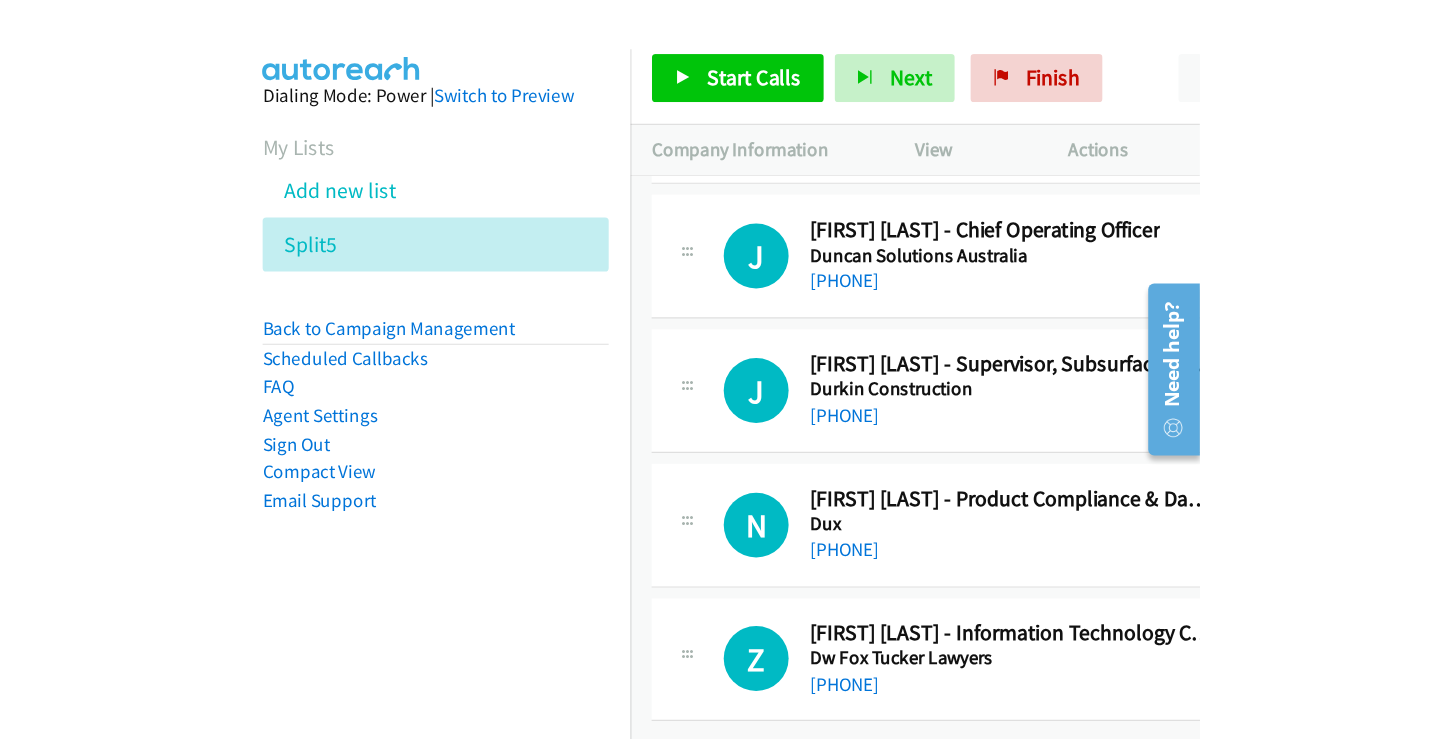 scroll, scrollTop: 26332, scrollLeft: 0, axis: vertical 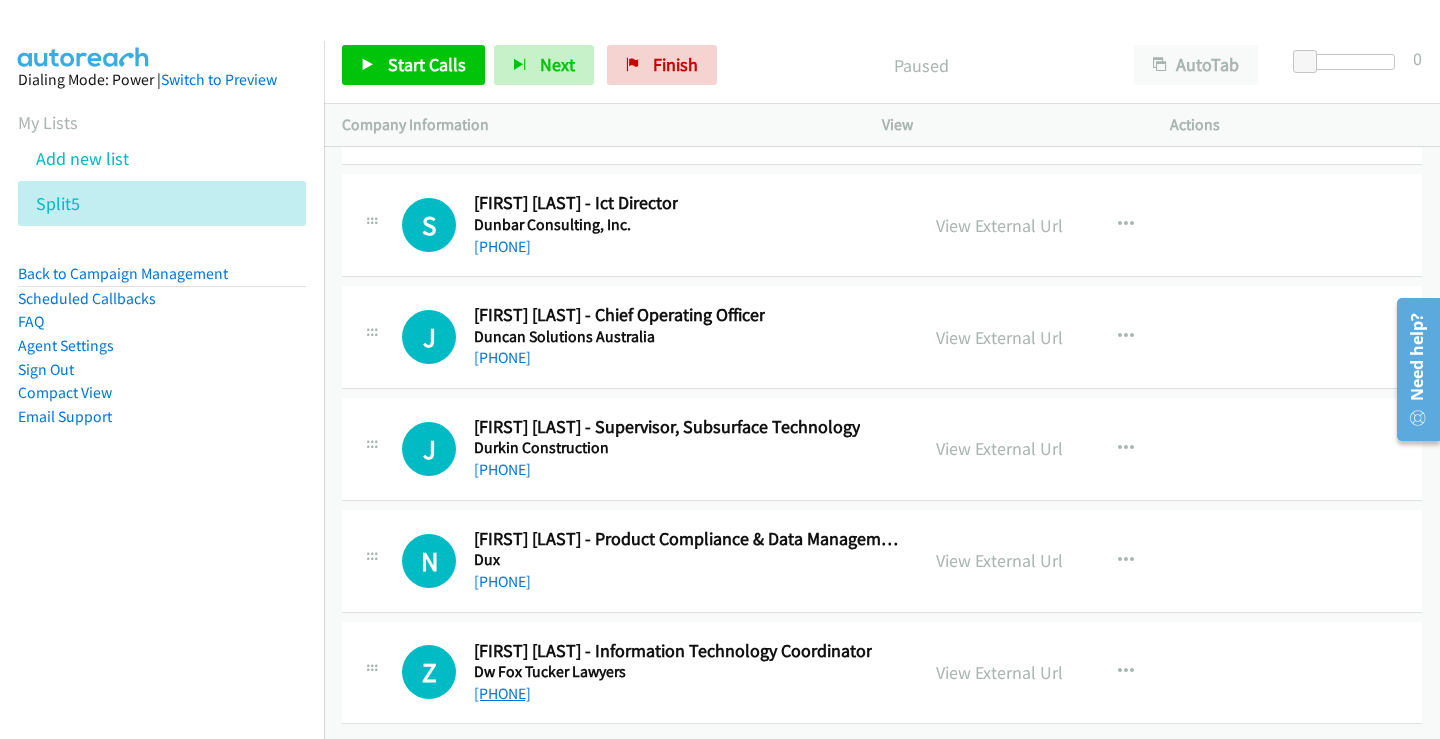 click on "[PHONE]" at bounding box center [502, 693] 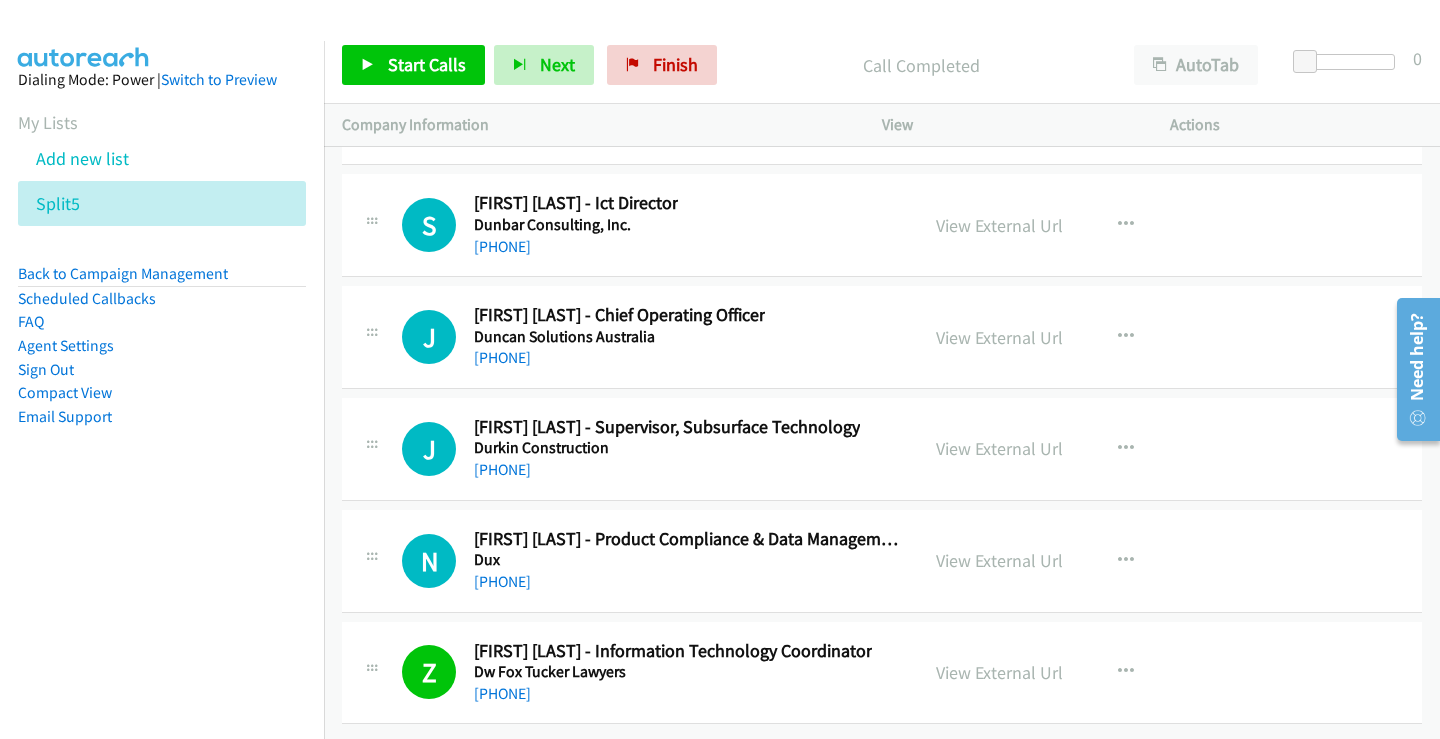 click on "[FIRST] [LAST] - Product Compliance & Data Management Manager
Dux
[REGION]/[CITY]
[PHONE]
View External Url
View External Url
Schedule/Manage Callback
Start Calls Here
Remove from list
Add to do not call list
Reset Call Status" at bounding box center [882, 561] 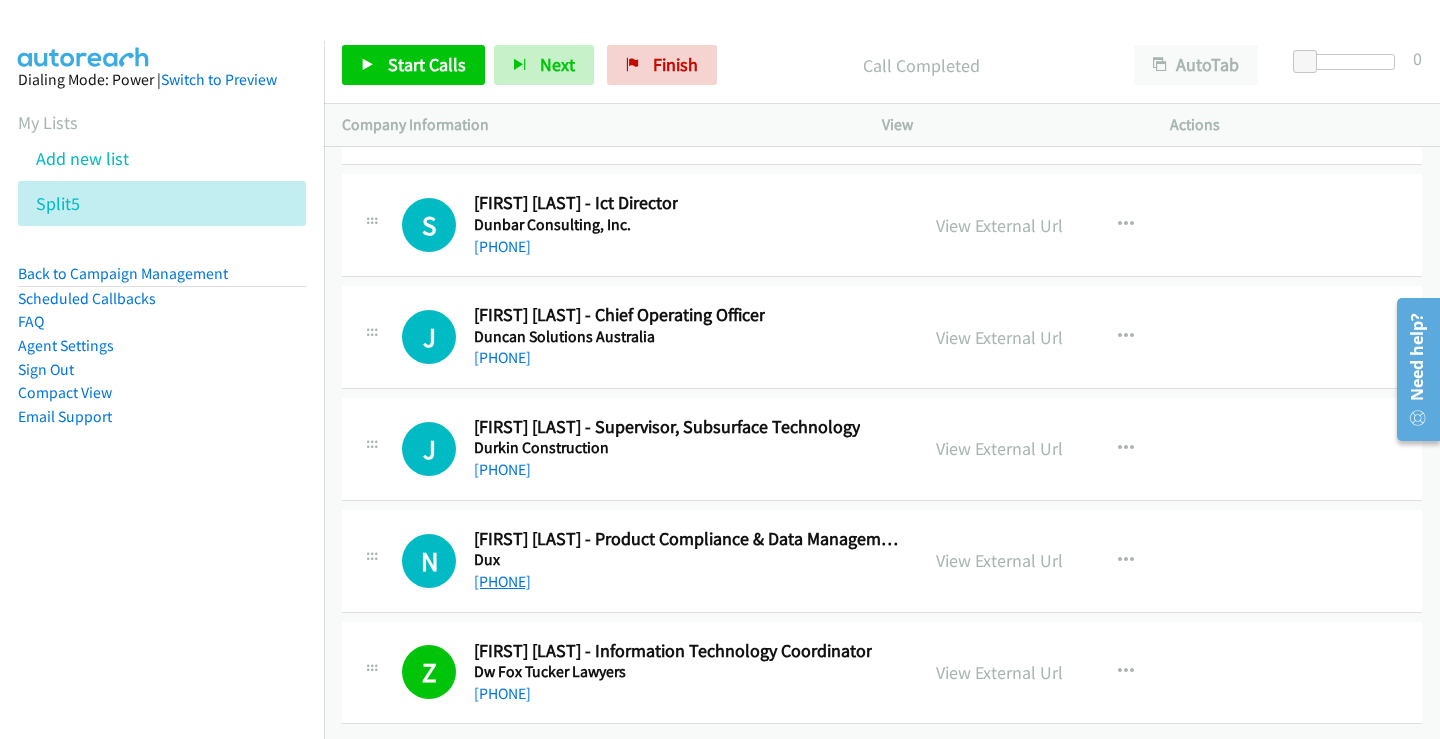 click on "[PHONE]" at bounding box center (502, 581) 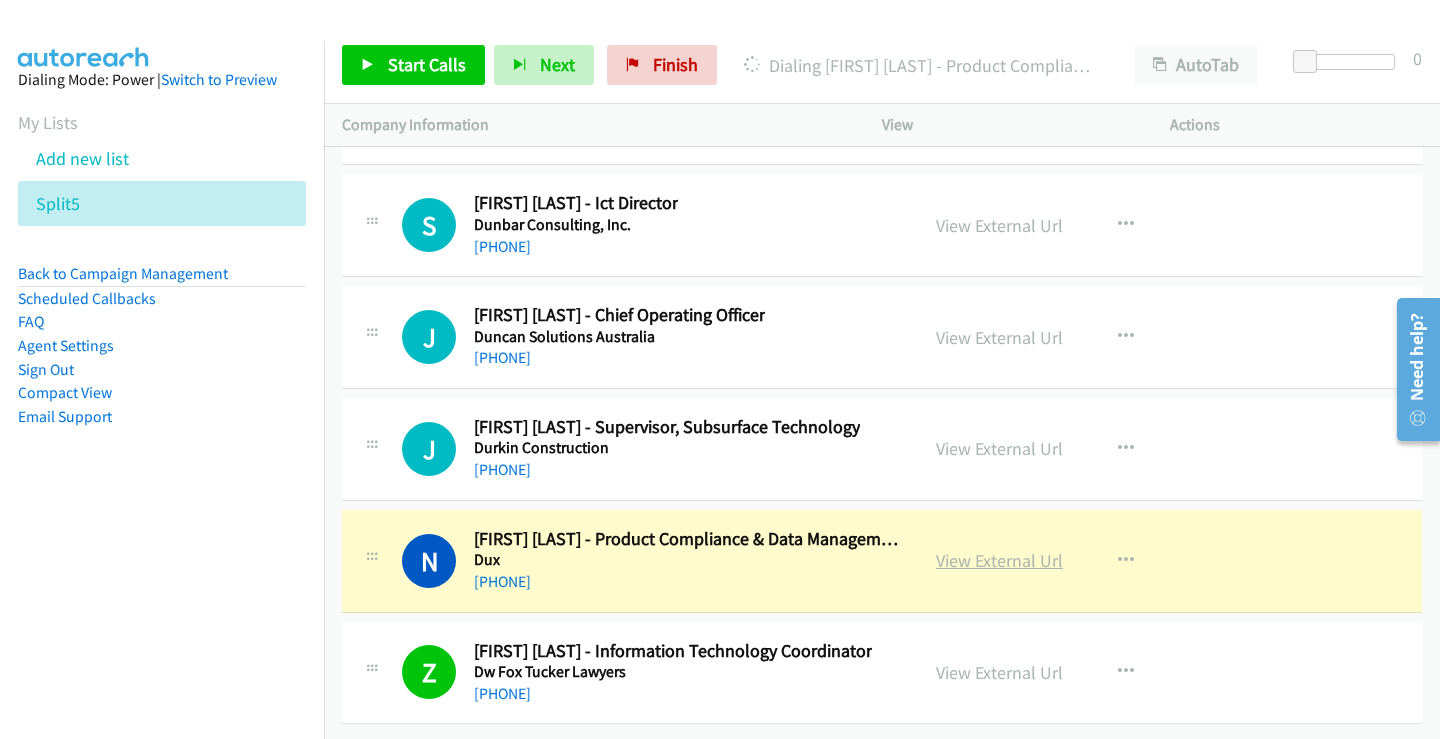click on "View External Url" at bounding box center (999, 560) 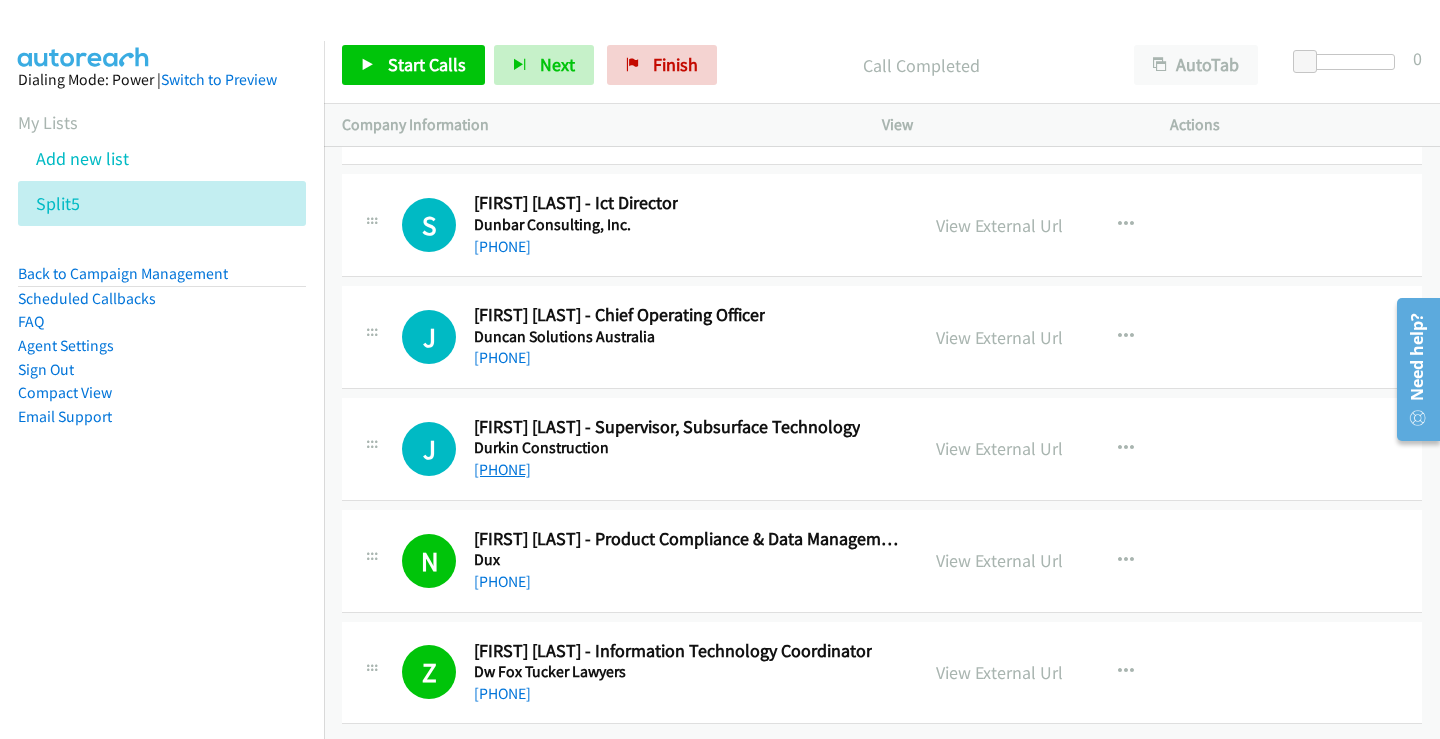 click on "[PHONE]" at bounding box center [502, 469] 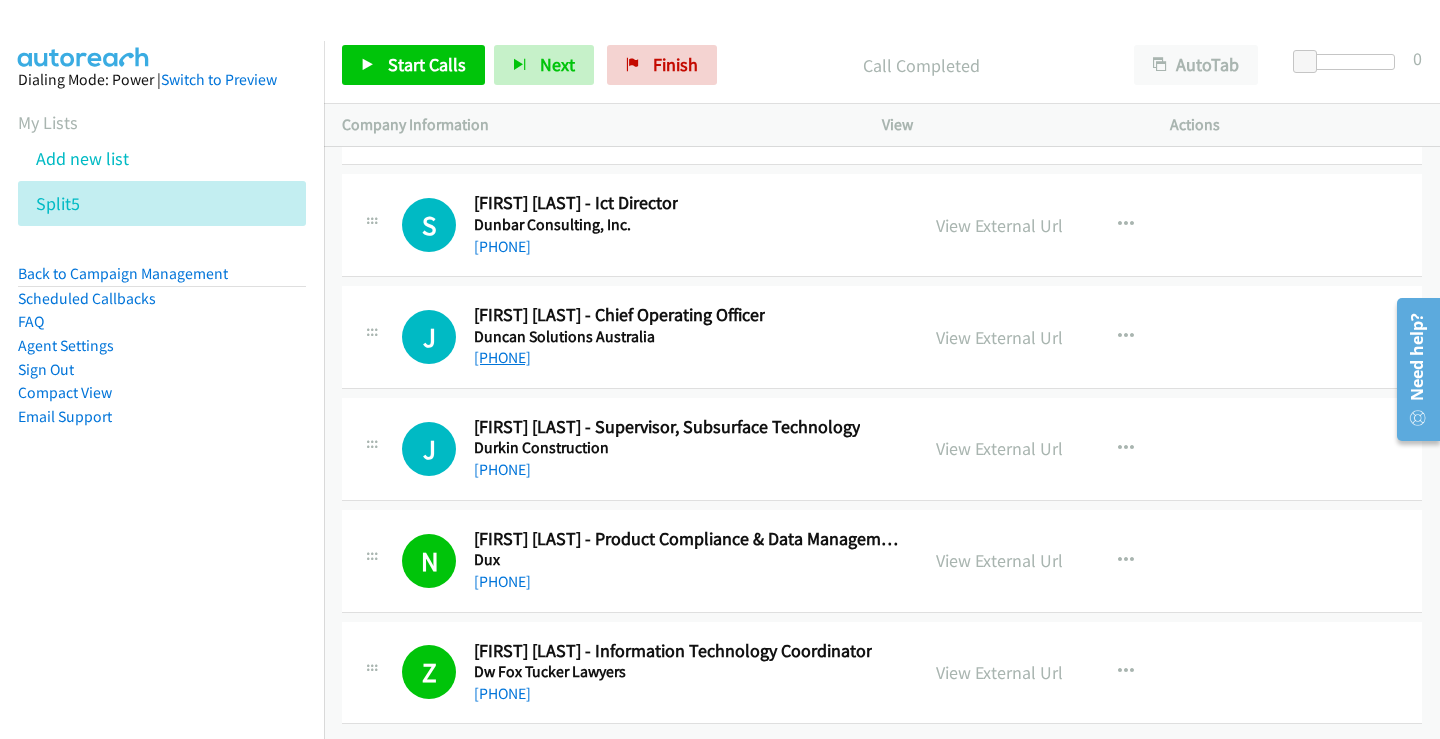 click on "[PHONE]" at bounding box center (502, 357) 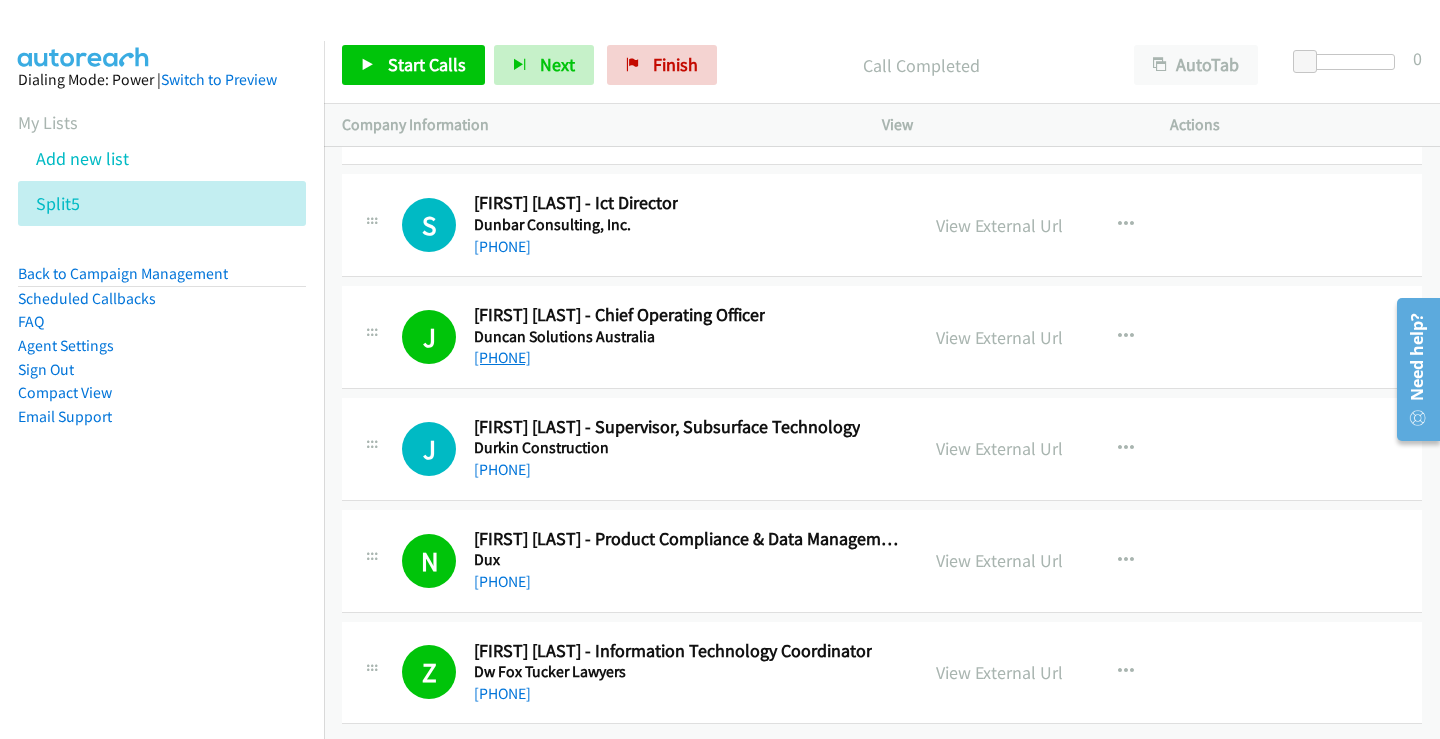 drag, startPoint x: 543, startPoint y: 336, endPoint x: 501, endPoint y: 351, distance: 44.598206 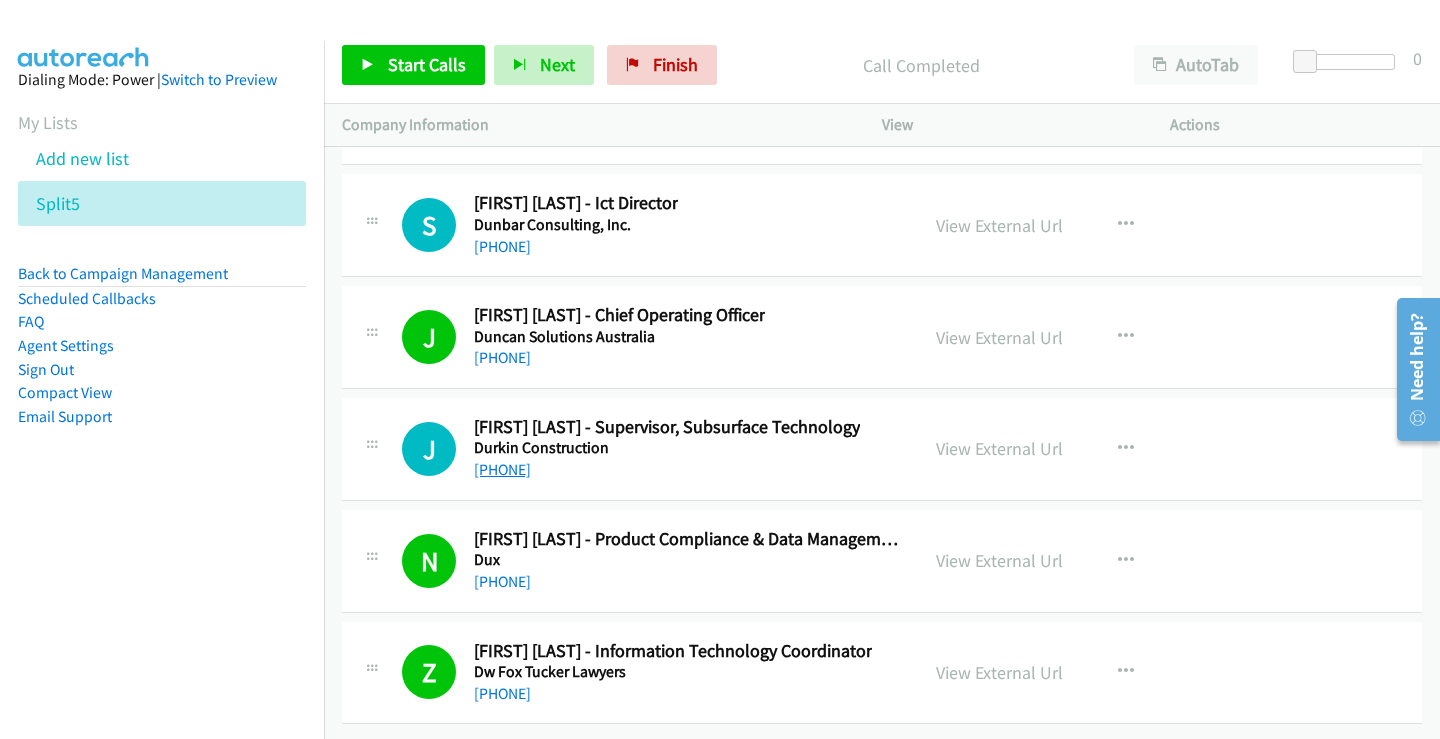 click on "[PHONE]" at bounding box center (502, 469) 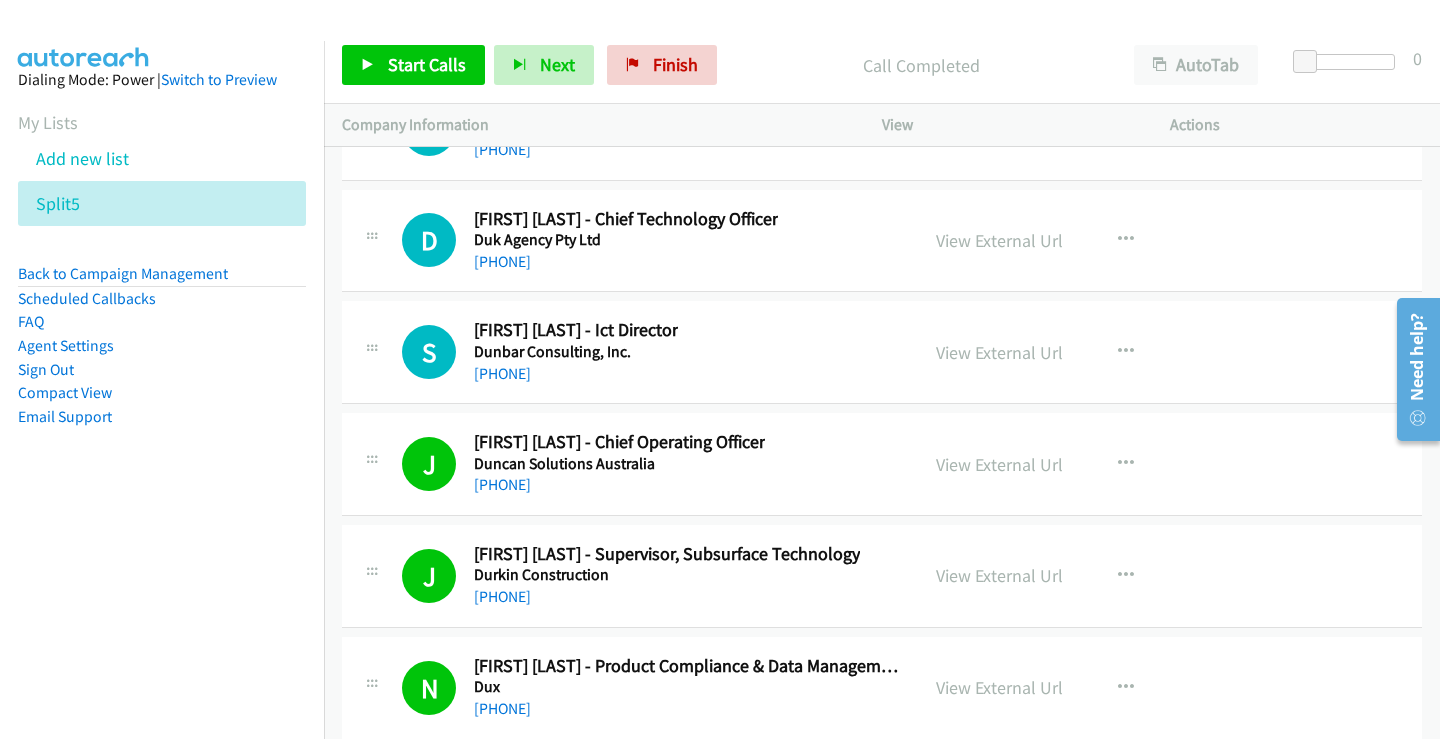 scroll, scrollTop: 26132, scrollLeft: 0, axis: vertical 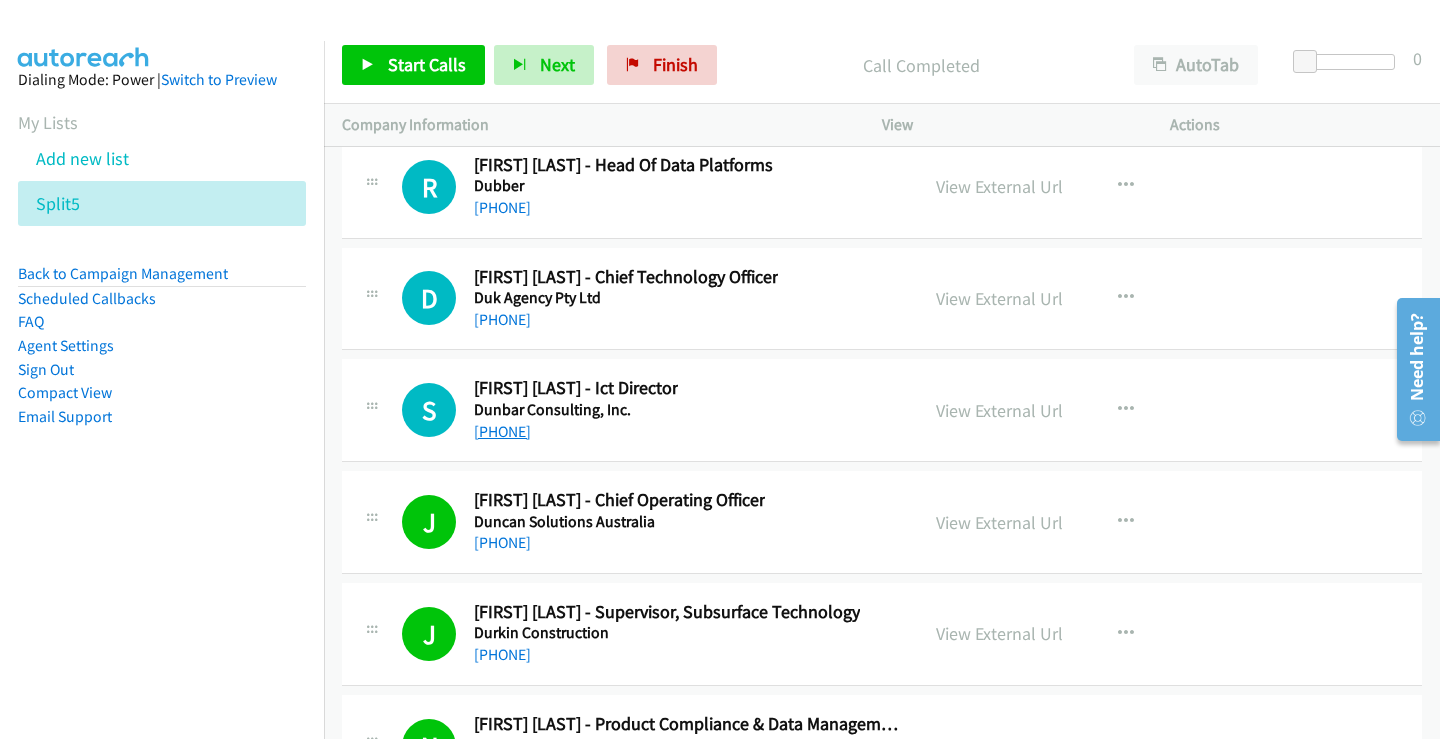 click on "[PHONE]" at bounding box center (502, 431) 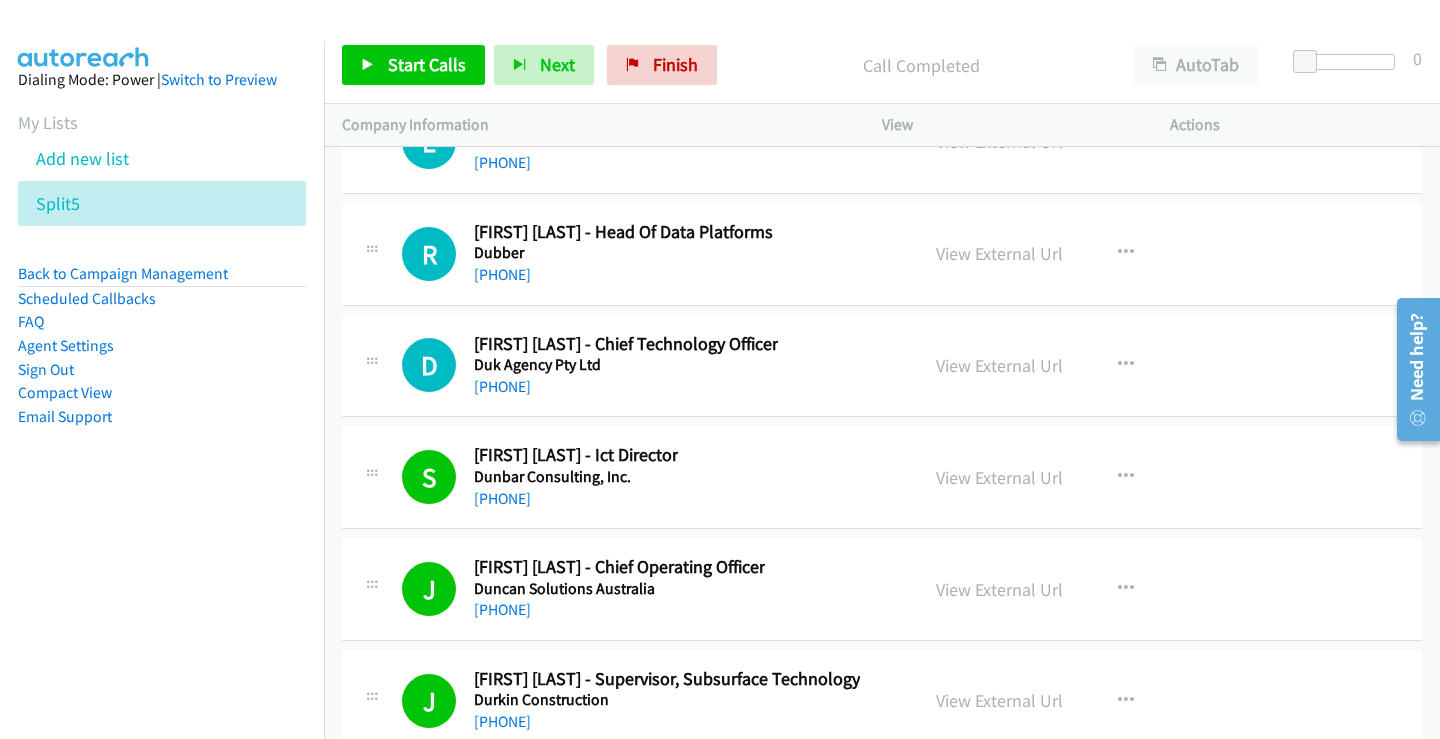 scroll, scrollTop: 26032, scrollLeft: 0, axis: vertical 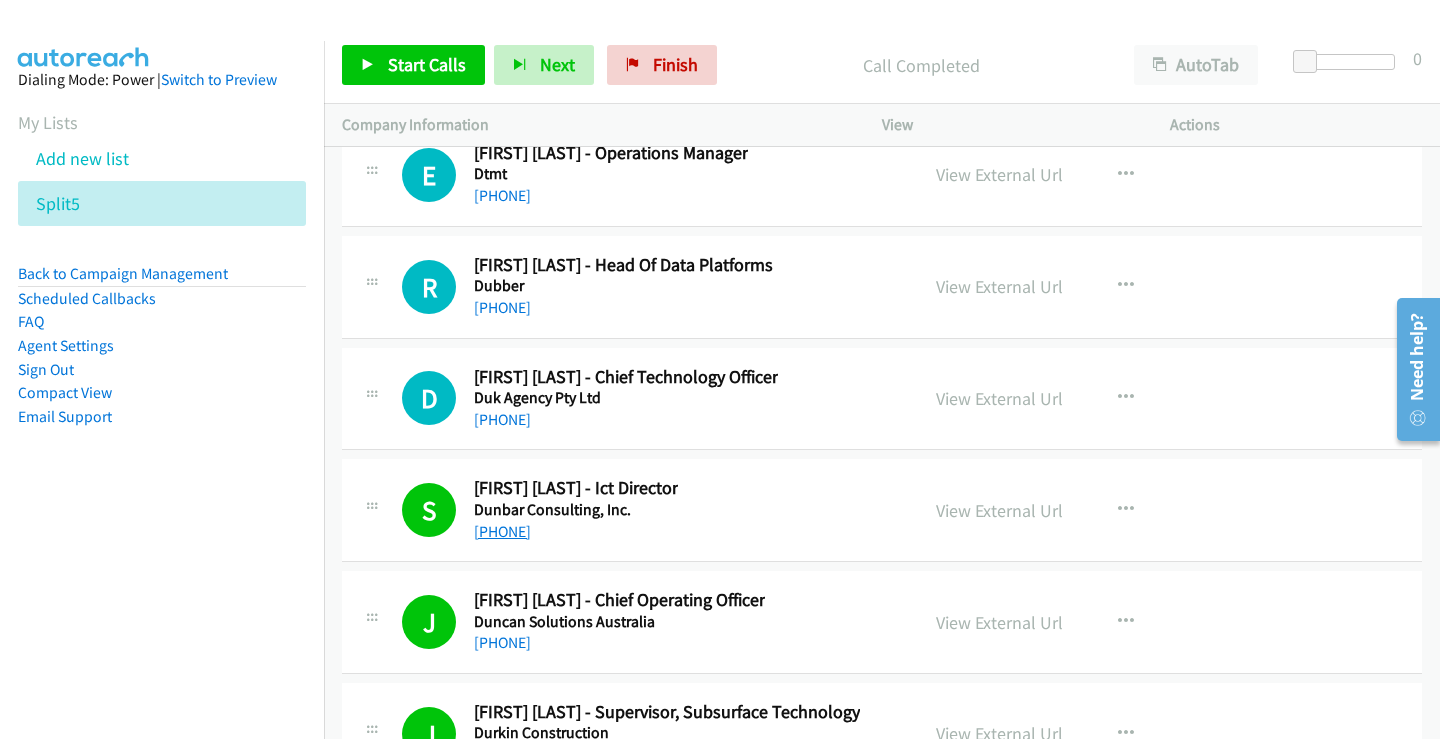 click on "[PHONE]" at bounding box center [502, 531] 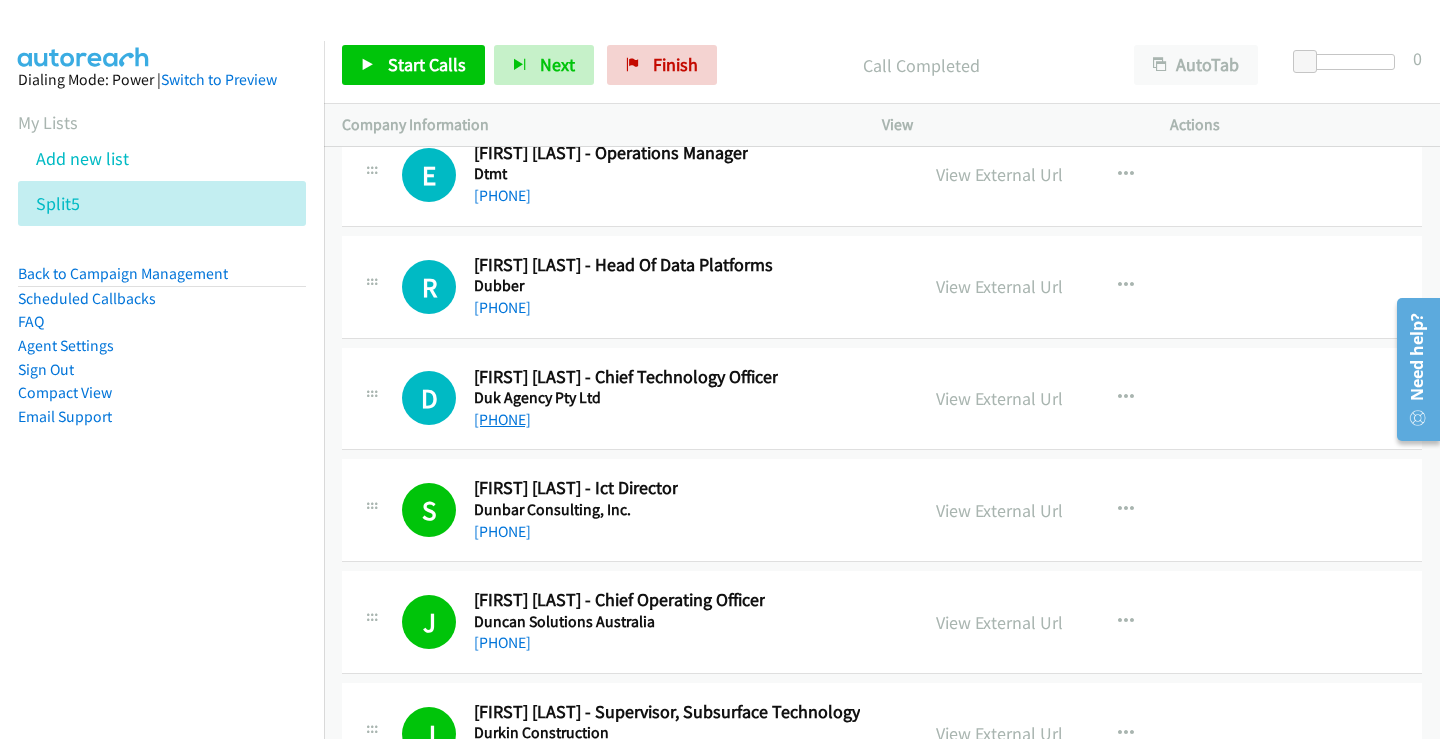 click on "[PHONE]" at bounding box center (502, 419) 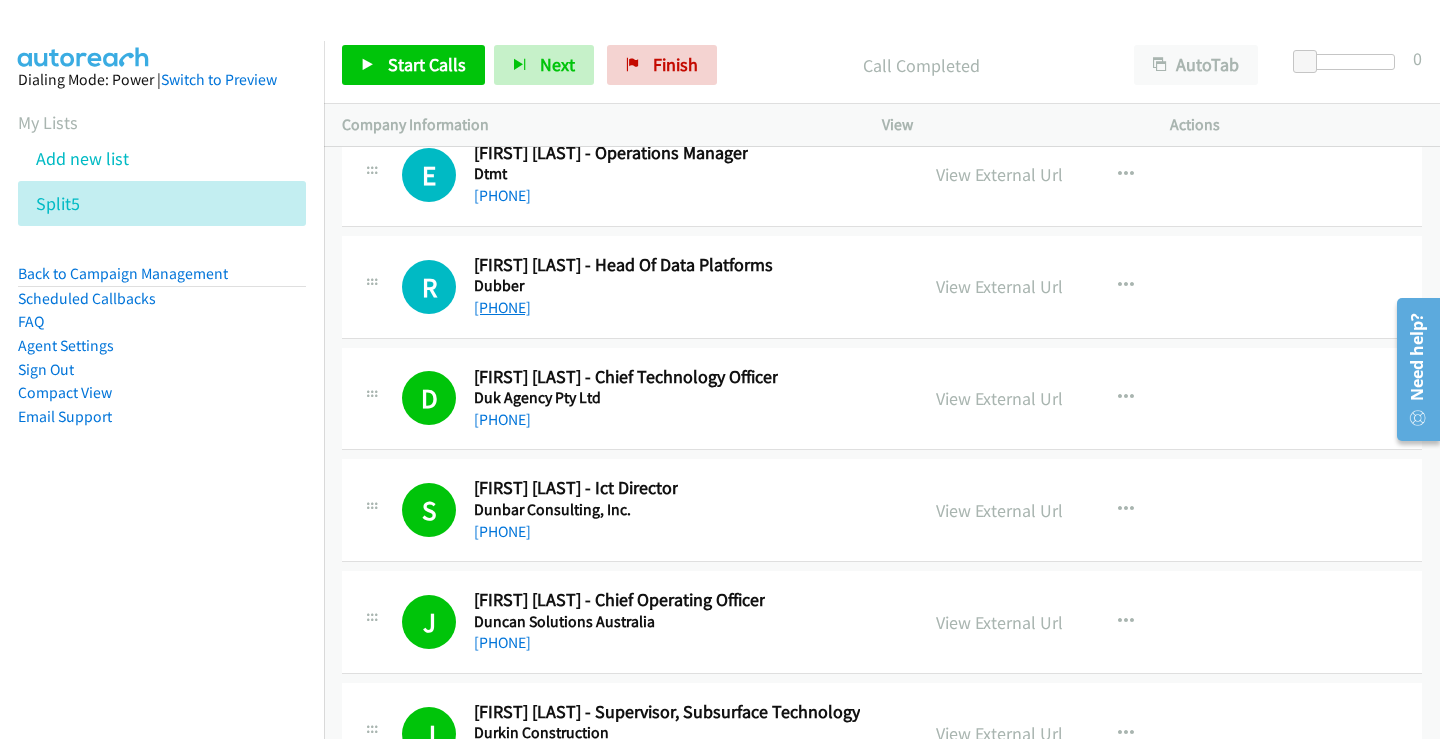 click on "[PHONE]" at bounding box center [502, 307] 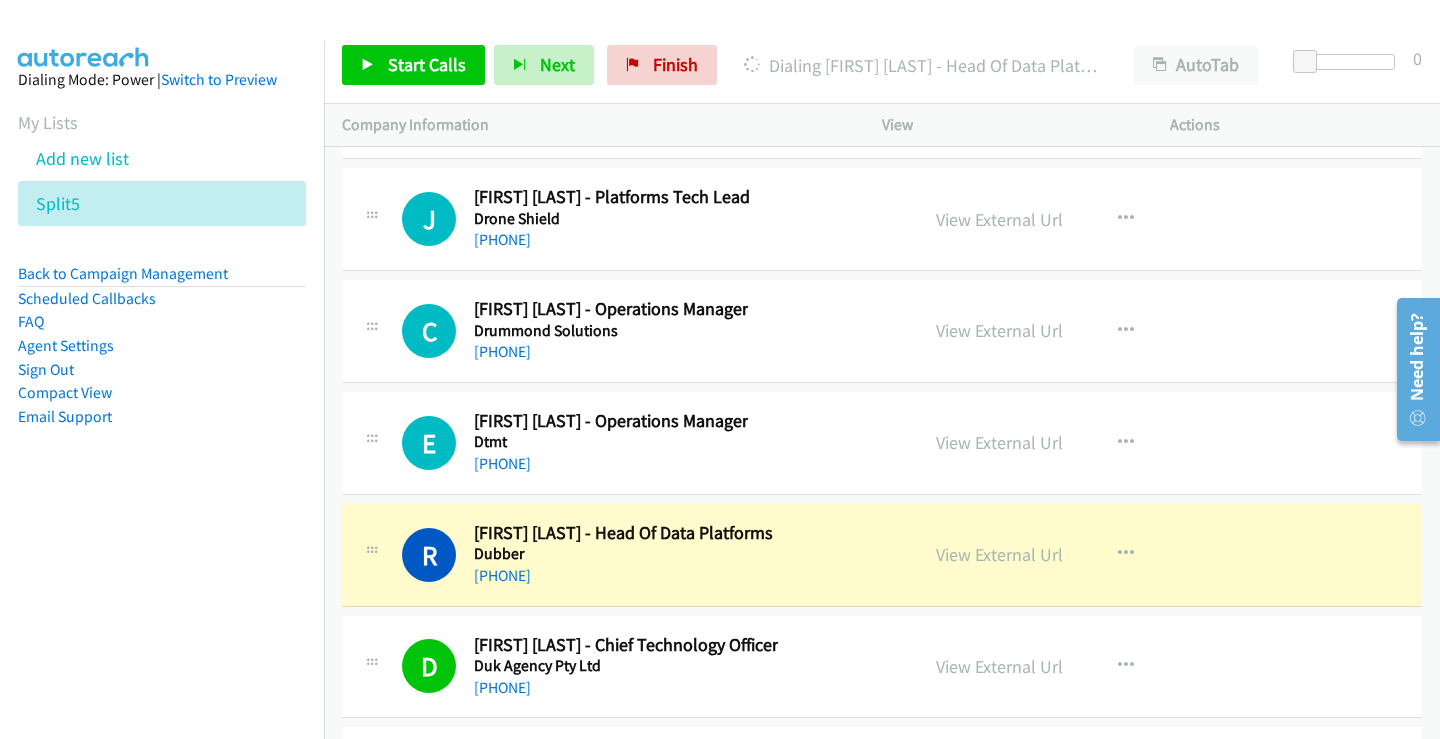 scroll, scrollTop: 25732, scrollLeft: 0, axis: vertical 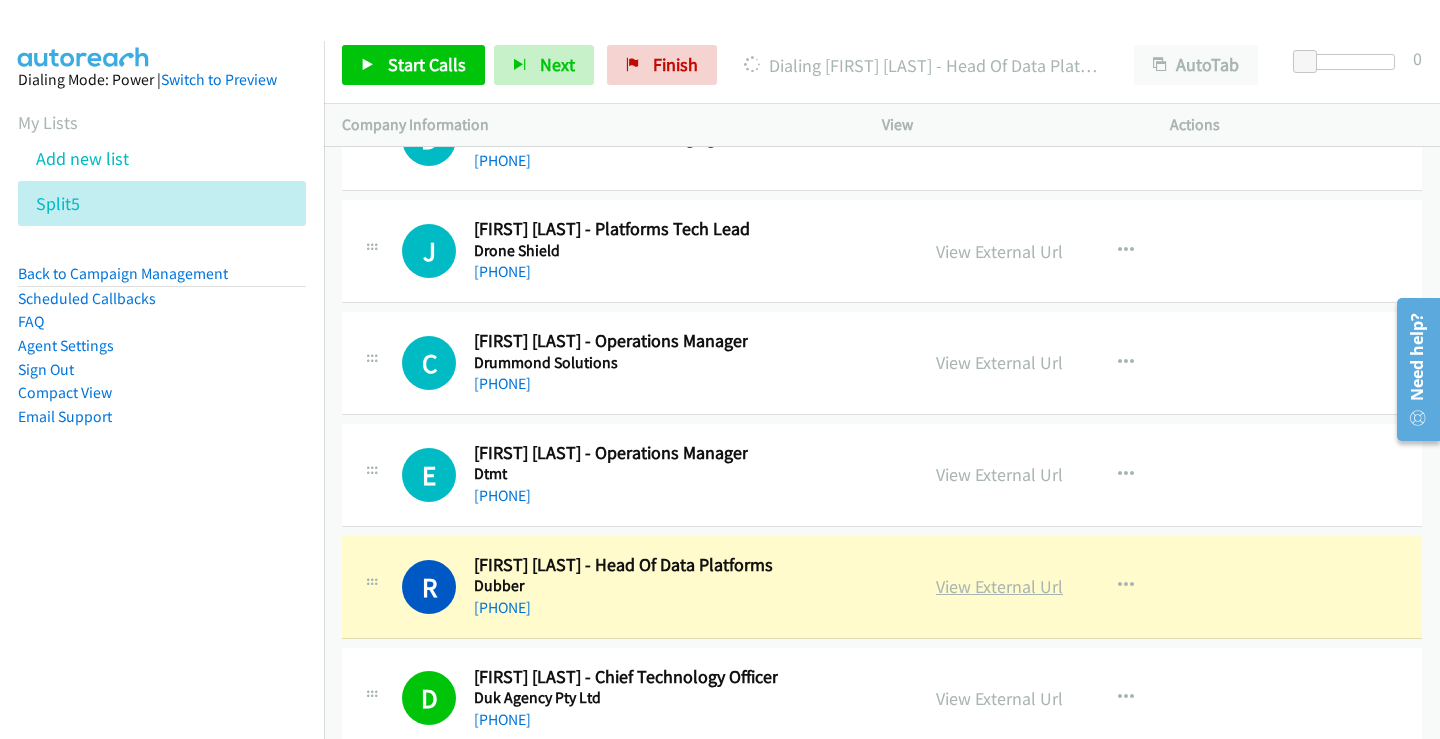 click on "View External Url" at bounding box center [999, 586] 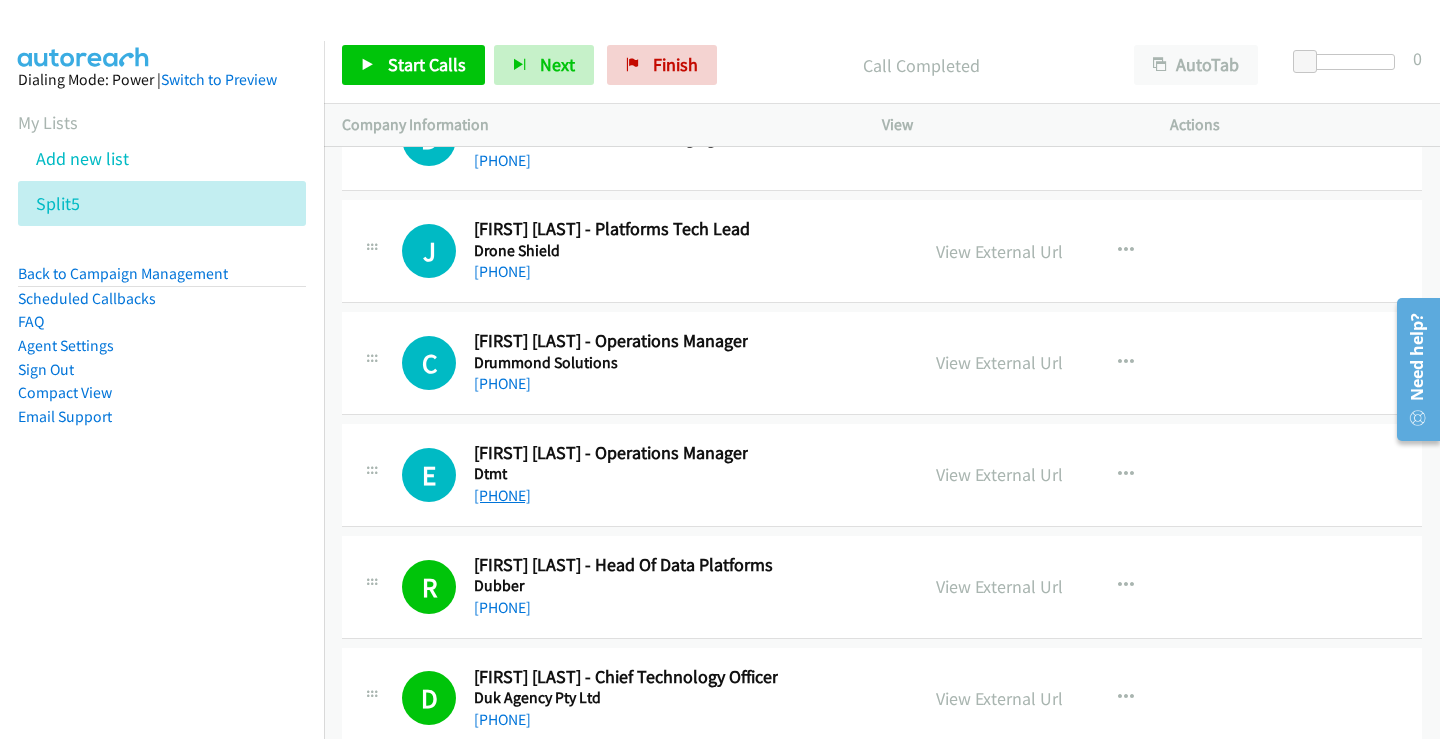click on "[PHONE]" at bounding box center [502, 495] 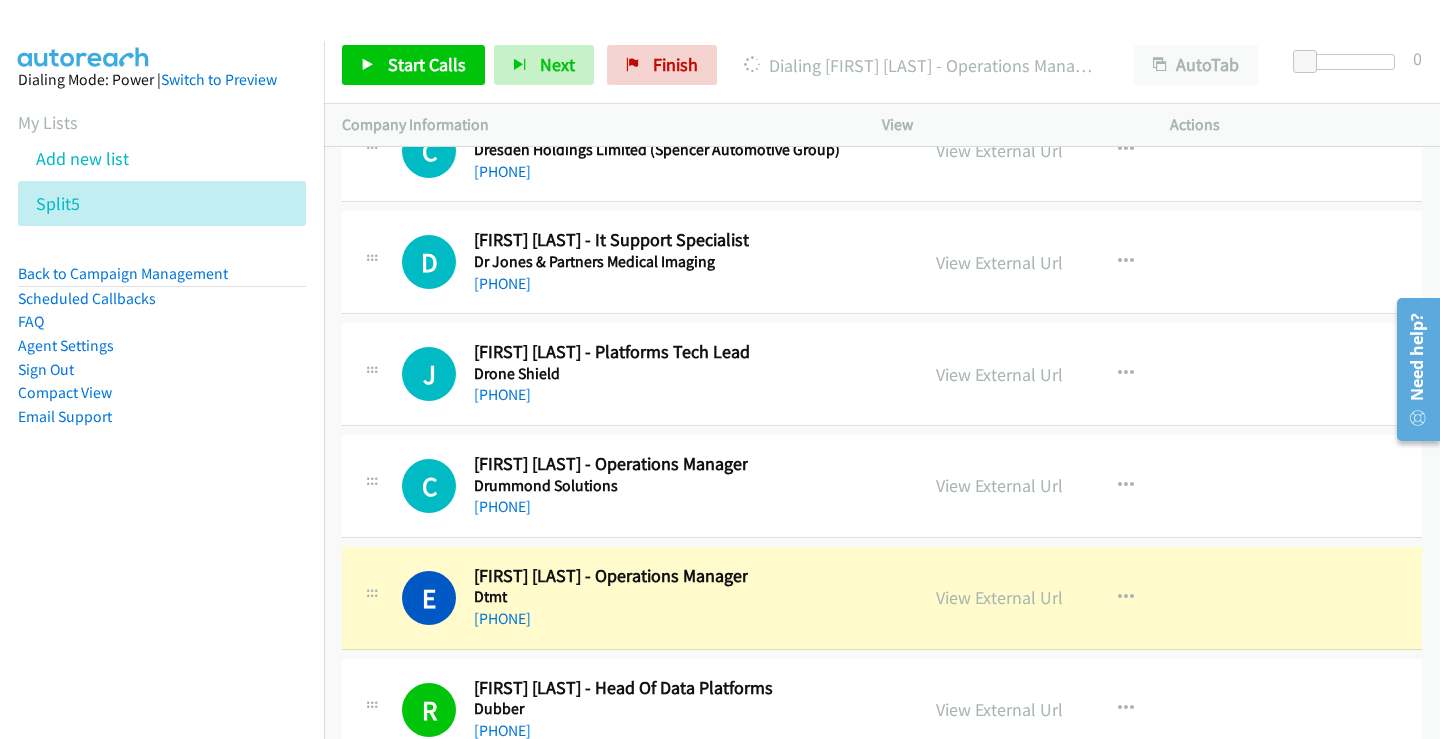 scroll, scrollTop: 25632, scrollLeft: 0, axis: vertical 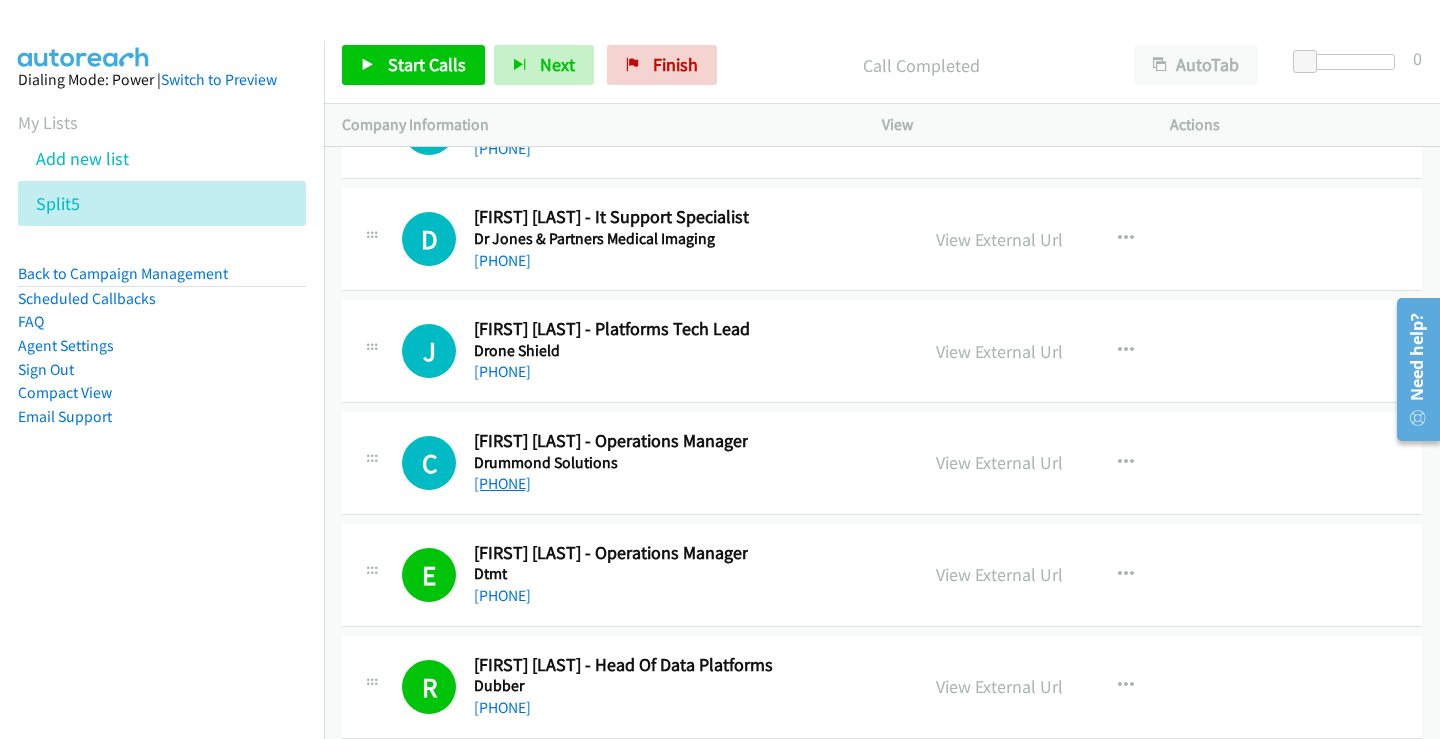 click on "[PHONE]" at bounding box center [502, 483] 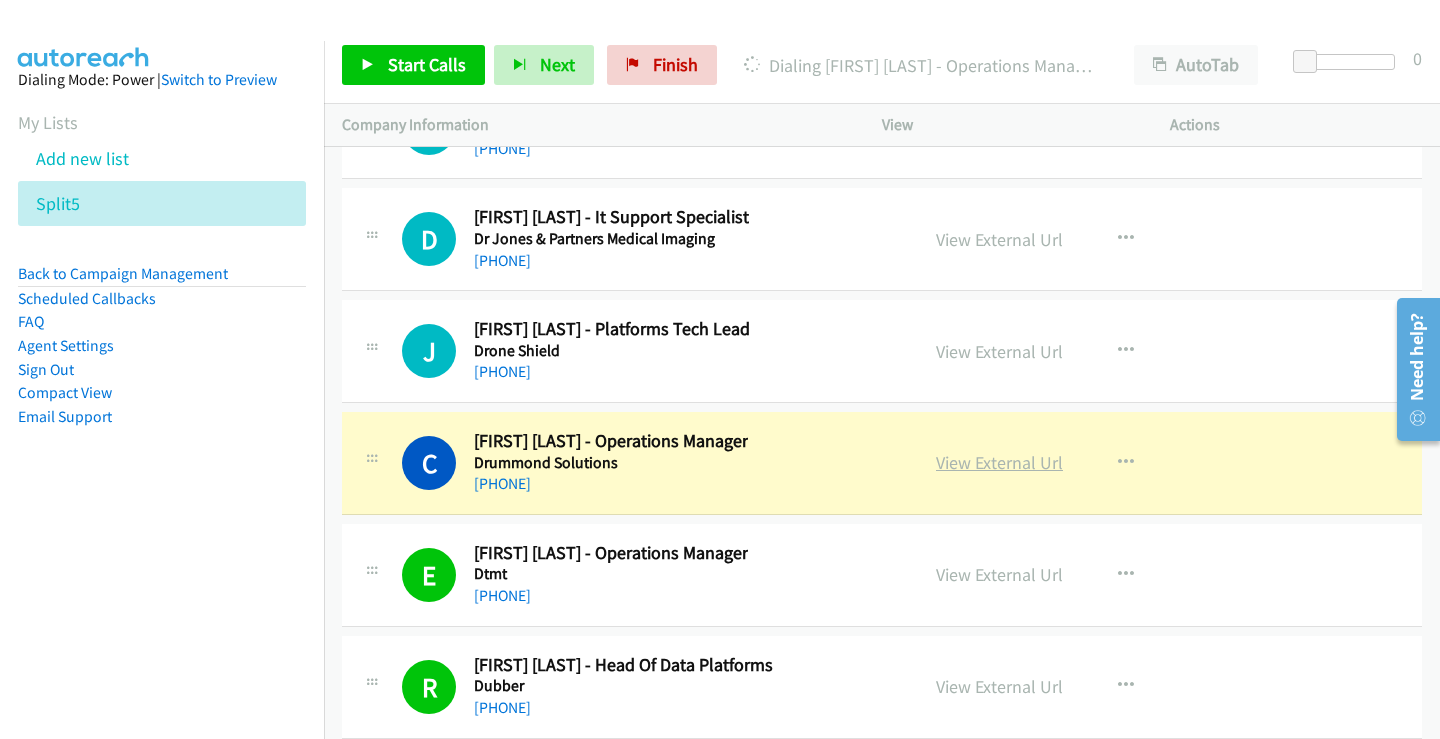 click on "View External Url" at bounding box center [999, 462] 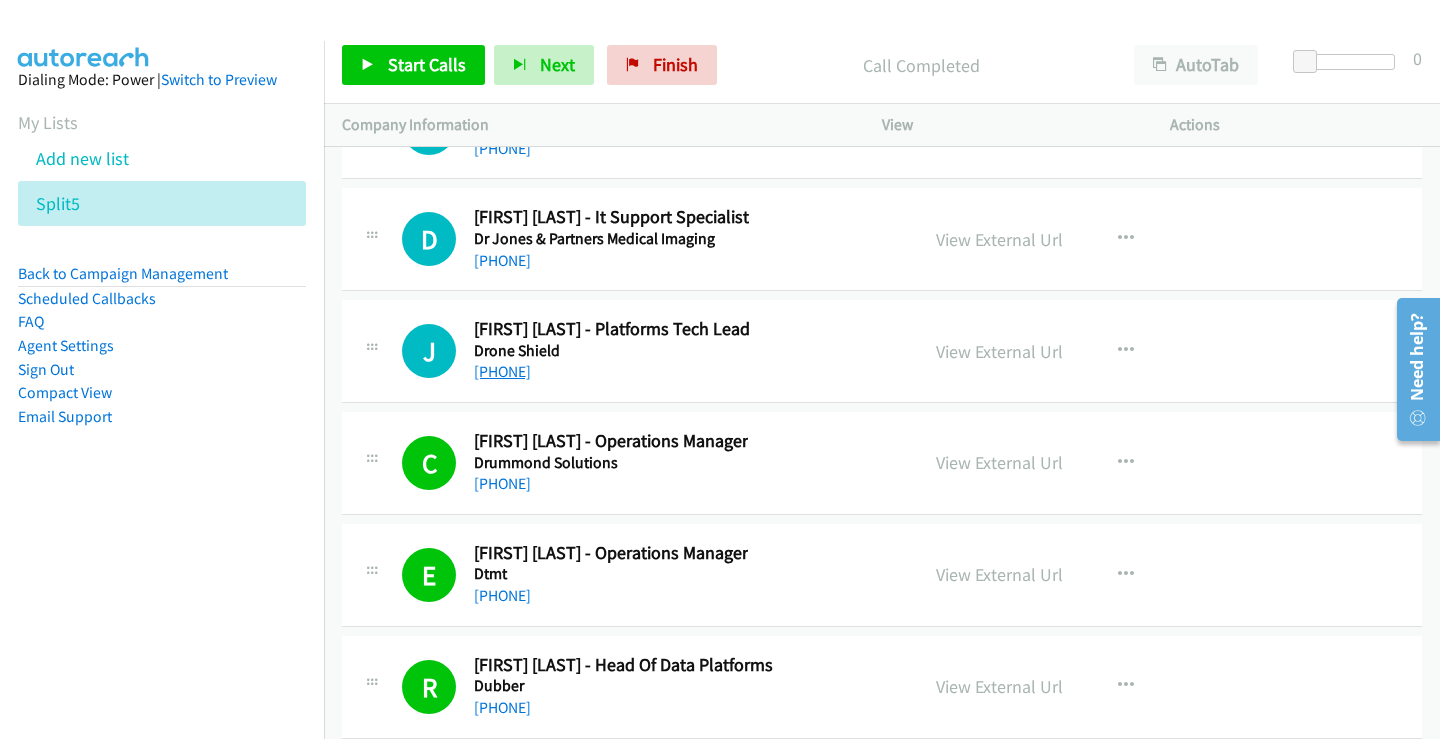 click on "[PHONE]" at bounding box center [502, 371] 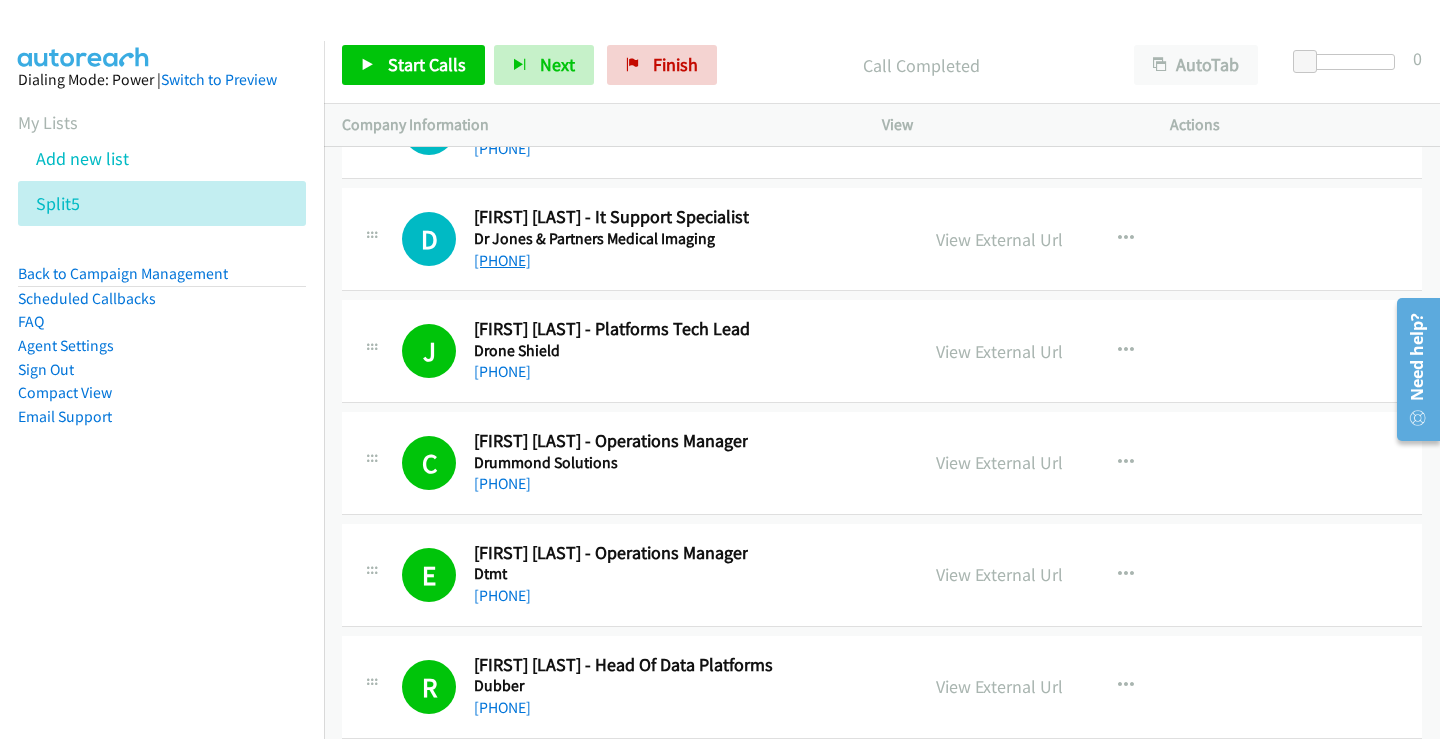 click on "[PHONE]" at bounding box center [502, 260] 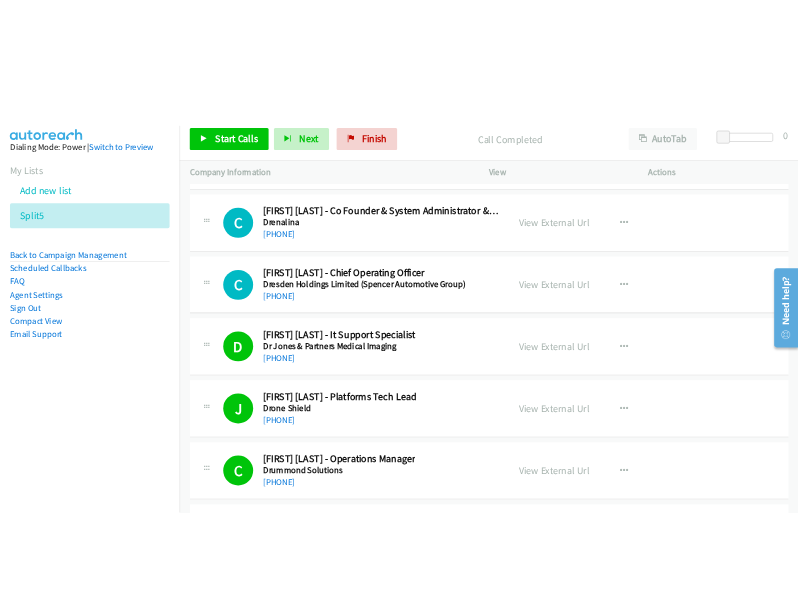 scroll, scrollTop: 25332, scrollLeft: 0, axis: vertical 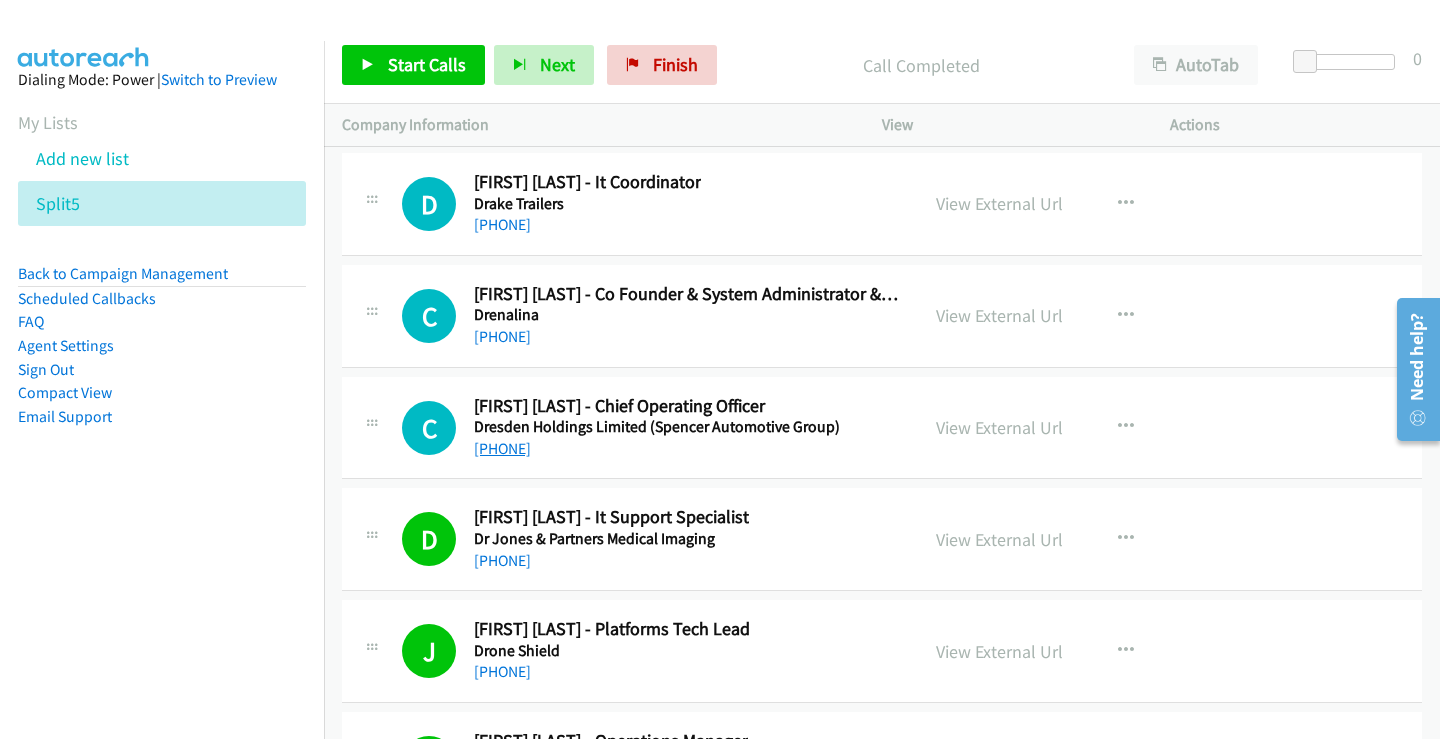 click on "[PHONE]" at bounding box center [502, 448] 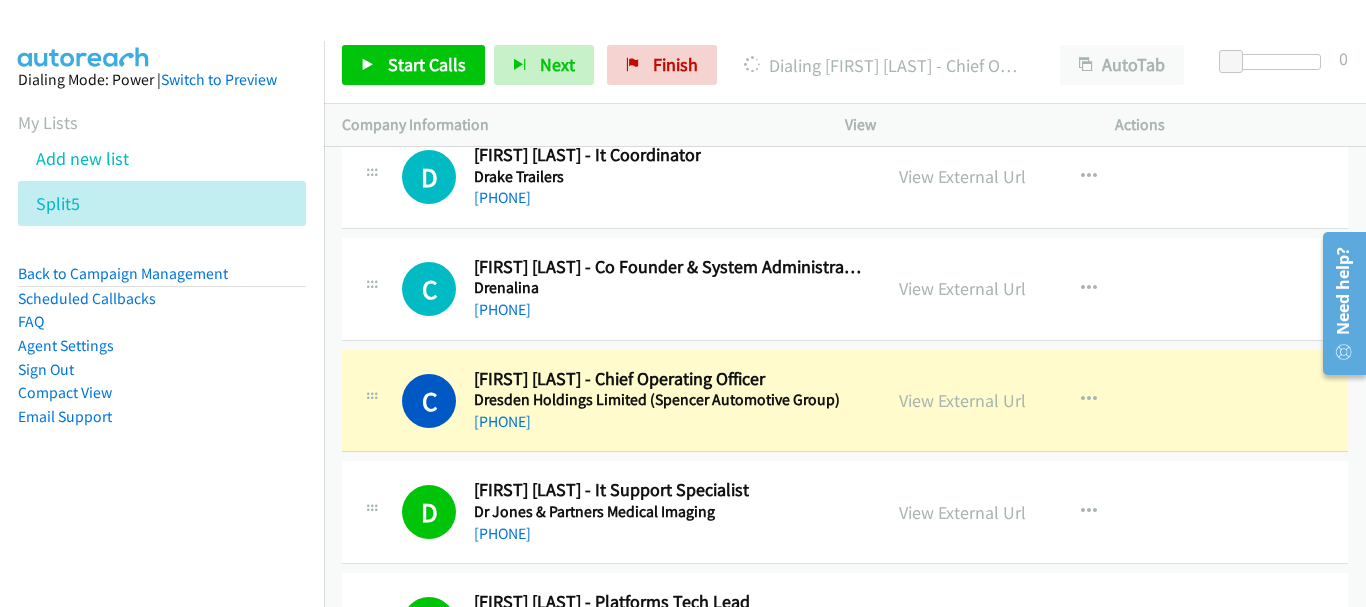 scroll, scrollTop: 25332, scrollLeft: 0, axis: vertical 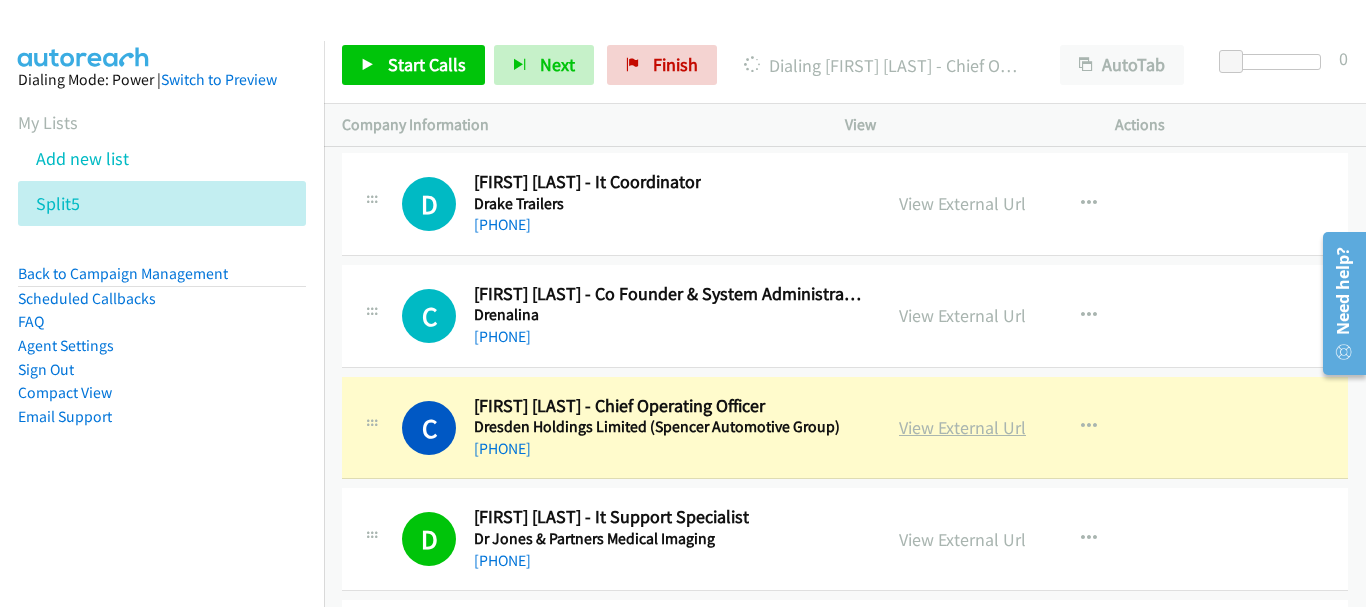 click on "View External Url" at bounding box center [962, 427] 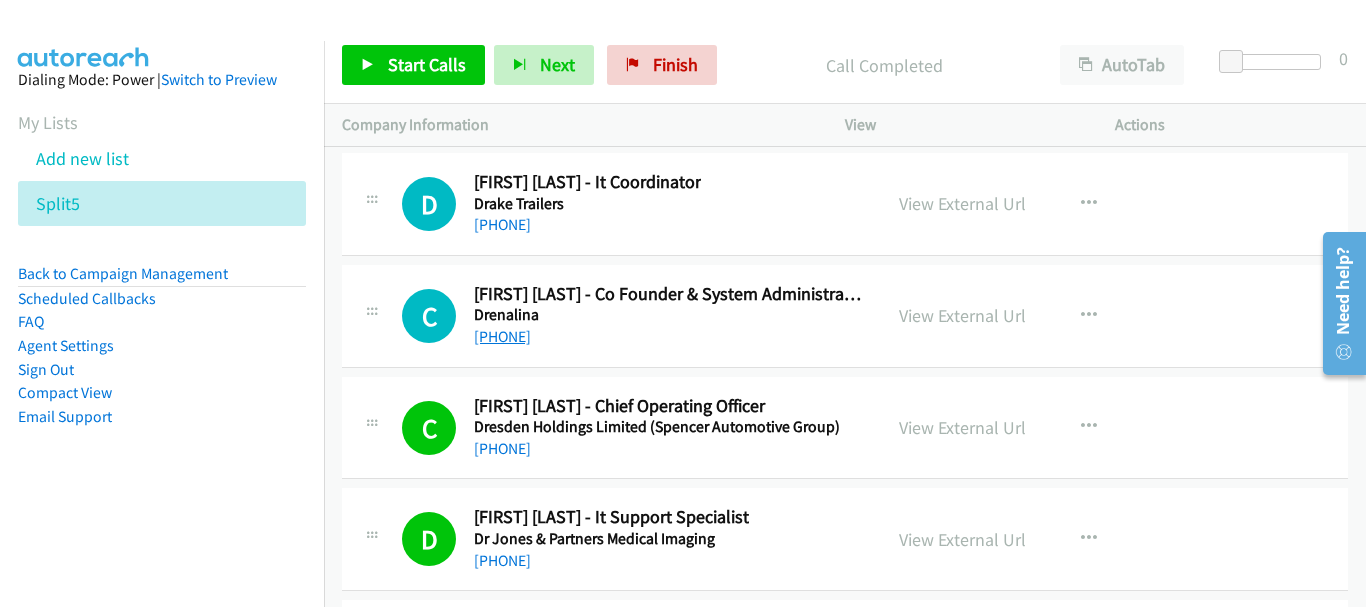 click on "[PHONE]" at bounding box center [502, 336] 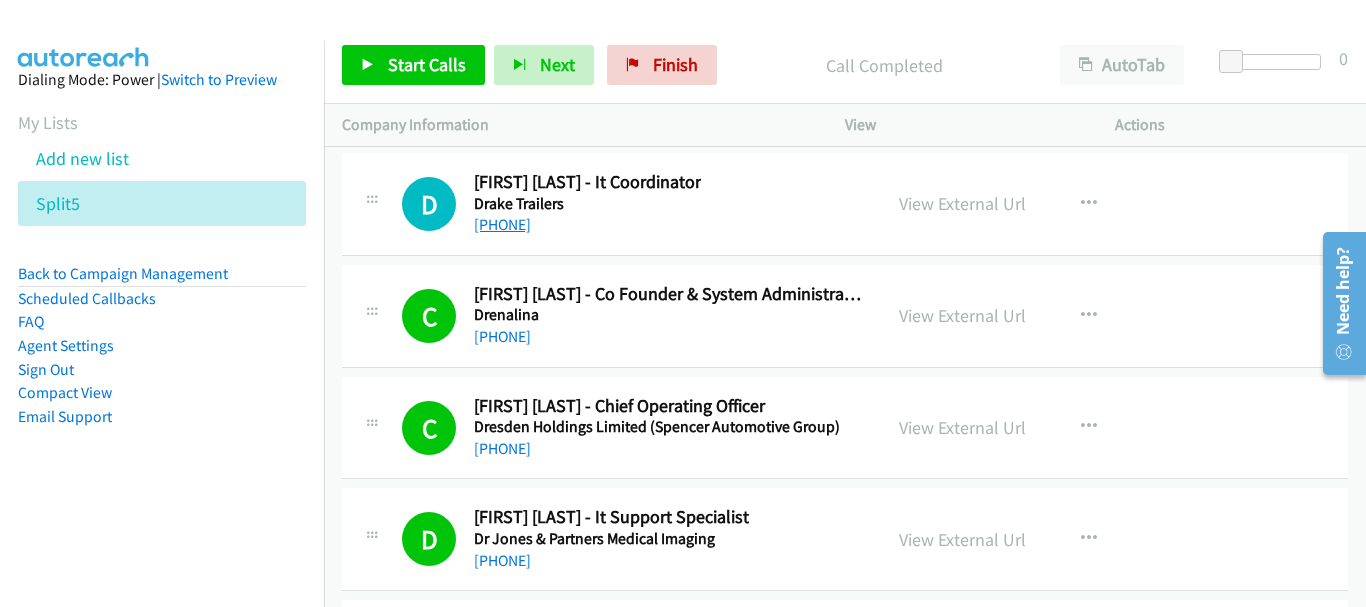 click on "[PHONE]" at bounding box center [502, 224] 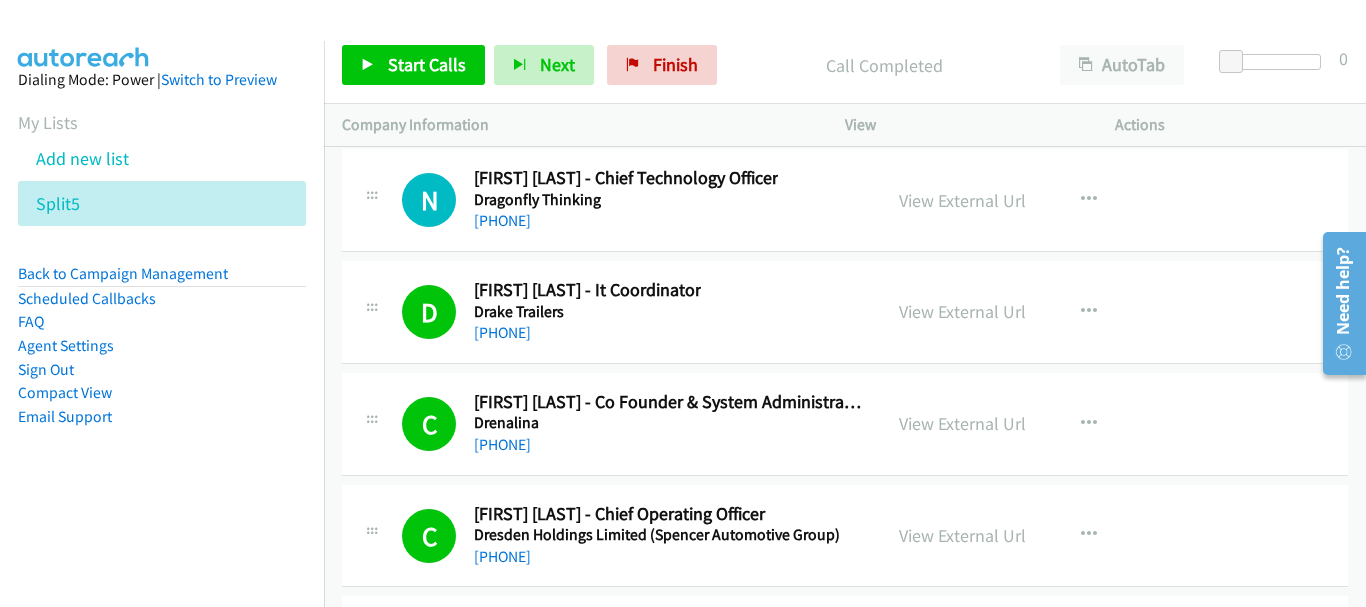 scroll, scrollTop: 25132, scrollLeft: 0, axis: vertical 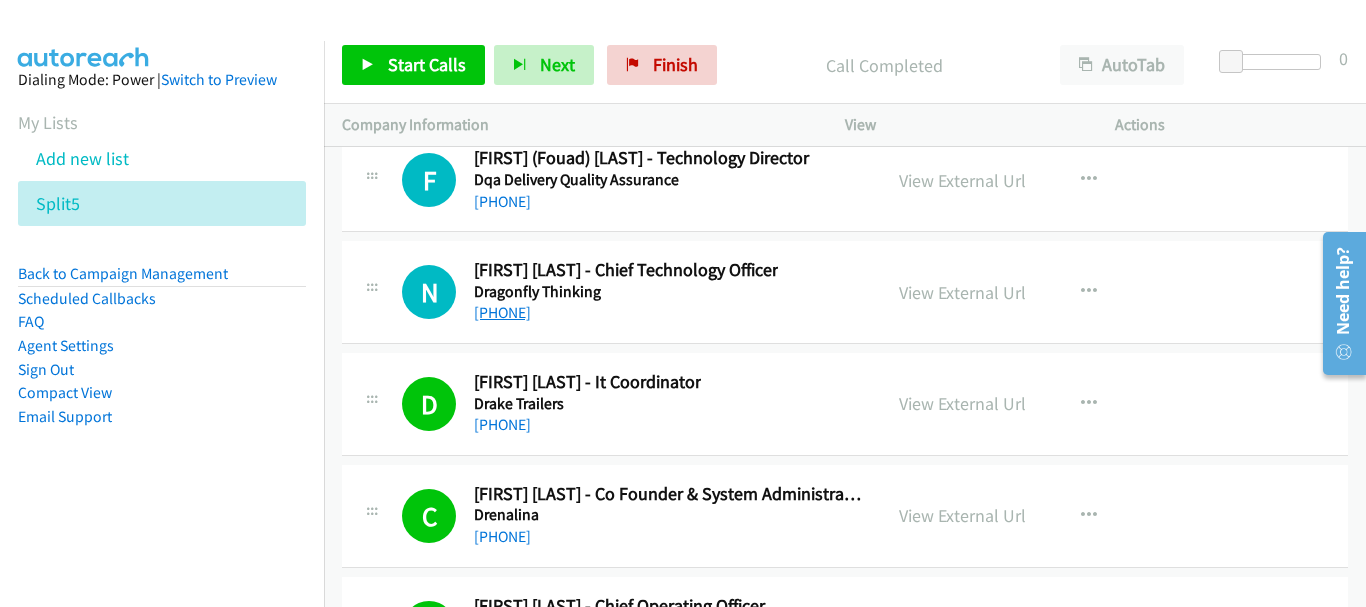 click on "[PHONE]" at bounding box center (502, 312) 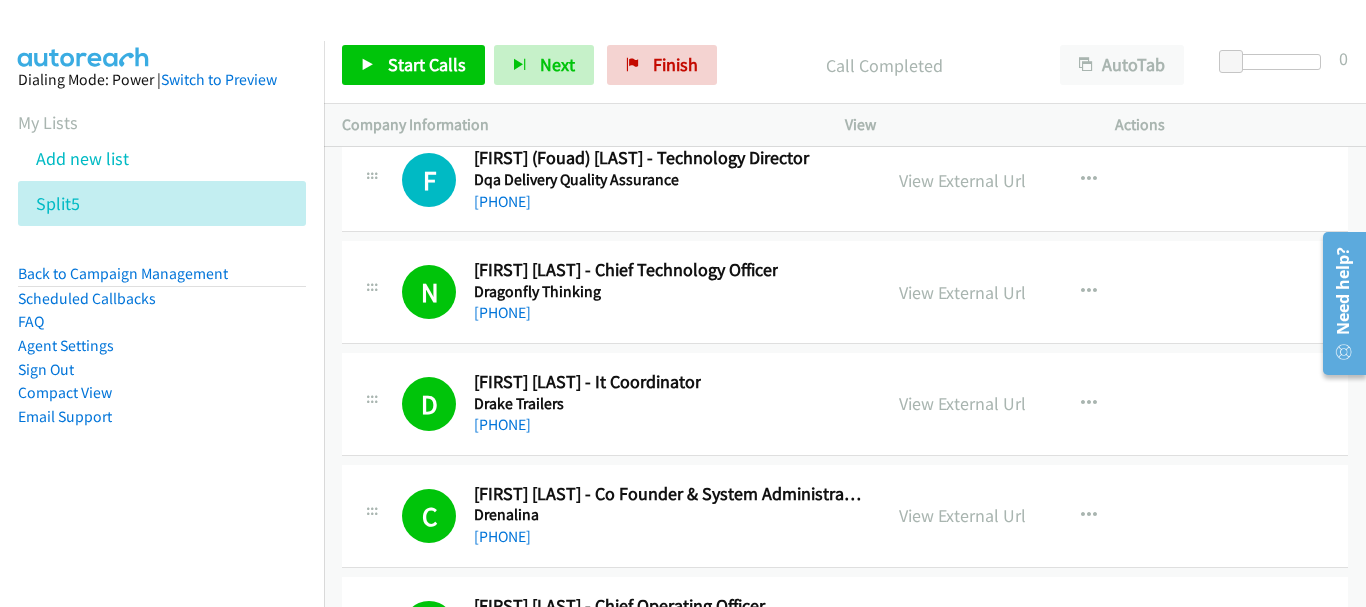 scroll, scrollTop: 25032, scrollLeft: 0, axis: vertical 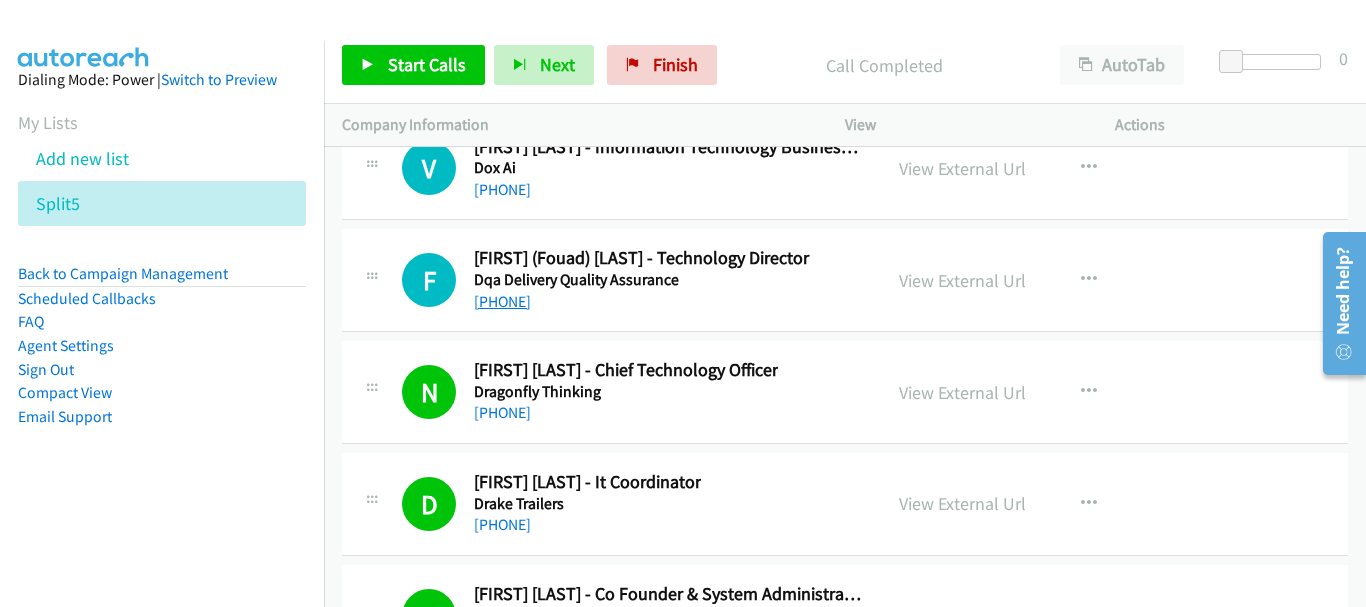 click on "[PHONE]" at bounding box center [502, 301] 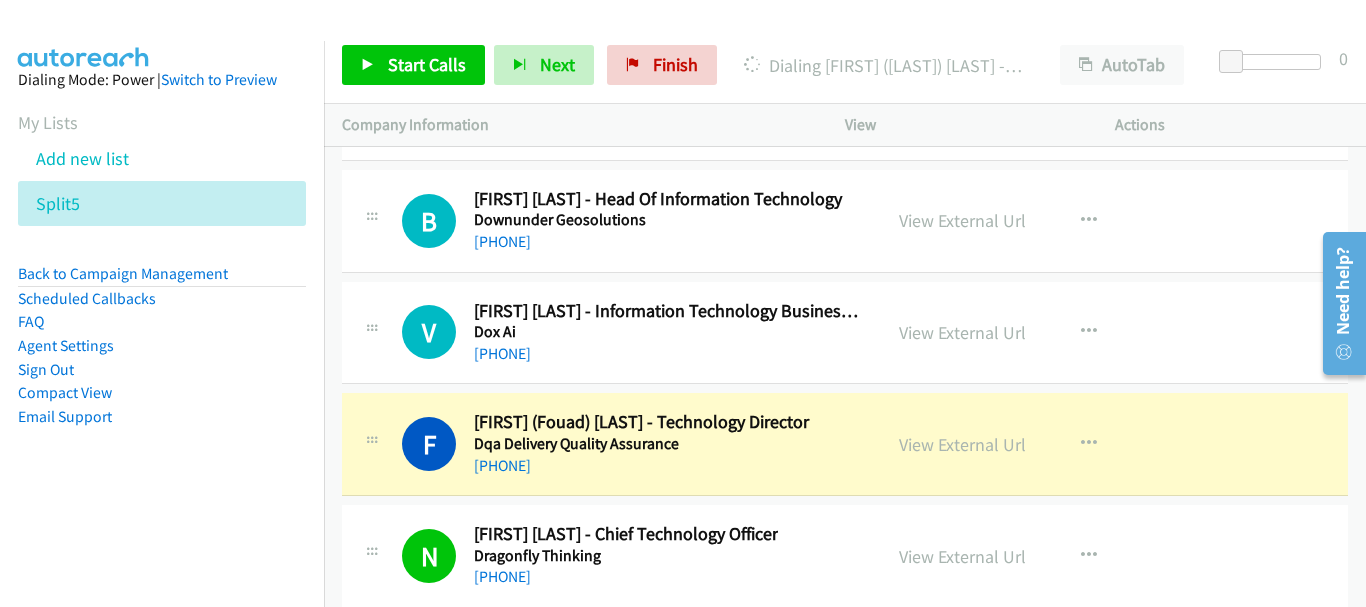 scroll, scrollTop: 24832, scrollLeft: 0, axis: vertical 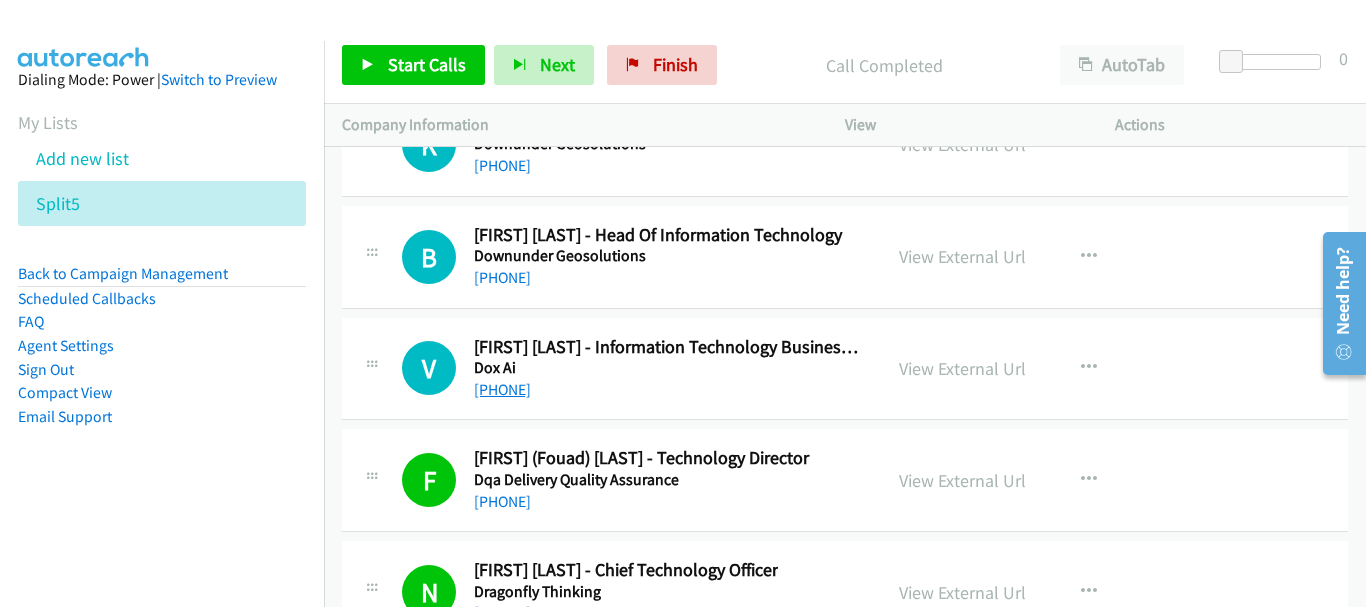 click on "[PHONE]" at bounding box center [502, 389] 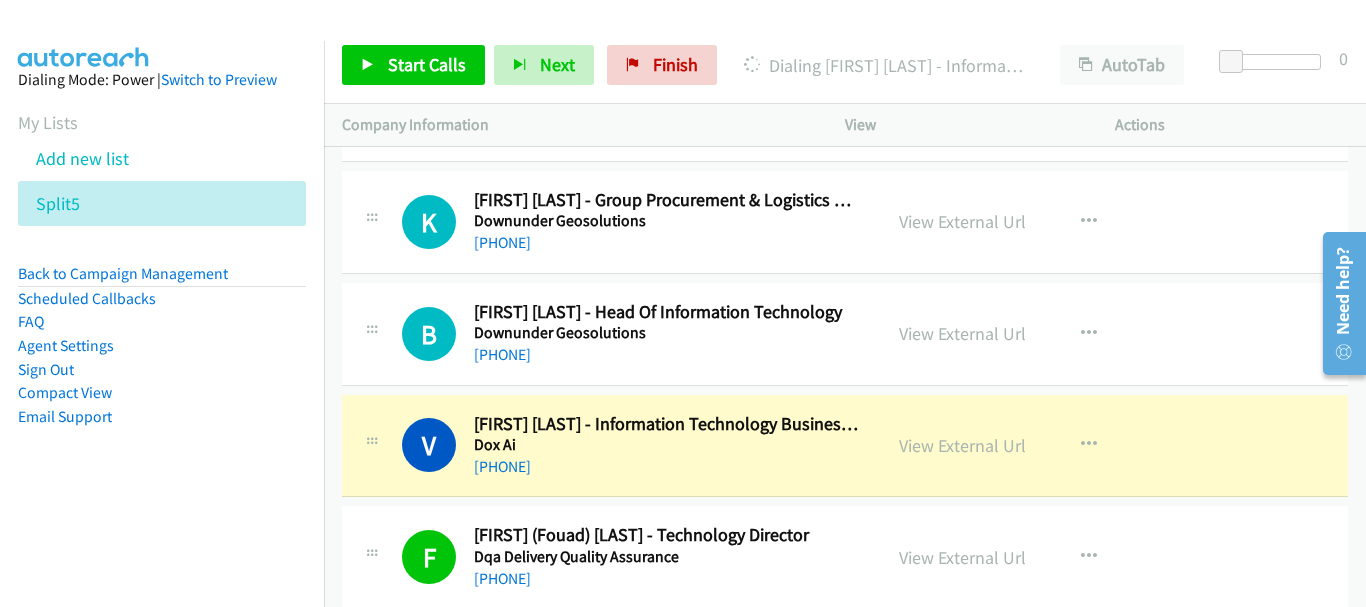 scroll, scrollTop: 24732, scrollLeft: 0, axis: vertical 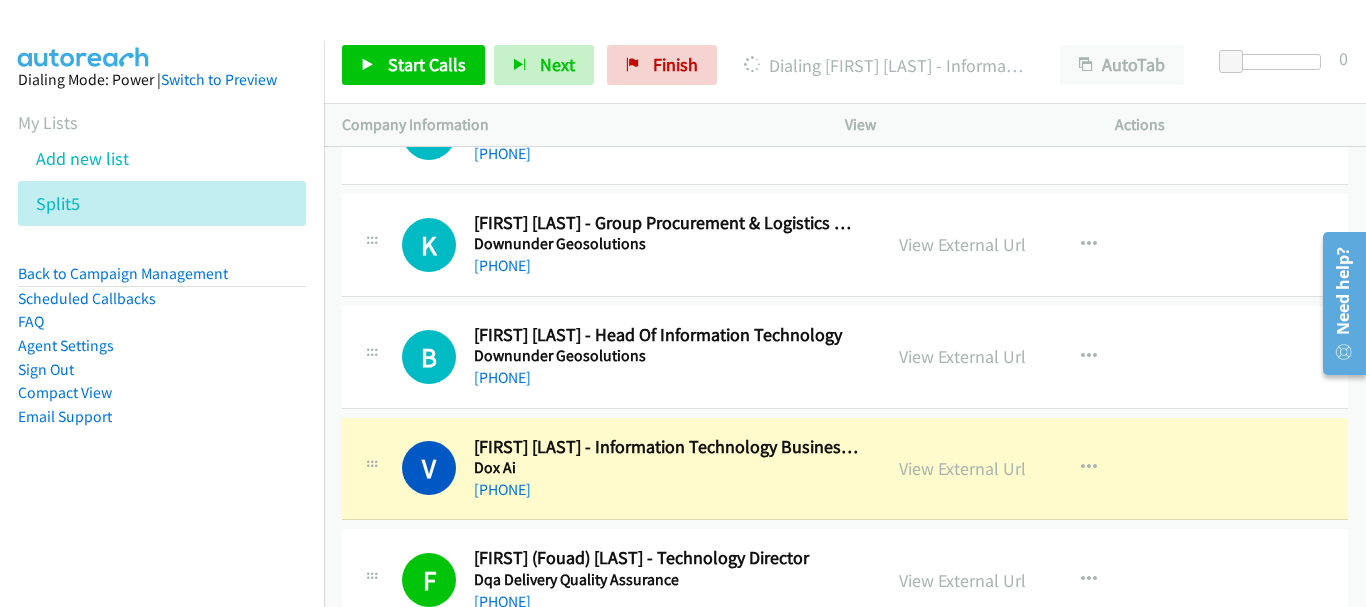drag, startPoint x: 976, startPoint y: 467, endPoint x: 921, endPoint y: 480, distance: 56.515484 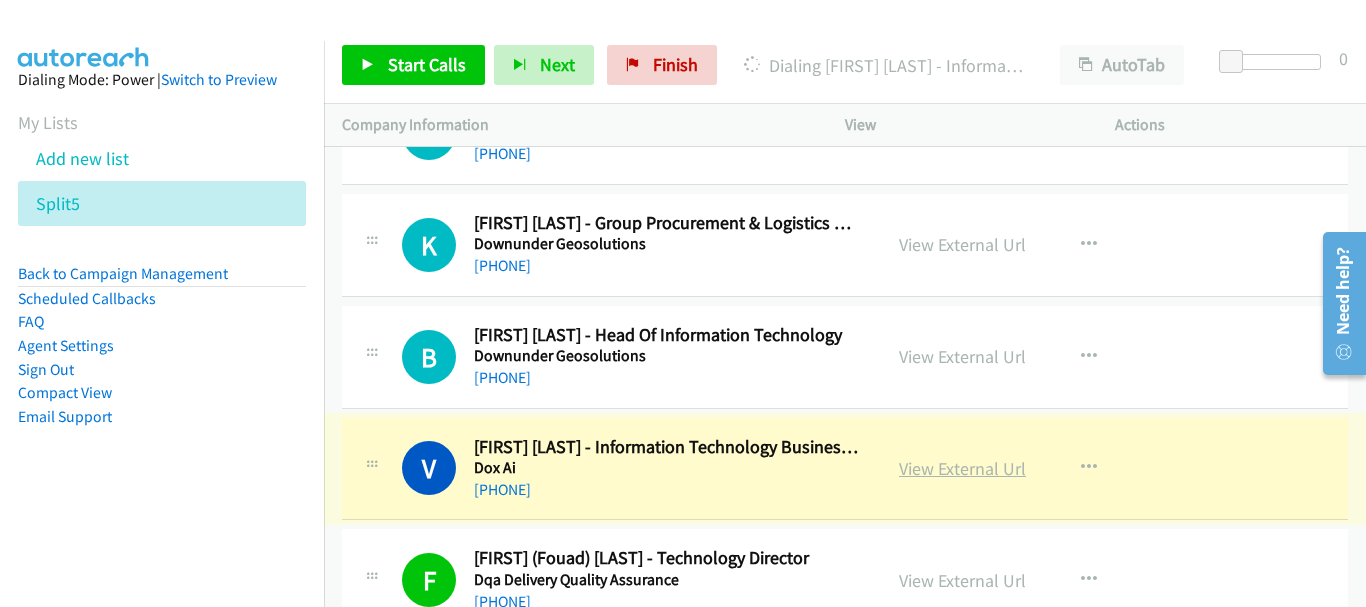 click on "View External Url" at bounding box center [962, 468] 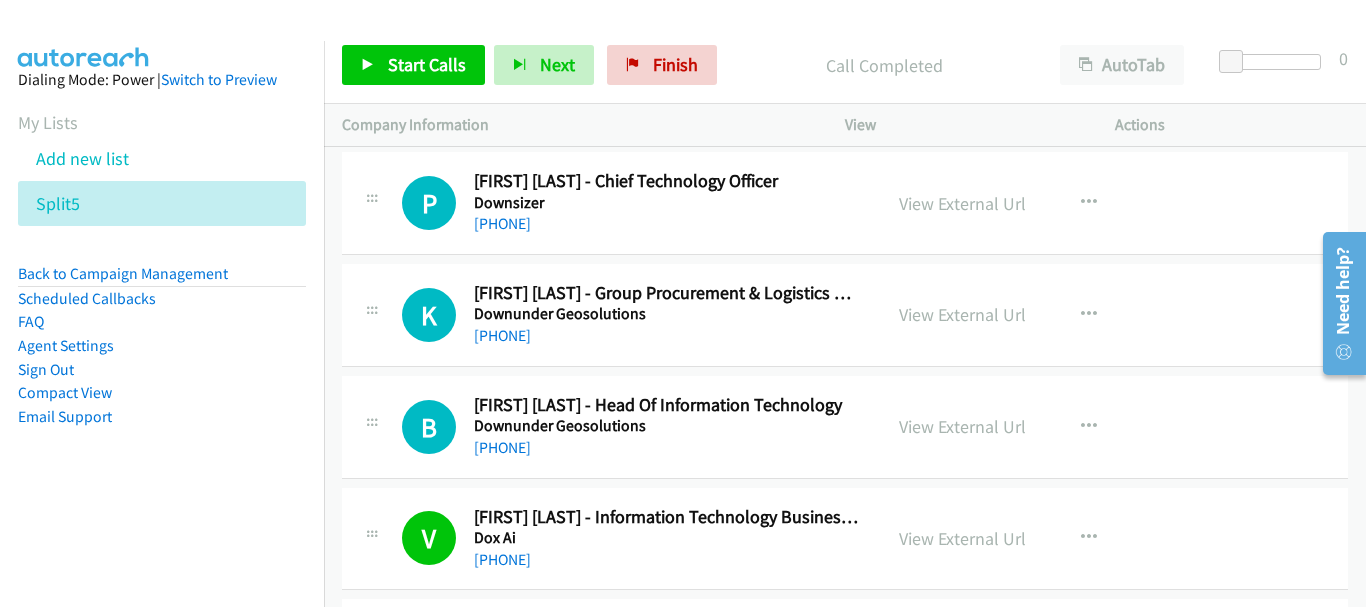 scroll, scrollTop: 24632, scrollLeft: 0, axis: vertical 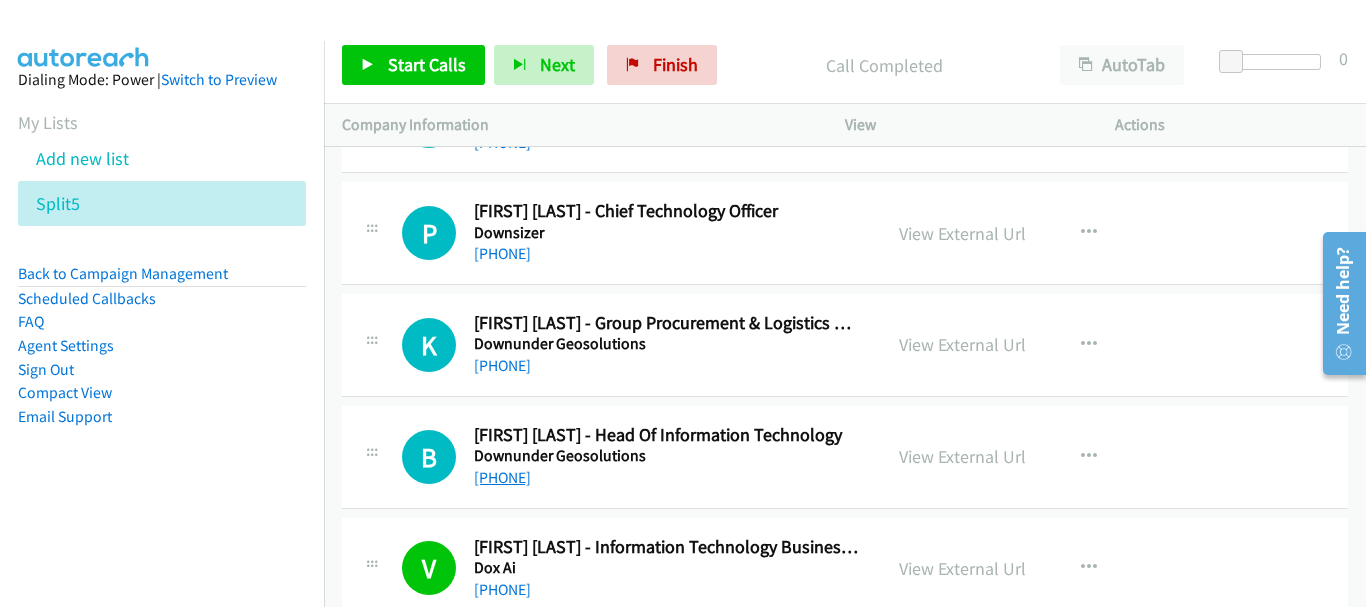 click on "[PHONE]" at bounding box center (502, 477) 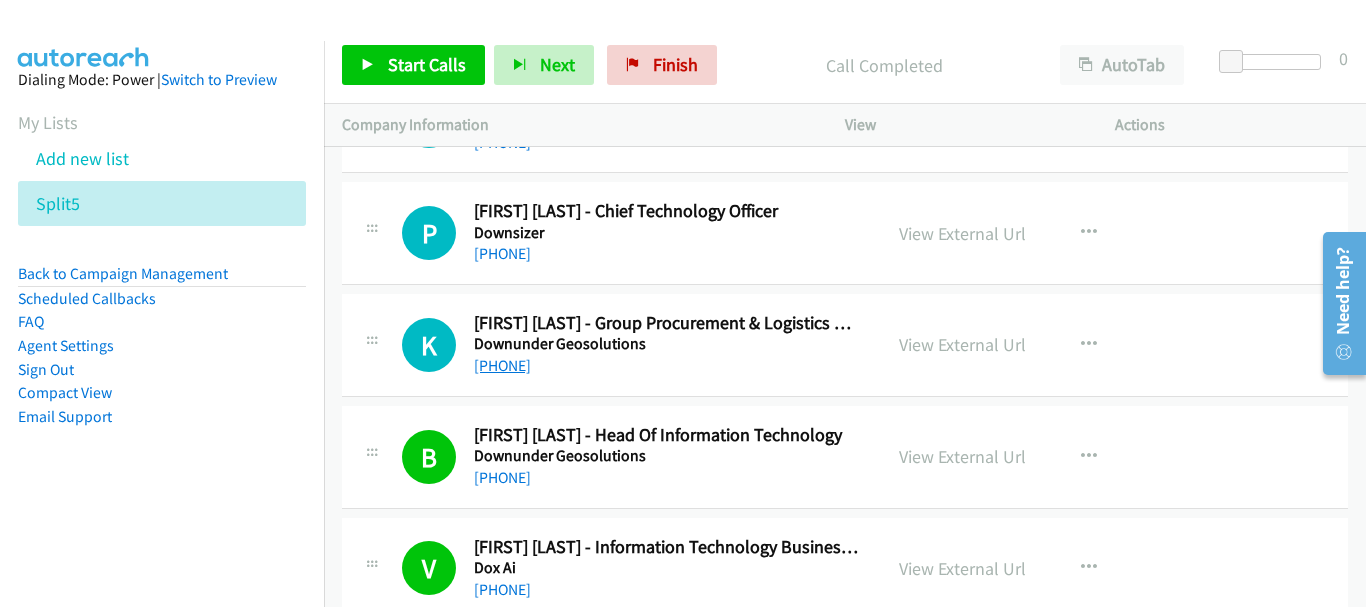 click on "[PHONE]" at bounding box center (502, 365) 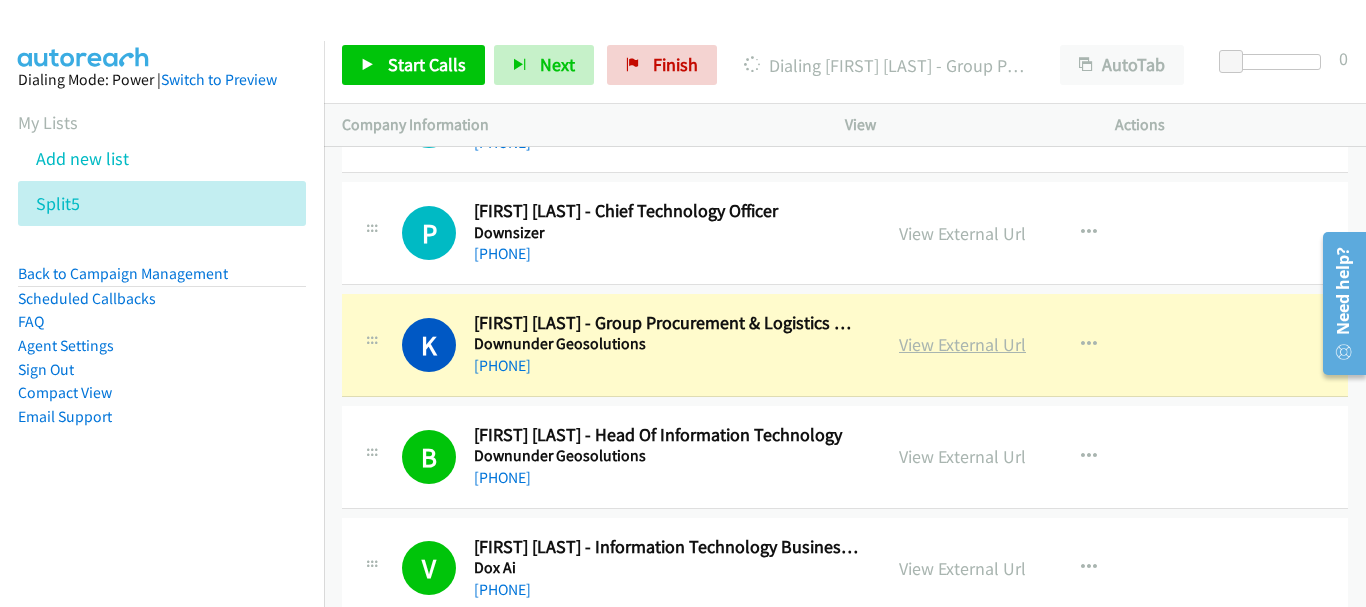 click on "View External Url" at bounding box center (962, 344) 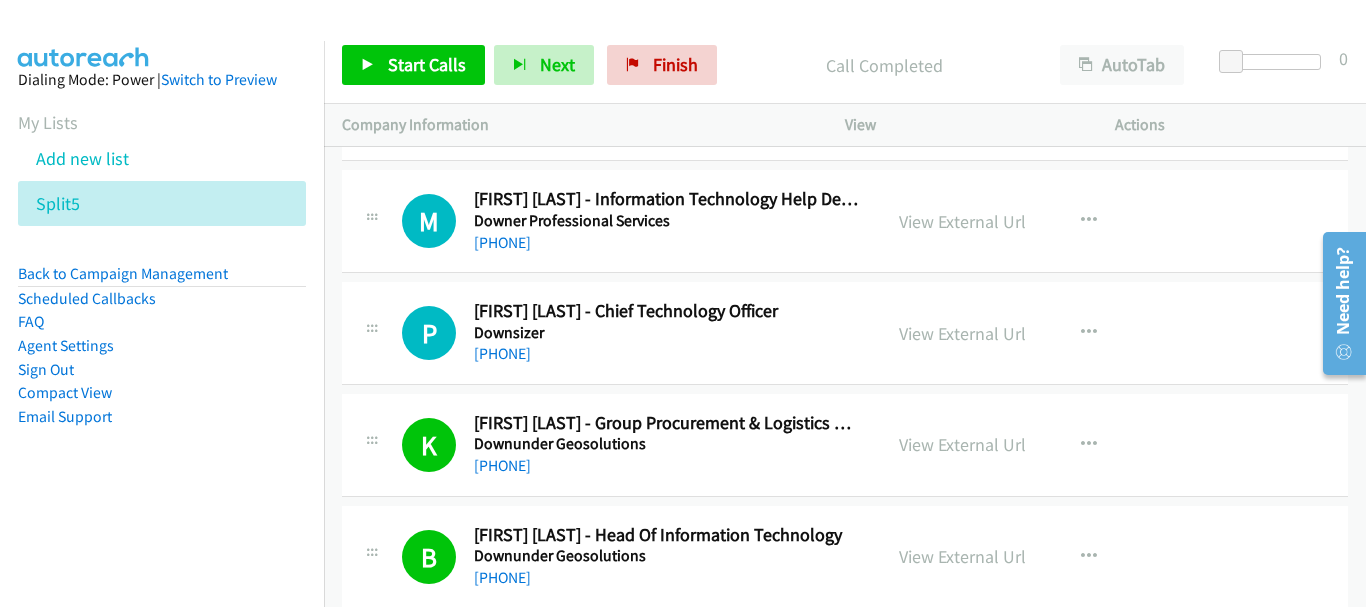 scroll, scrollTop: 24432, scrollLeft: 0, axis: vertical 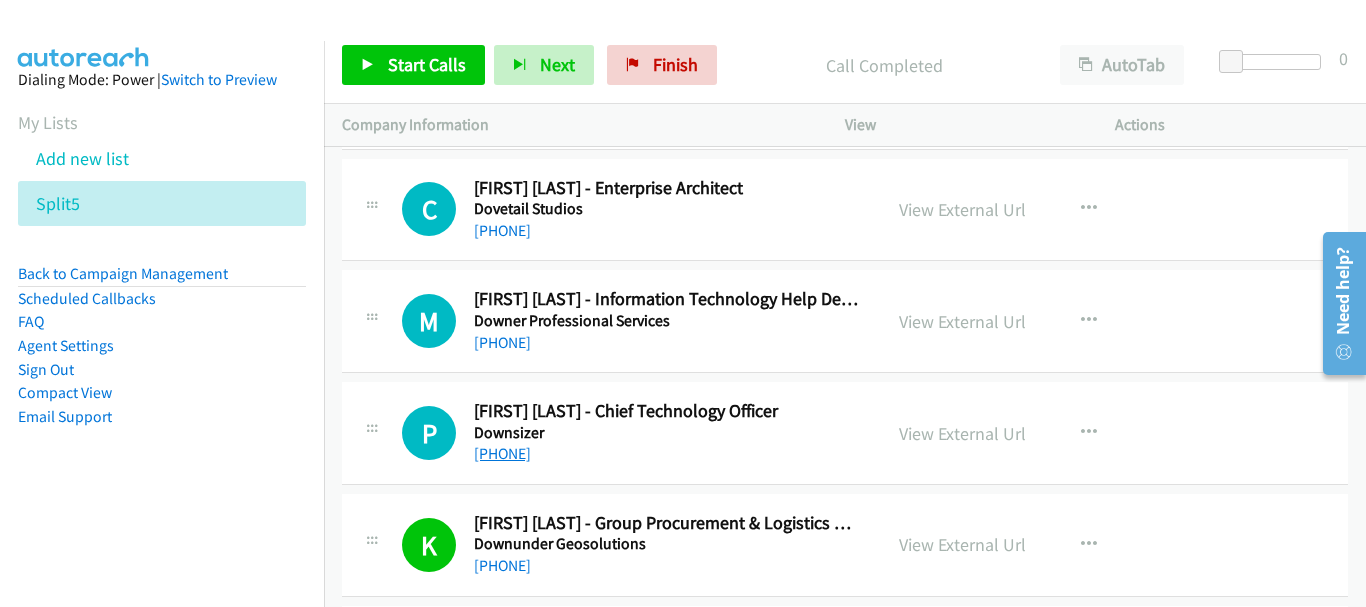 click on "[PHONE]" at bounding box center (502, 453) 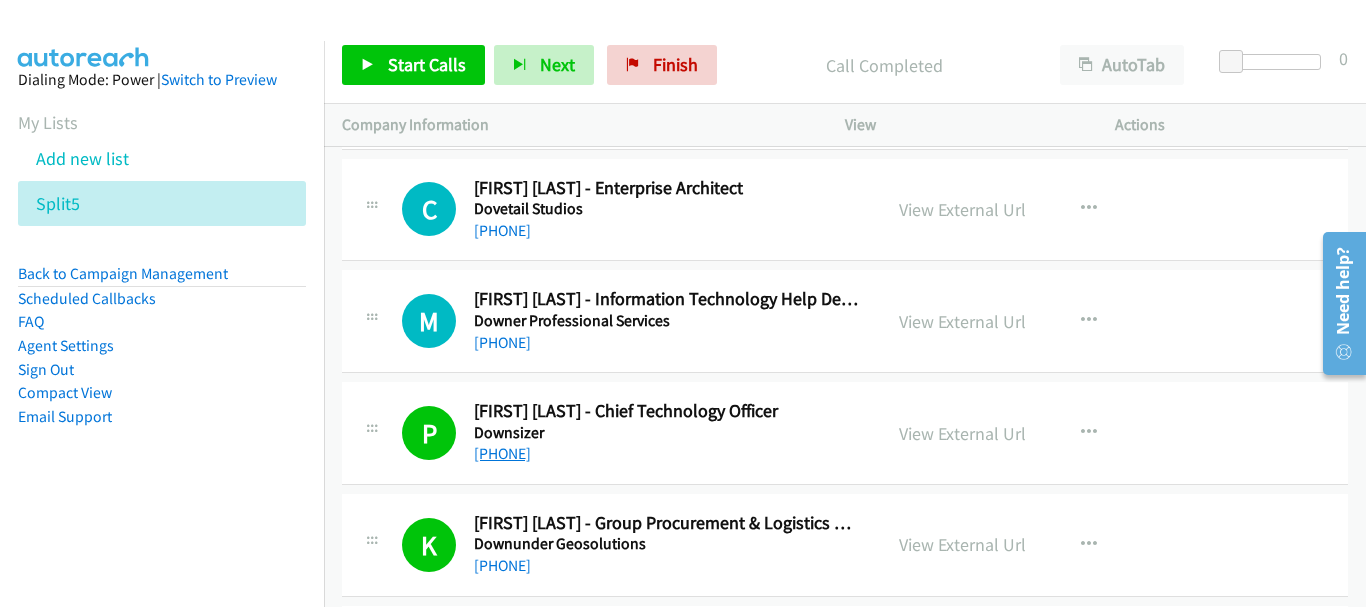 click on "[PHONE]" at bounding box center [502, 453] 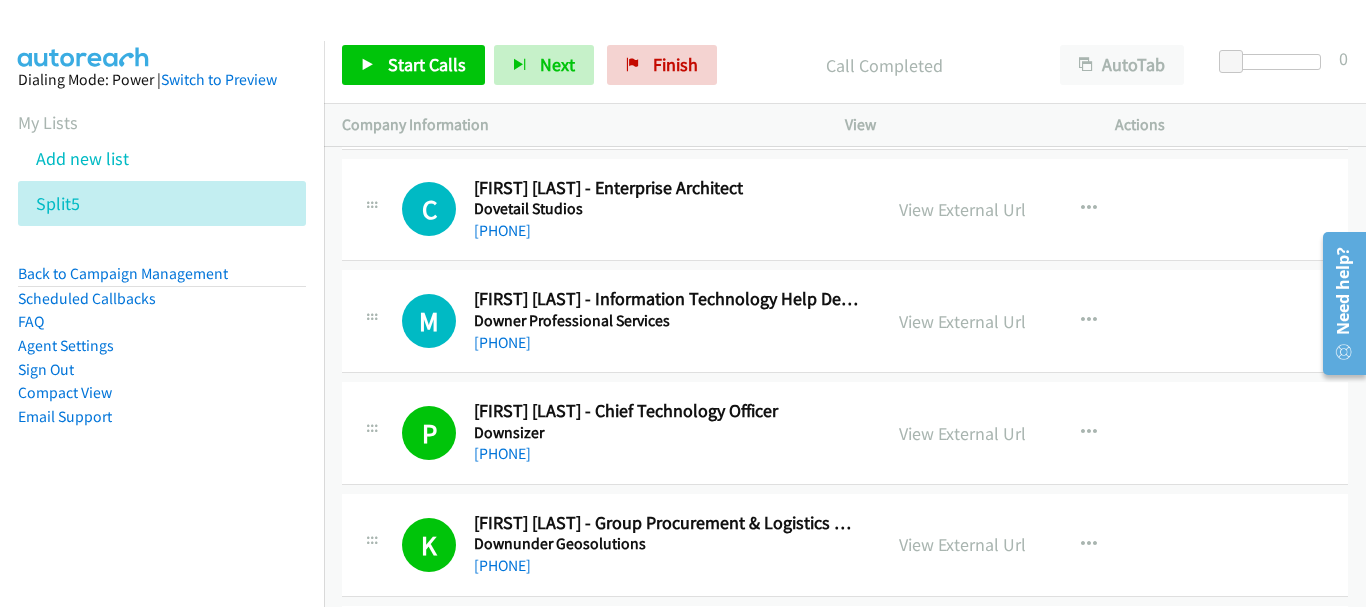 scroll, scrollTop: 24332, scrollLeft: 0, axis: vertical 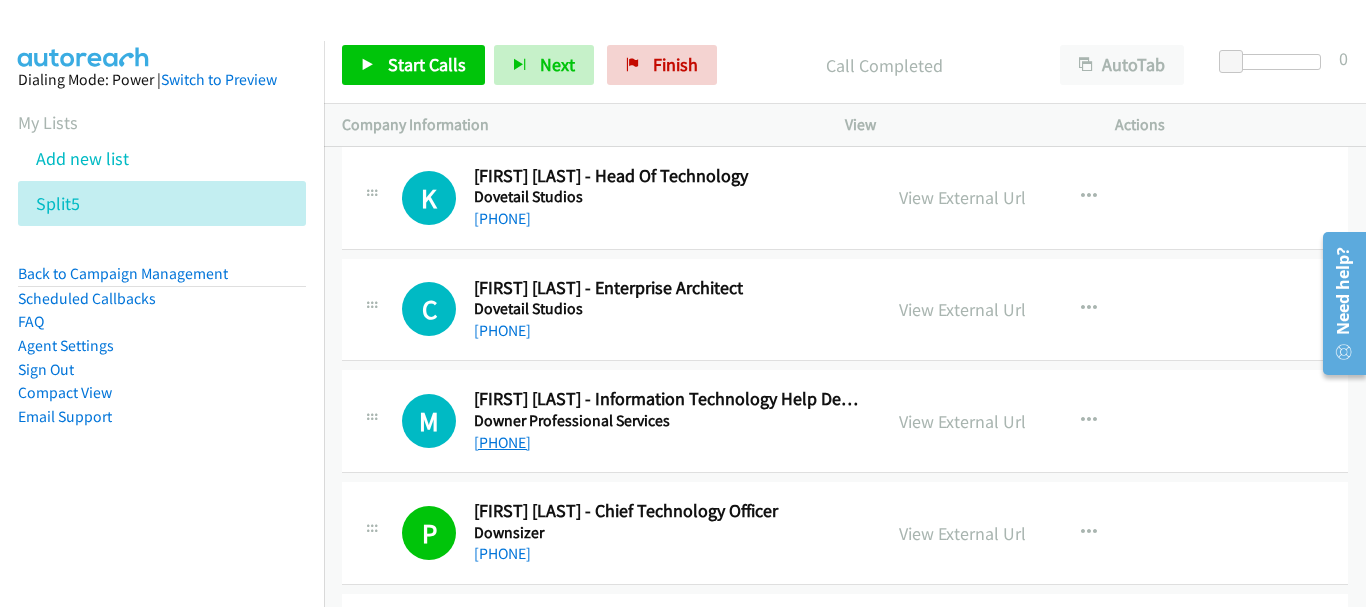 click on "[PHONE]" at bounding box center (502, 442) 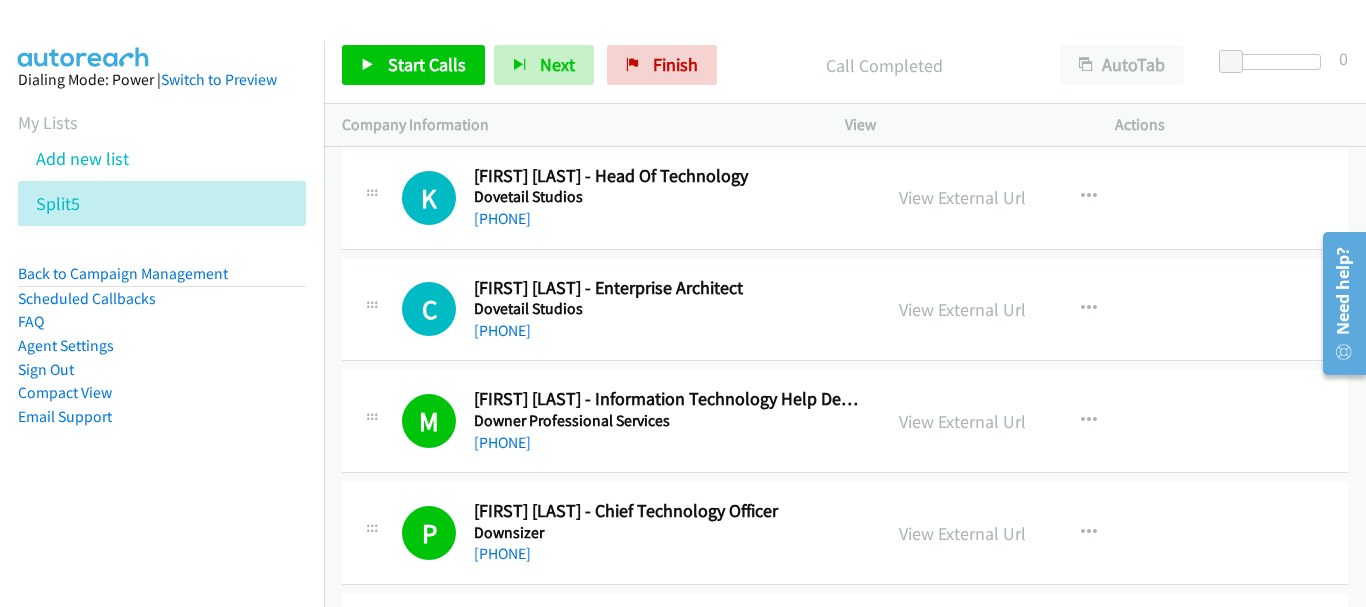 drag, startPoint x: 544, startPoint y: 331, endPoint x: 599, endPoint y: 317, distance: 56.753853 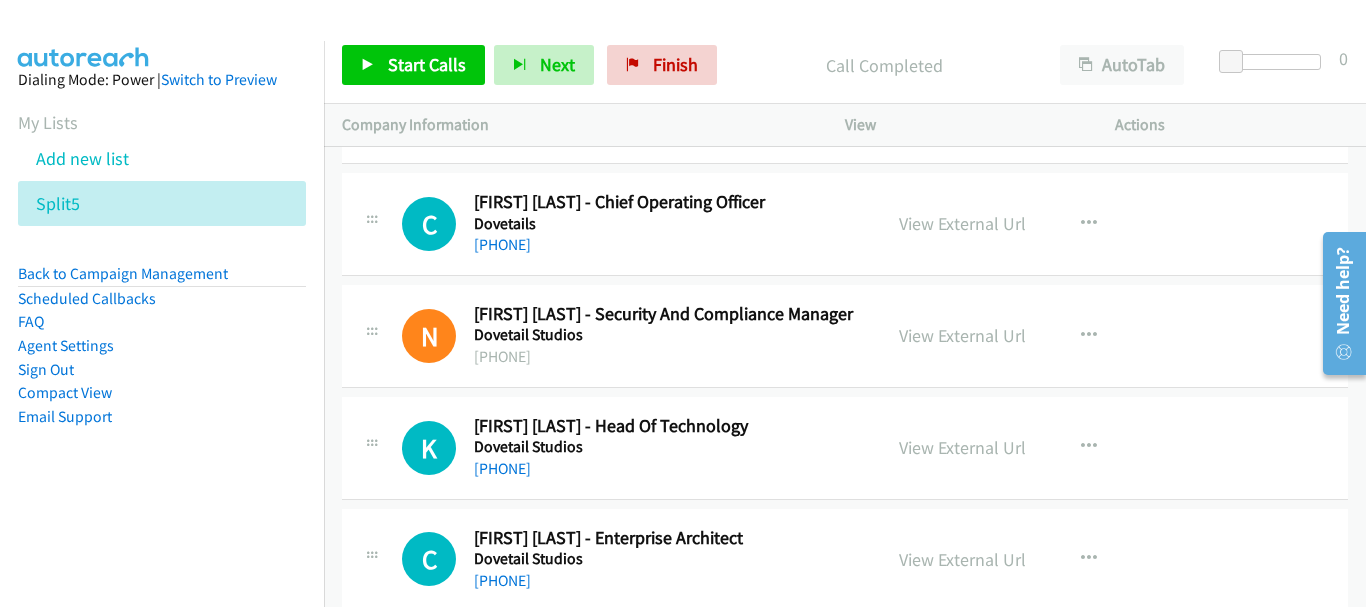 scroll, scrollTop: 24132, scrollLeft: 0, axis: vertical 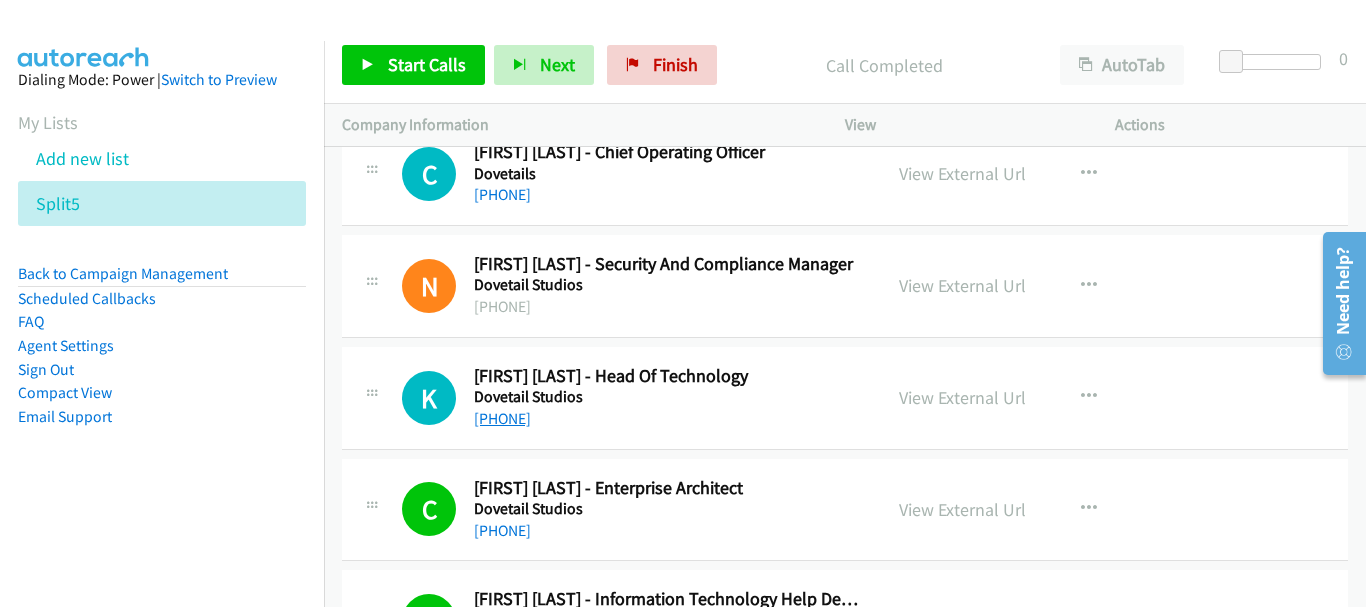 click on "[PHONE]" at bounding box center [502, 418] 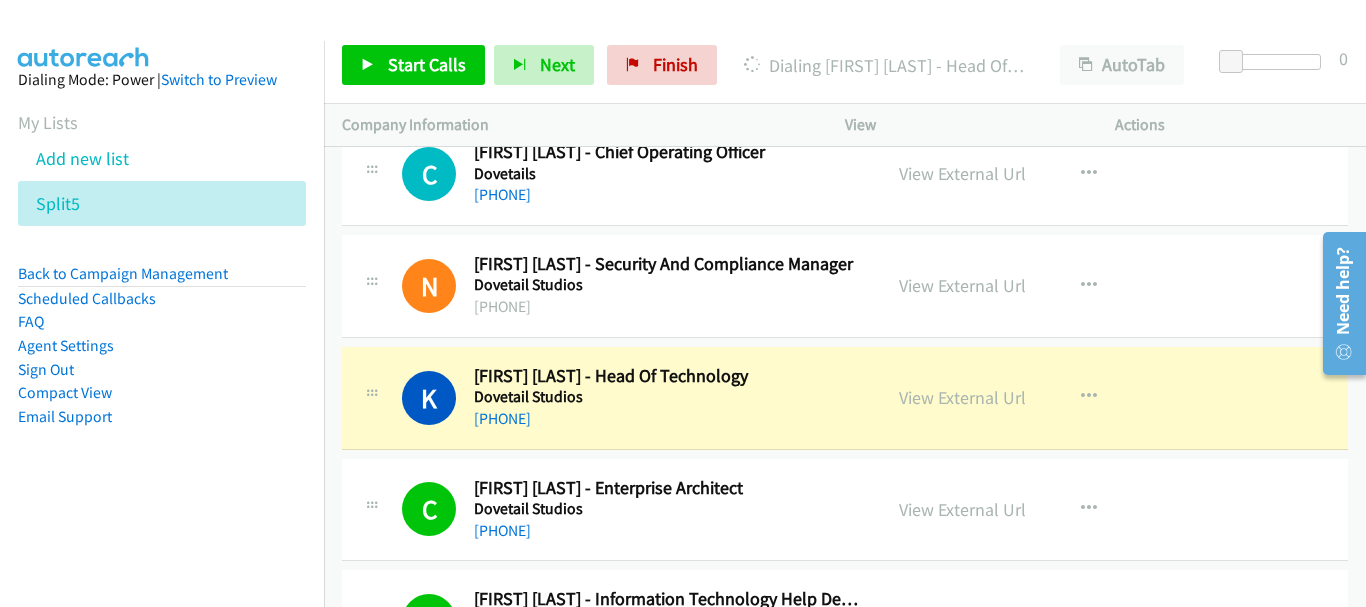 scroll, scrollTop: 23932, scrollLeft: 0, axis: vertical 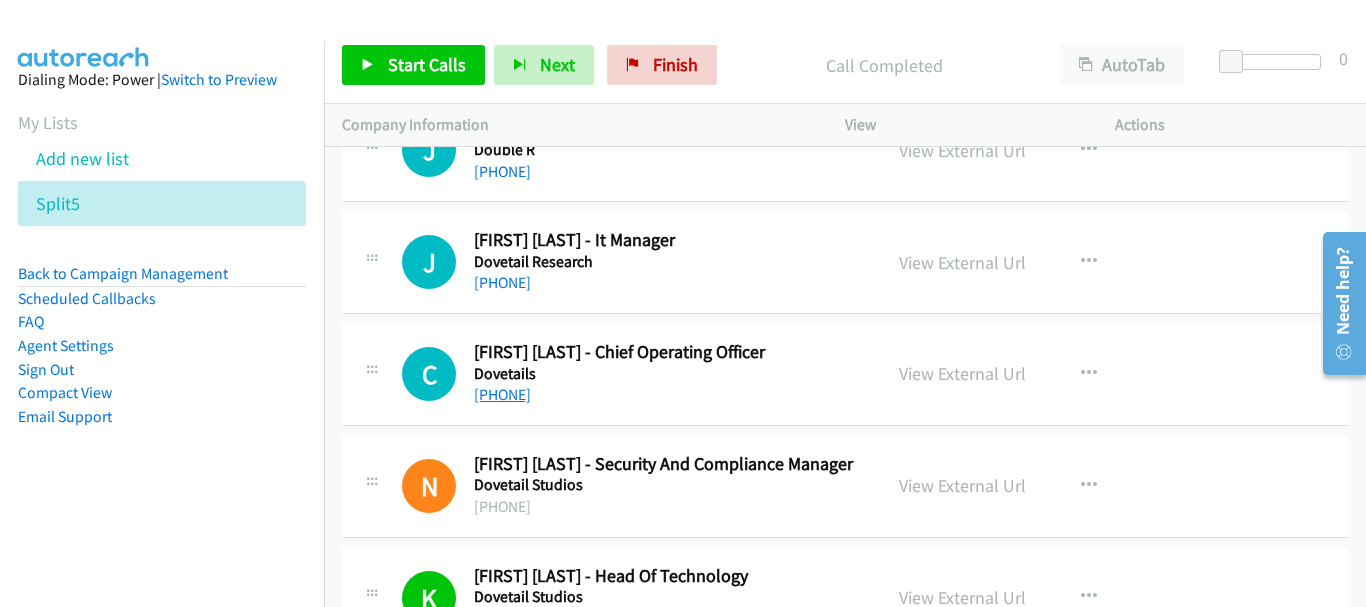 click on "[PHONE]" at bounding box center [502, 394] 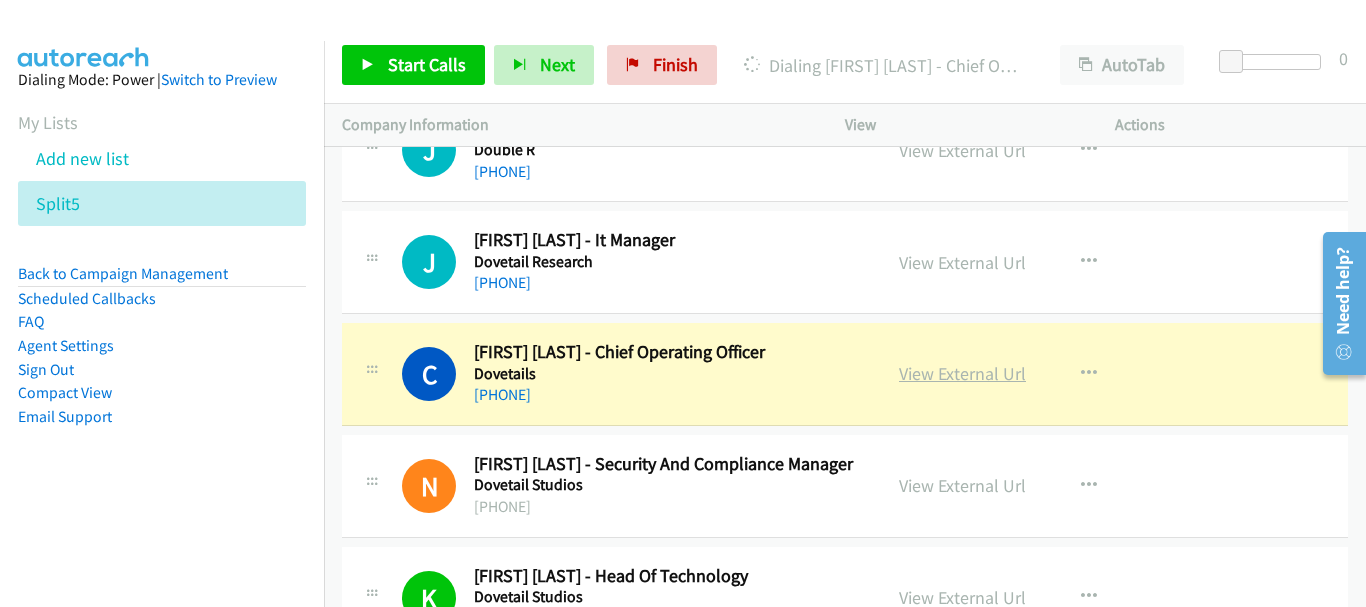 click on "View External Url" at bounding box center [962, 373] 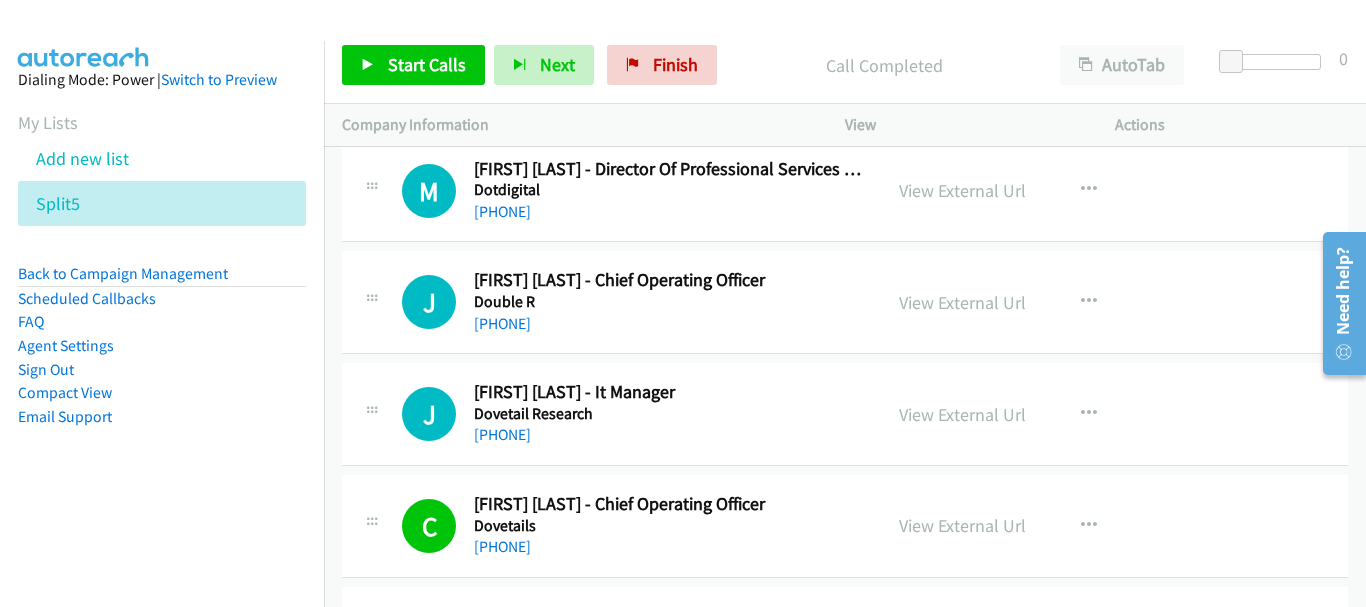 scroll, scrollTop: 23732, scrollLeft: 0, axis: vertical 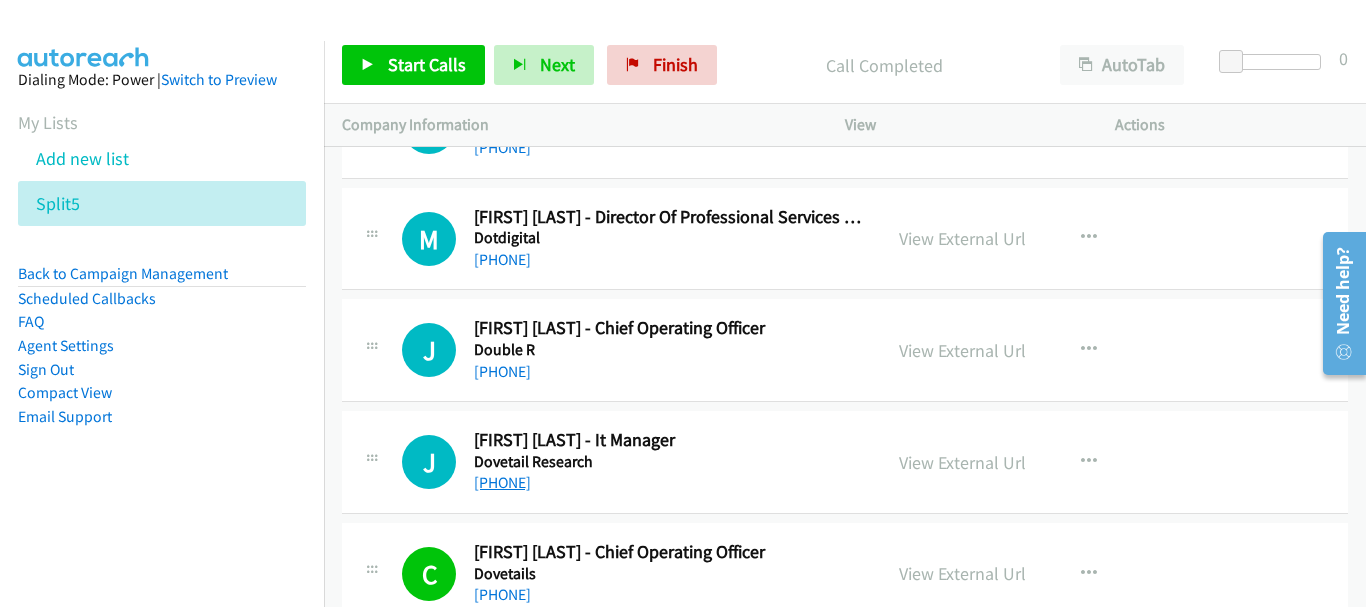 click on "[PHONE]" at bounding box center [502, 482] 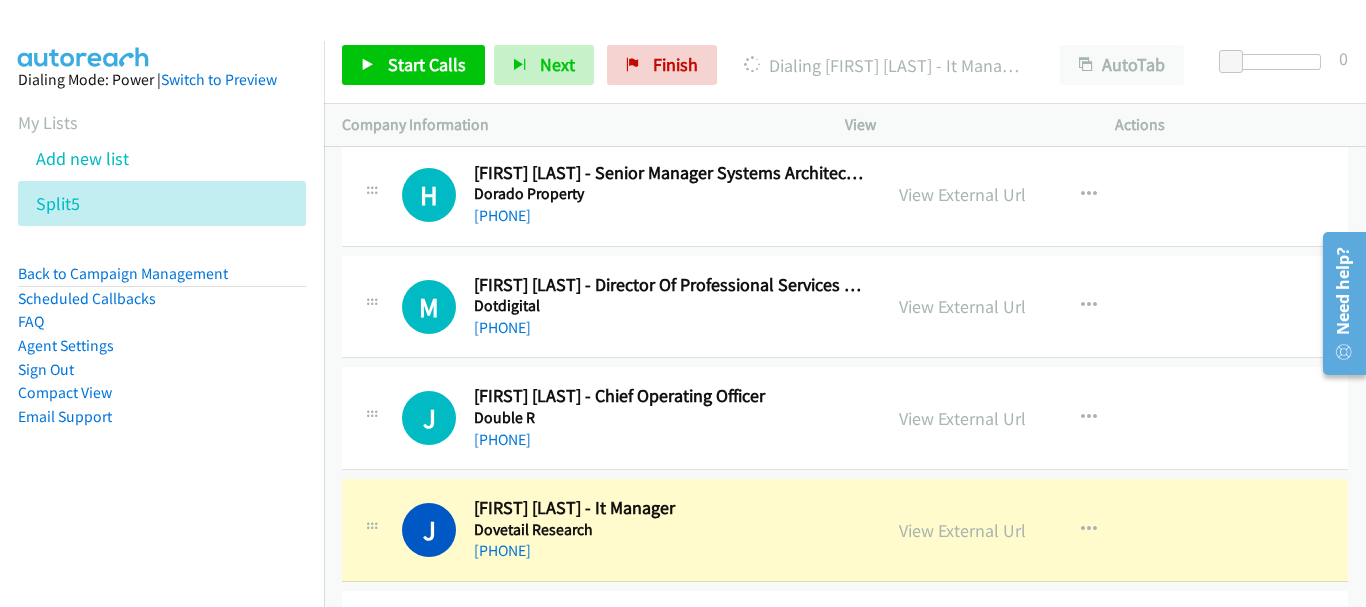 scroll, scrollTop: 23632, scrollLeft: 0, axis: vertical 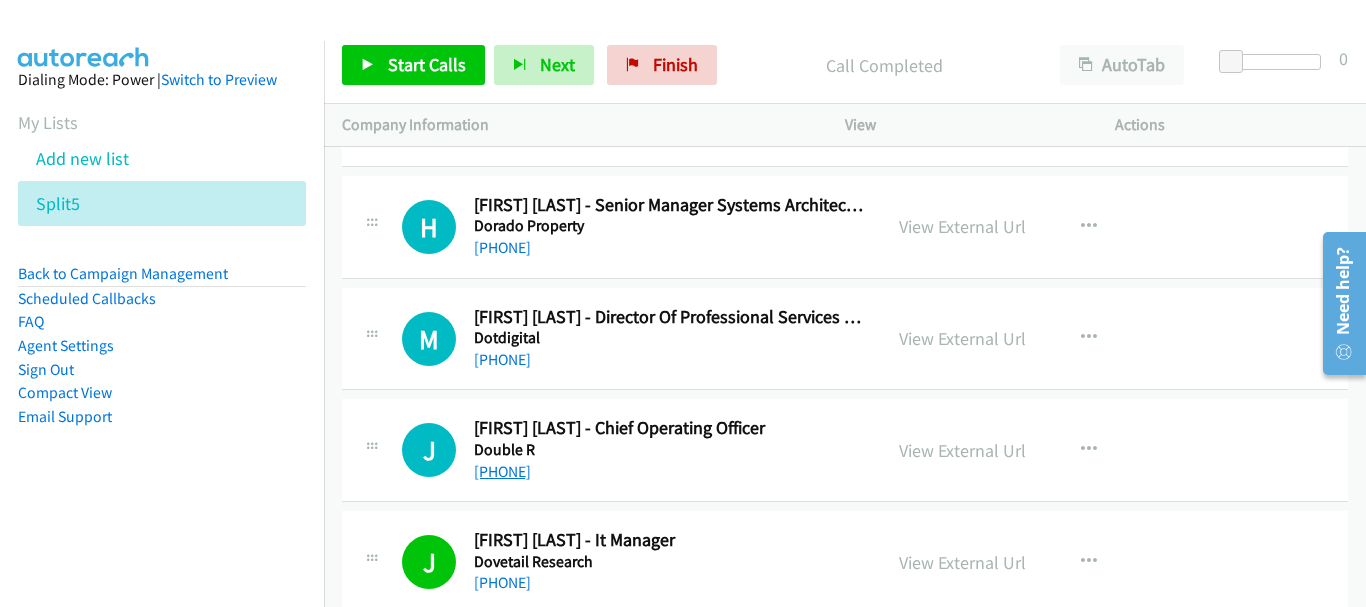 click on "[PHONE]" at bounding box center (502, 471) 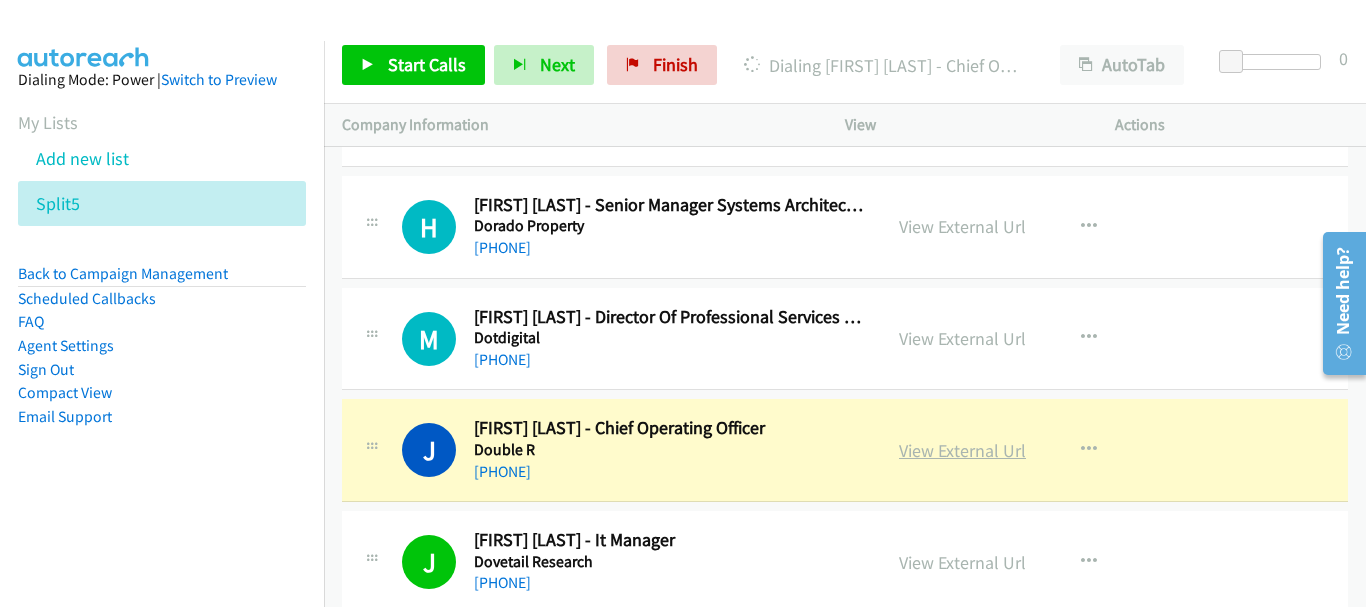 click on "View External Url" at bounding box center (962, 450) 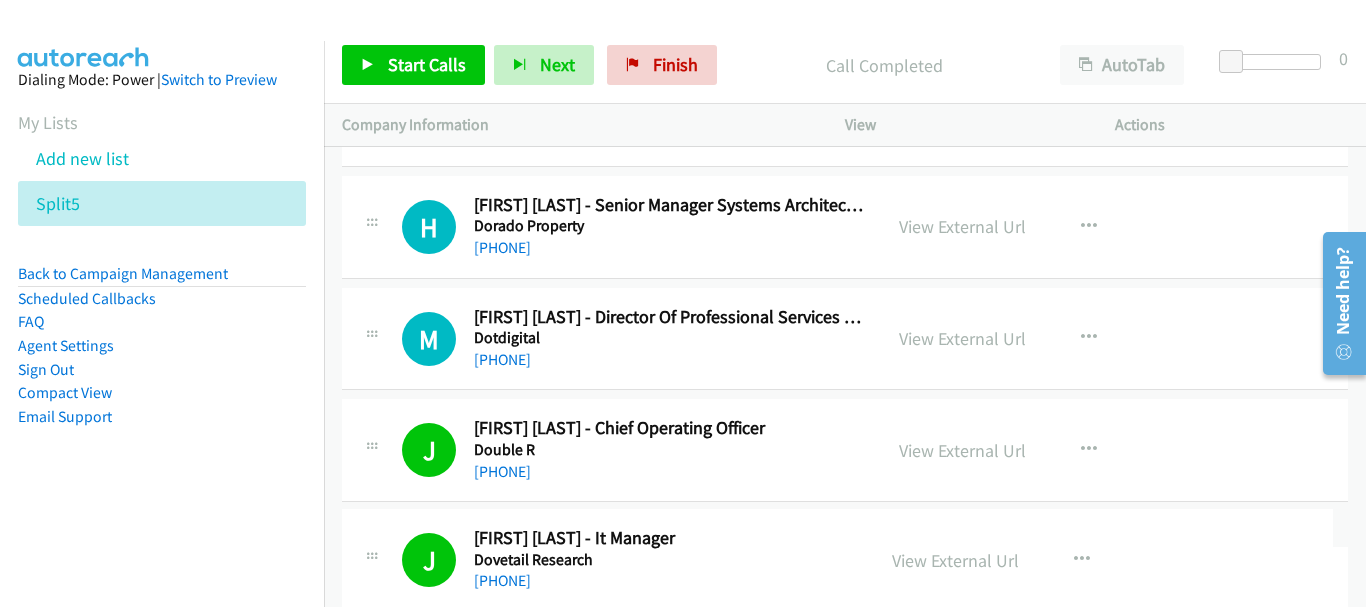drag, startPoint x: 1350, startPoint y: 521, endPoint x: 1, endPoint y: 18, distance: 1439.7257 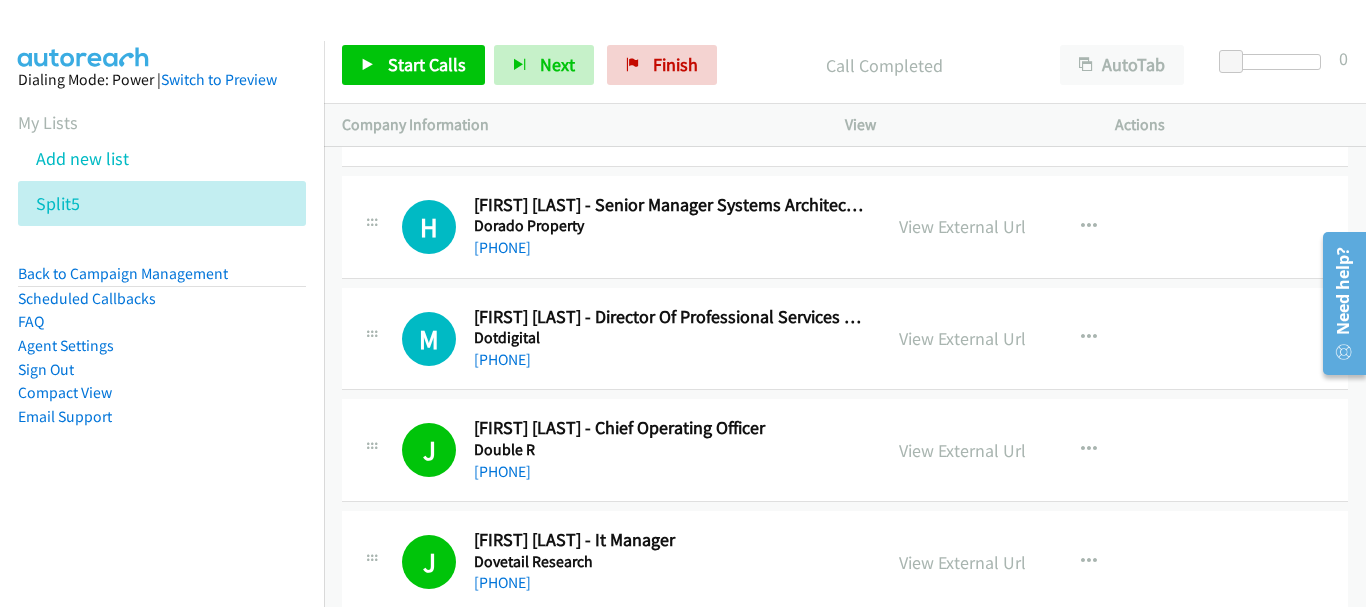 scroll, scrollTop: 0, scrollLeft: 0, axis: both 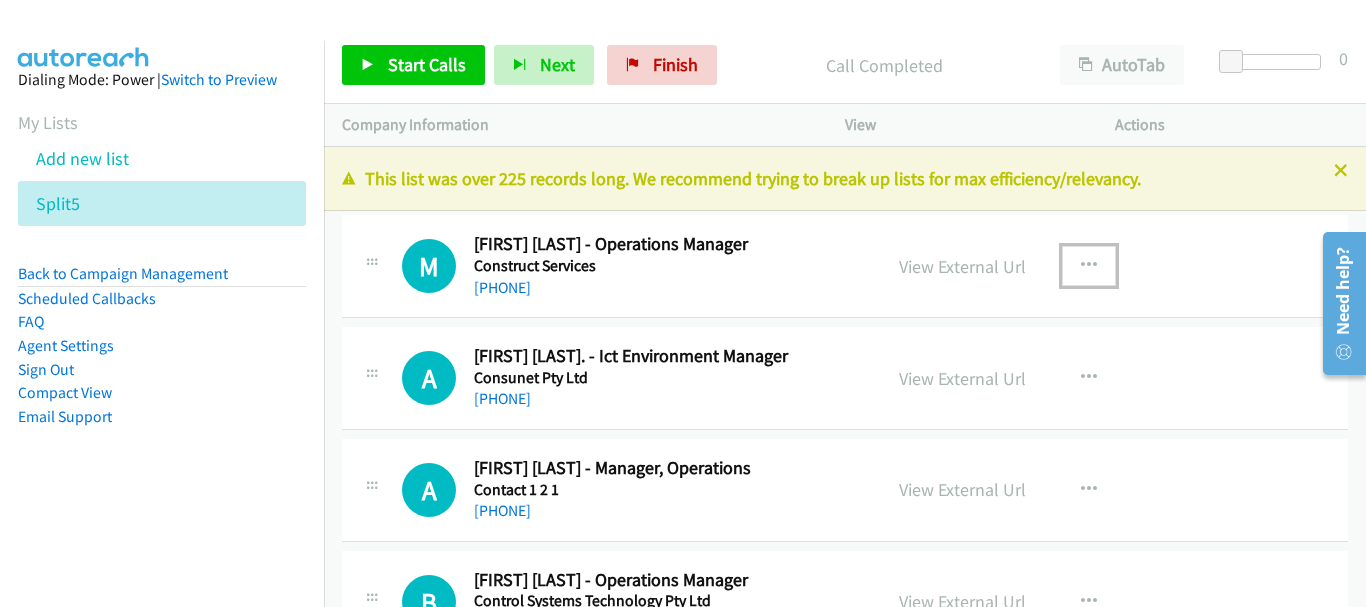 click at bounding box center (1089, 266) 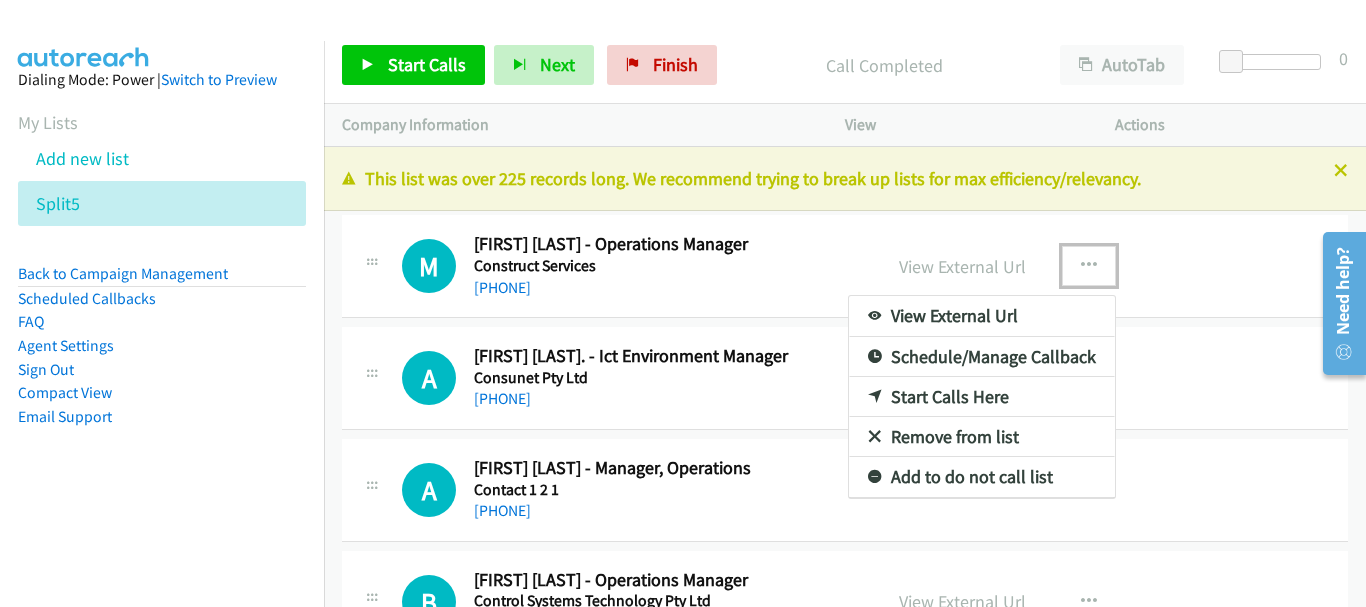 click at bounding box center [875, 398] 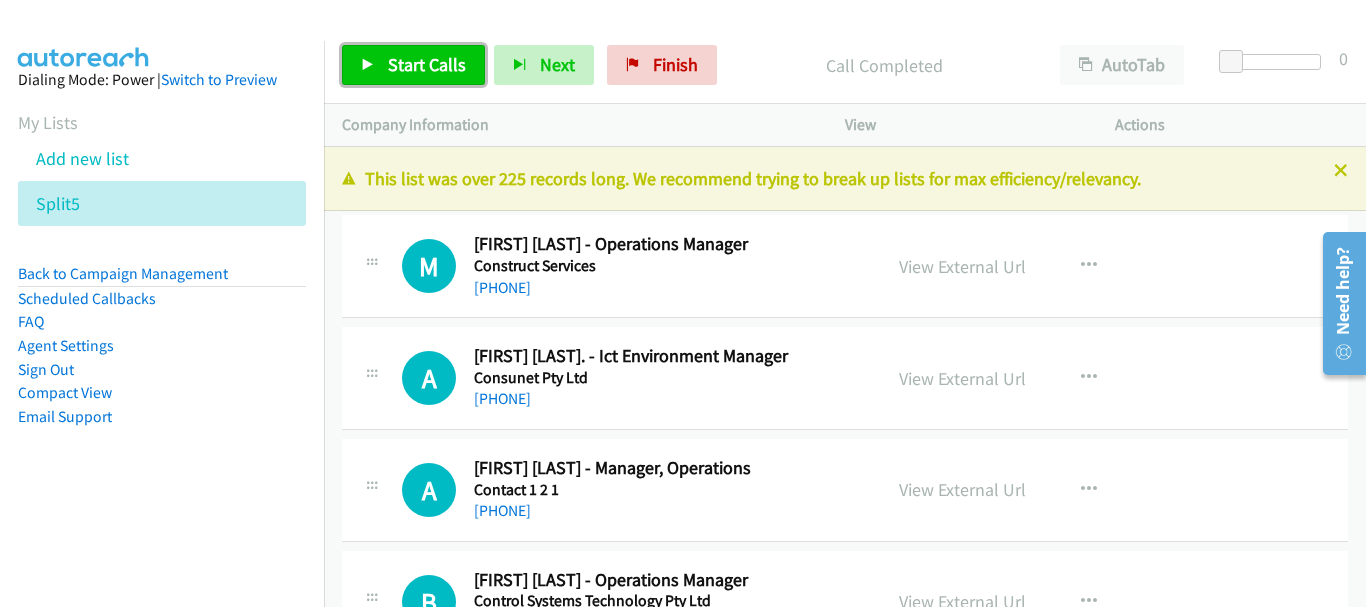 click on "Start Calls" at bounding box center [413, 65] 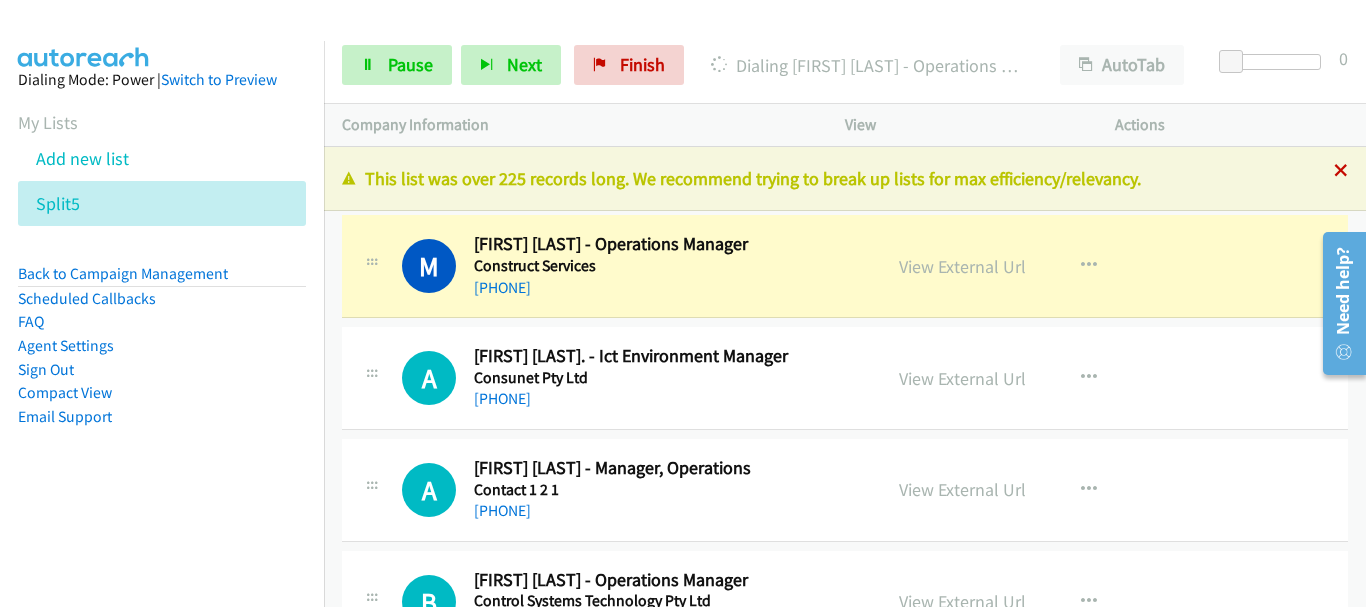 click at bounding box center (1341, 172) 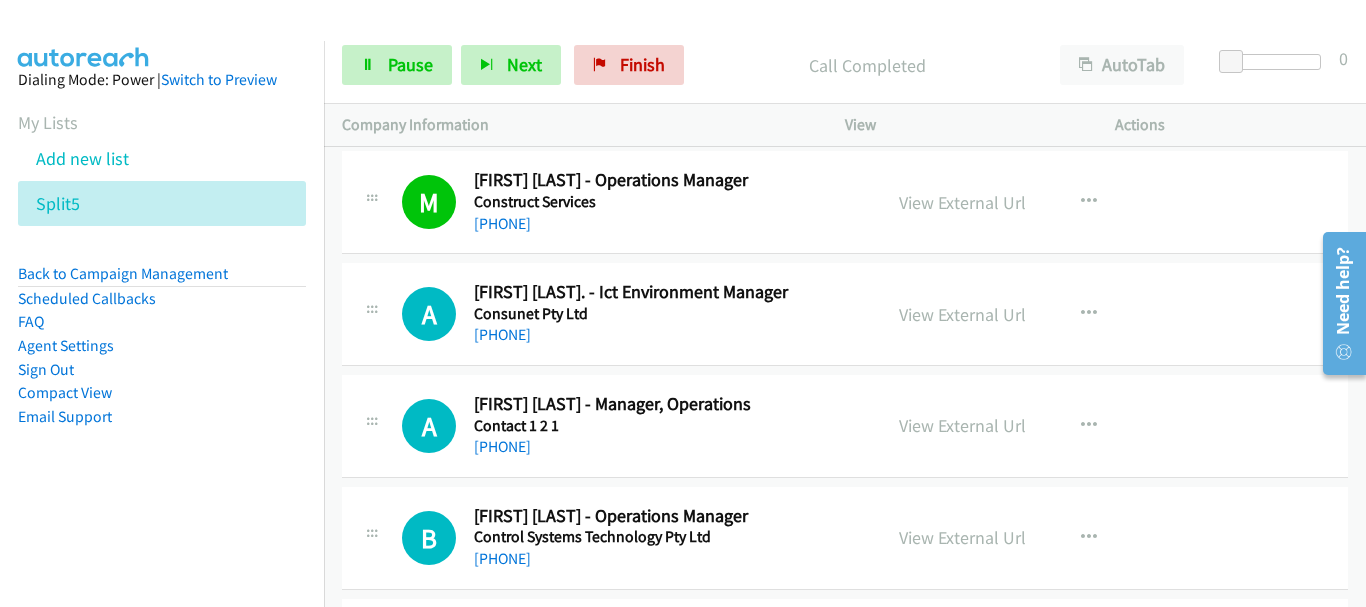 scroll, scrollTop: 100, scrollLeft: 0, axis: vertical 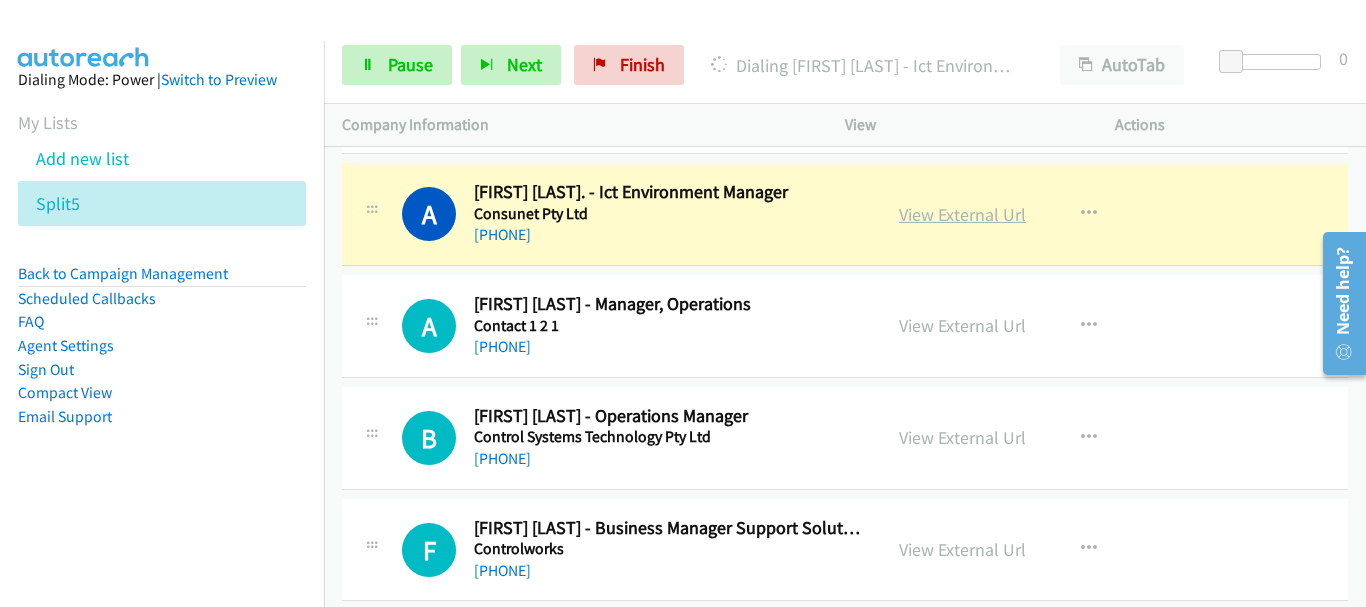 drag, startPoint x: 965, startPoint y: 215, endPoint x: 951, endPoint y: 214, distance: 14.035668 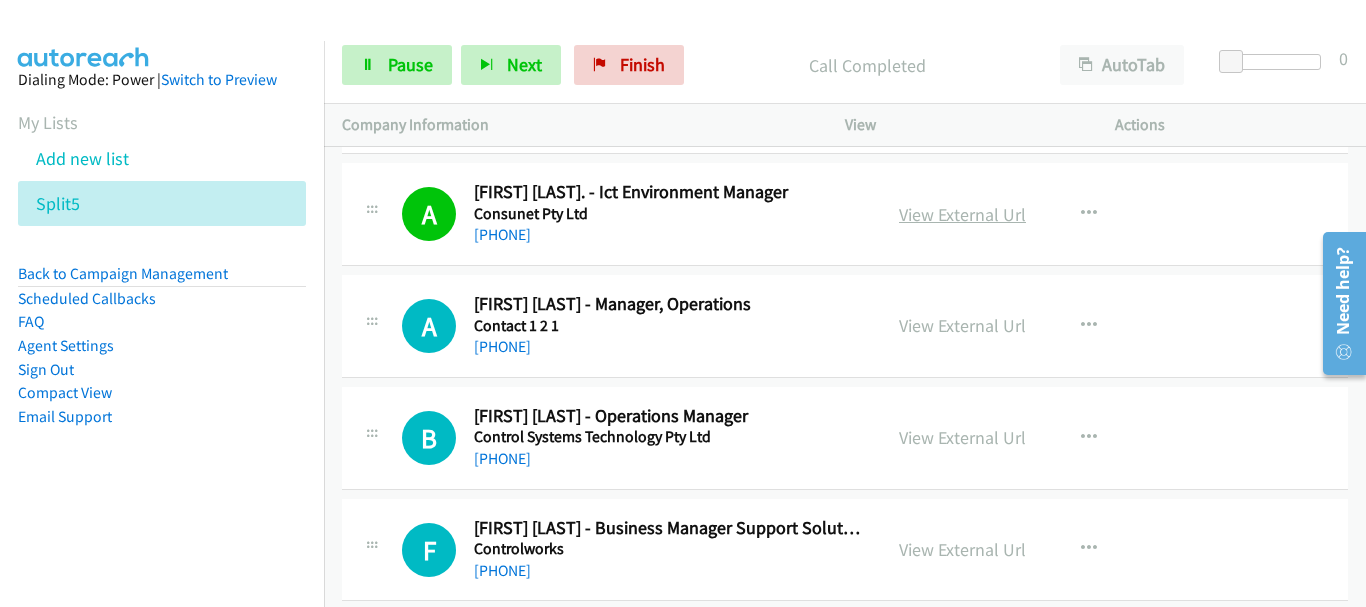 click on "View External Url" at bounding box center [962, 214] 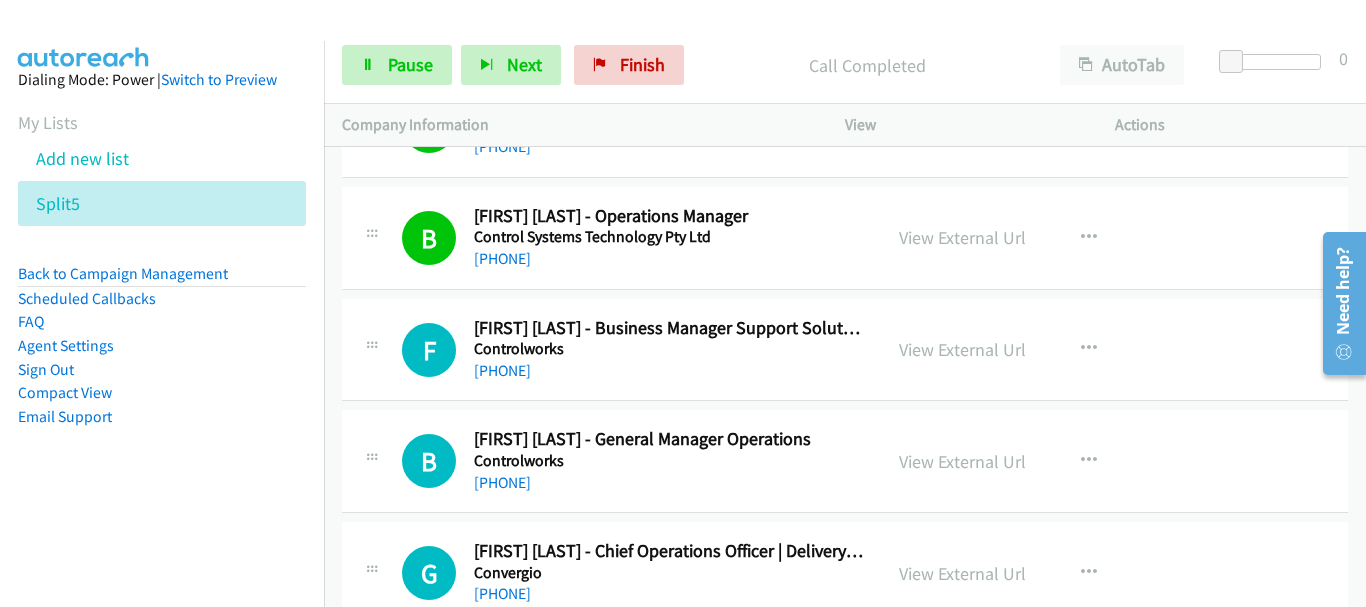 scroll, scrollTop: 400, scrollLeft: 0, axis: vertical 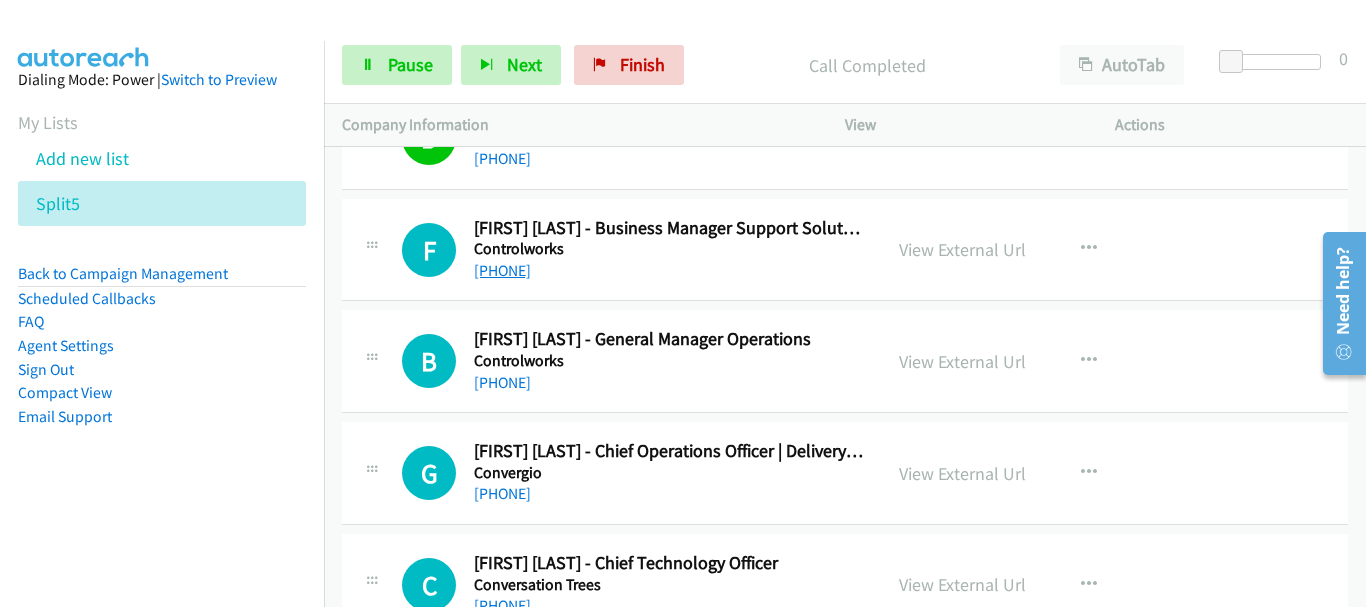 click on "[PHONE]" at bounding box center [502, 270] 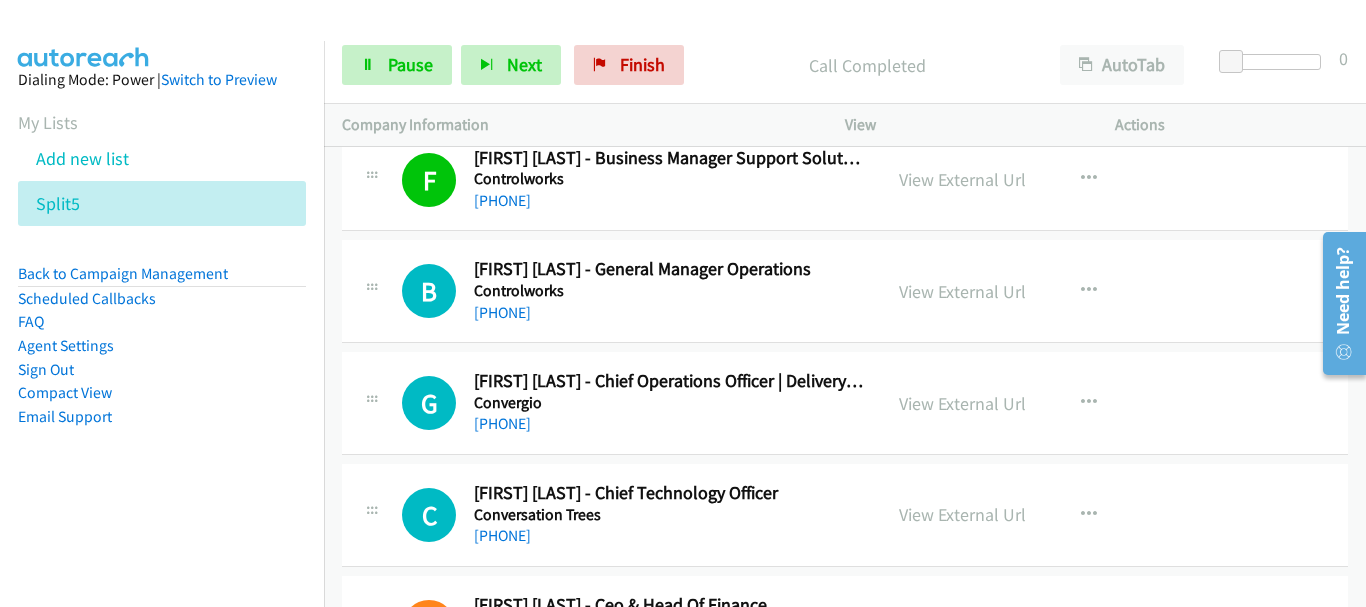 scroll, scrollTop: 500, scrollLeft: 0, axis: vertical 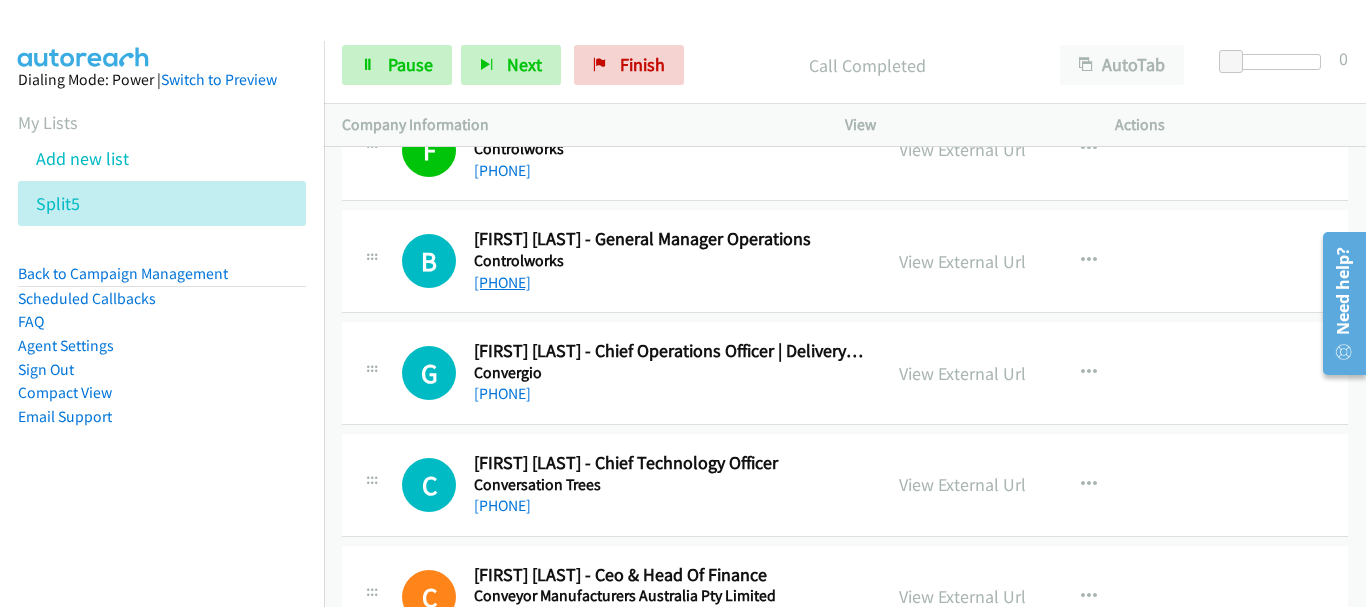 click on "[PHONE]" at bounding box center [502, 282] 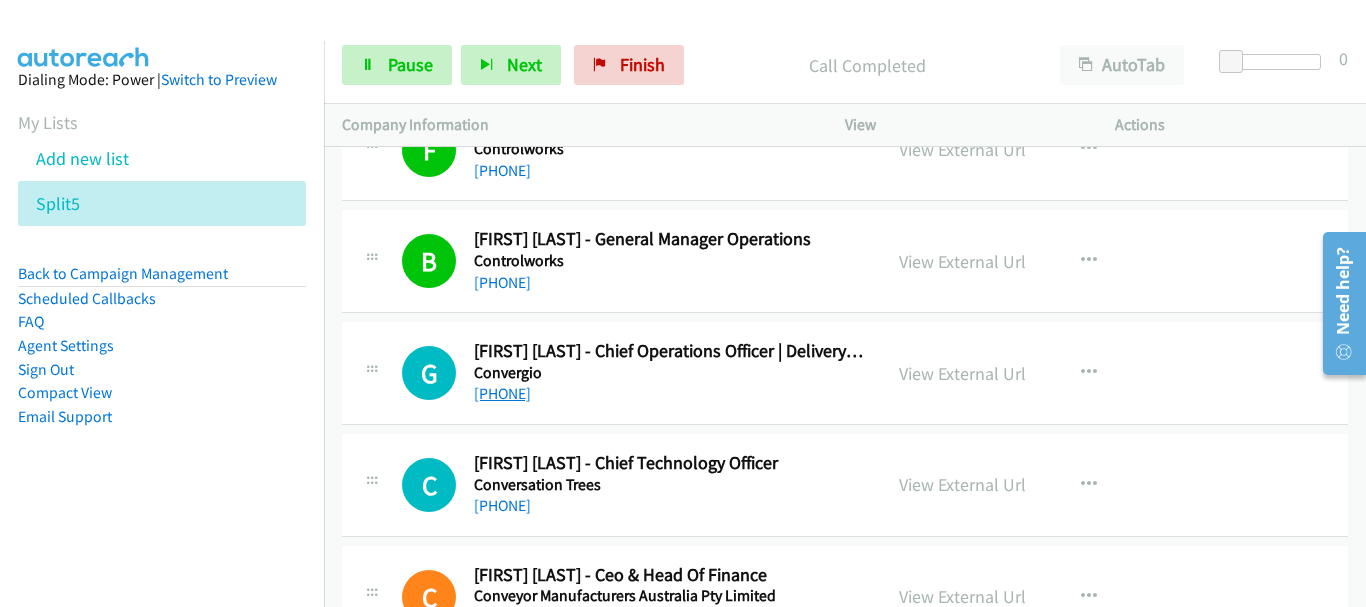 click on "[PHONE]" at bounding box center [502, 393] 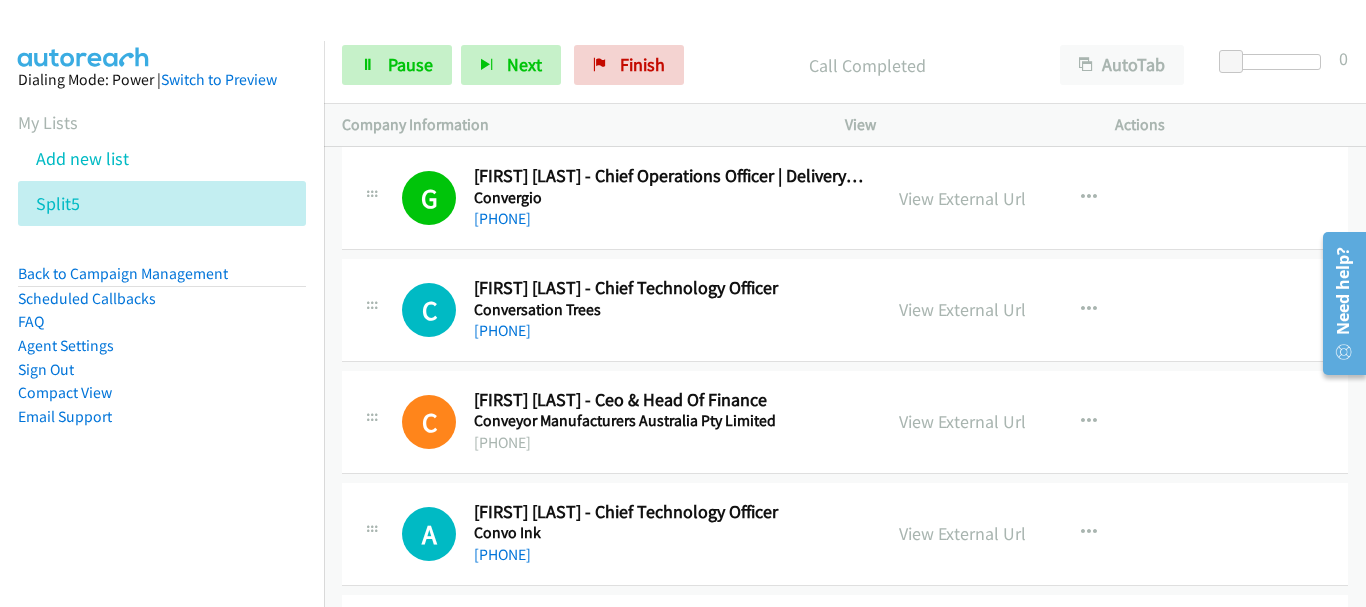 scroll, scrollTop: 700, scrollLeft: 0, axis: vertical 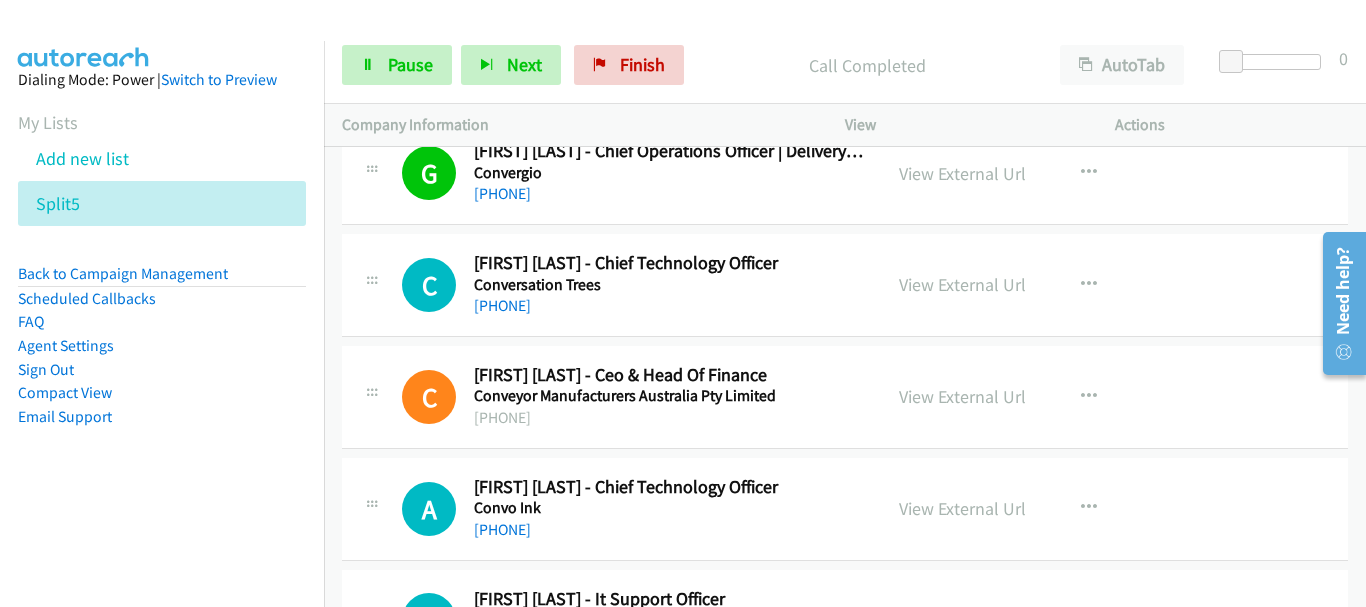 click on "[PHONE]" at bounding box center (845, 285) 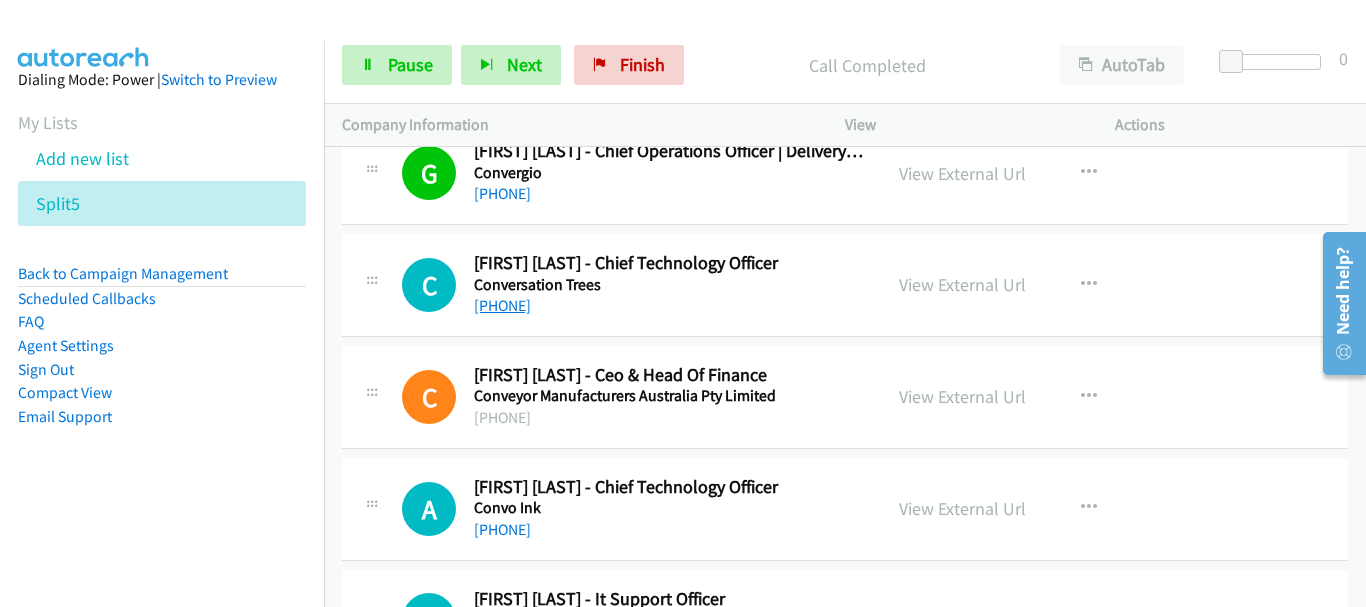 click on "[PHONE]" at bounding box center [502, 305] 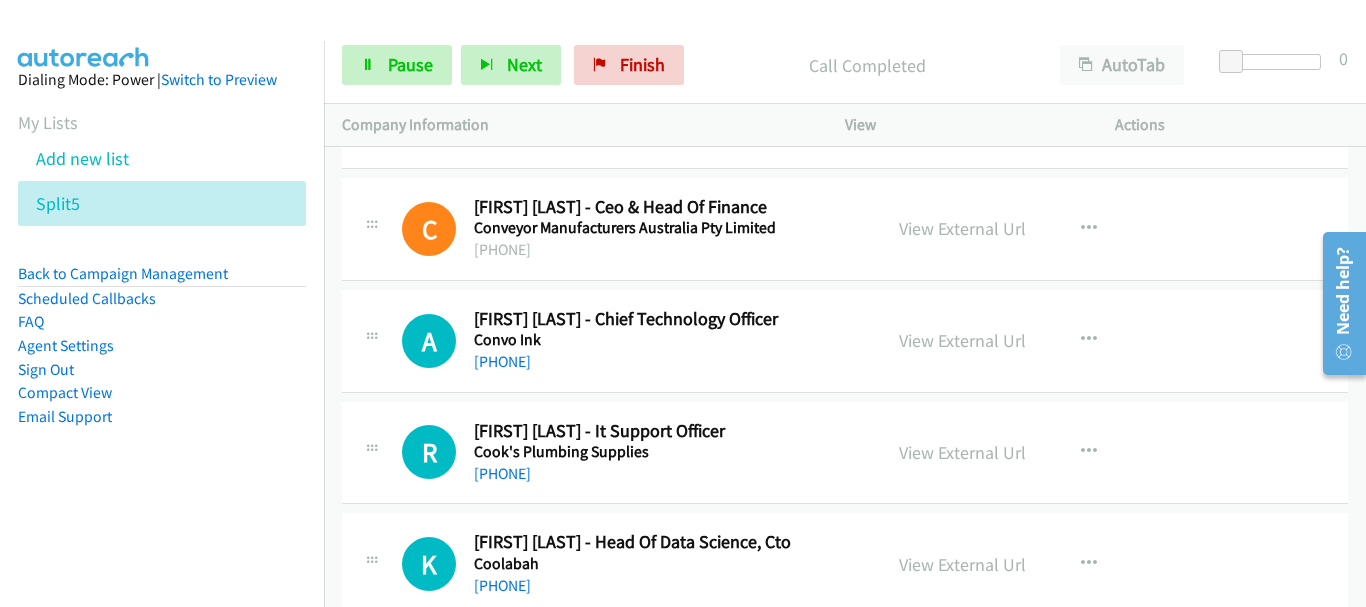 scroll, scrollTop: 900, scrollLeft: 0, axis: vertical 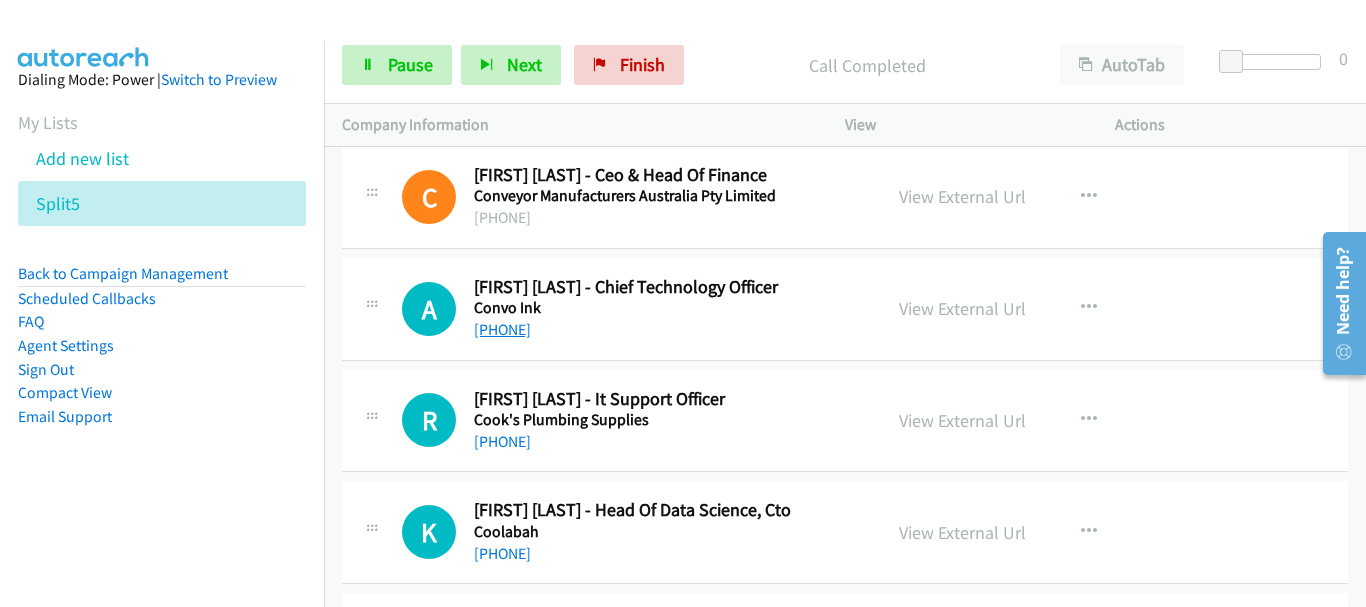 click on "[PHONE]" at bounding box center [502, 329] 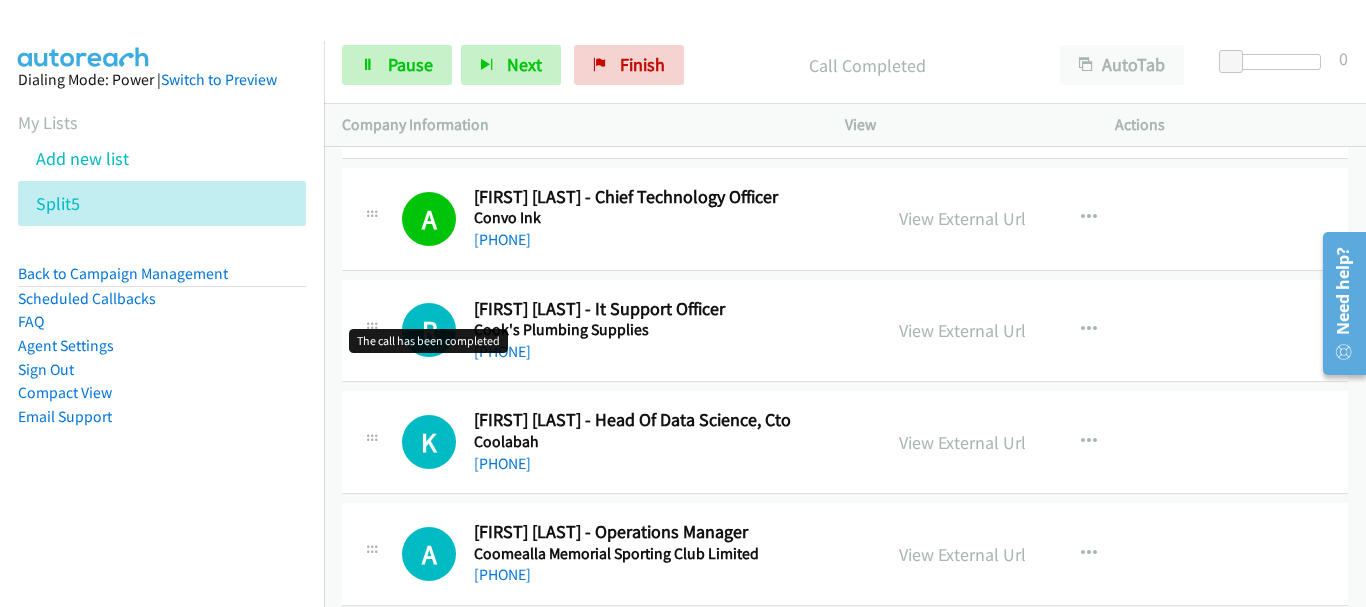 scroll, scrollTop: 1000, scrollLeft: 0, axis: vertical 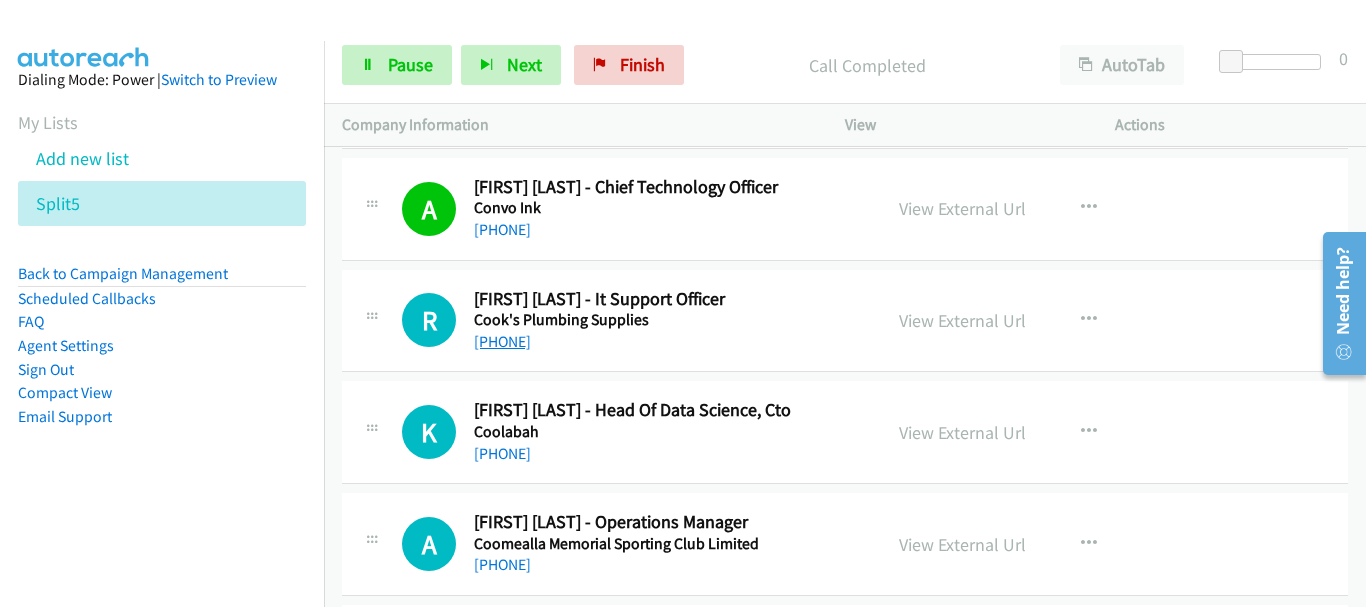 drag, startPoint x: 543, startPoint y: 338, endPoint x: 506, endPoint y: 350, distance: 38.8973 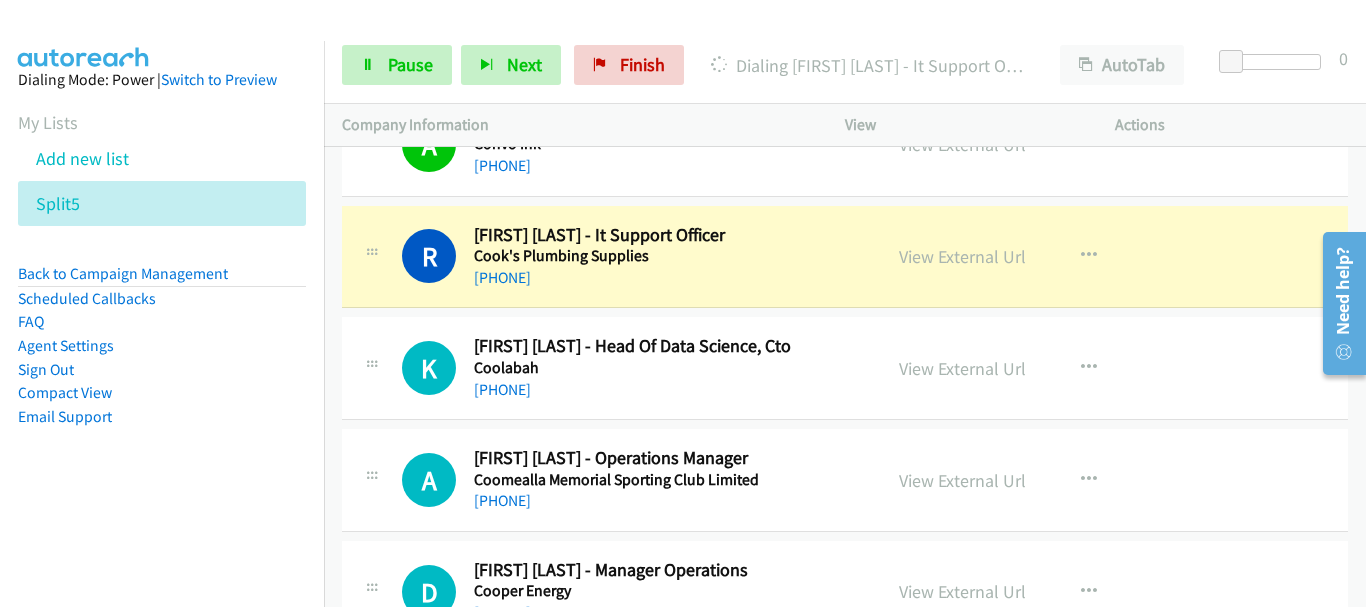 scroll, scrollTop: 1100, scrollLeft: 0, axis: vertical 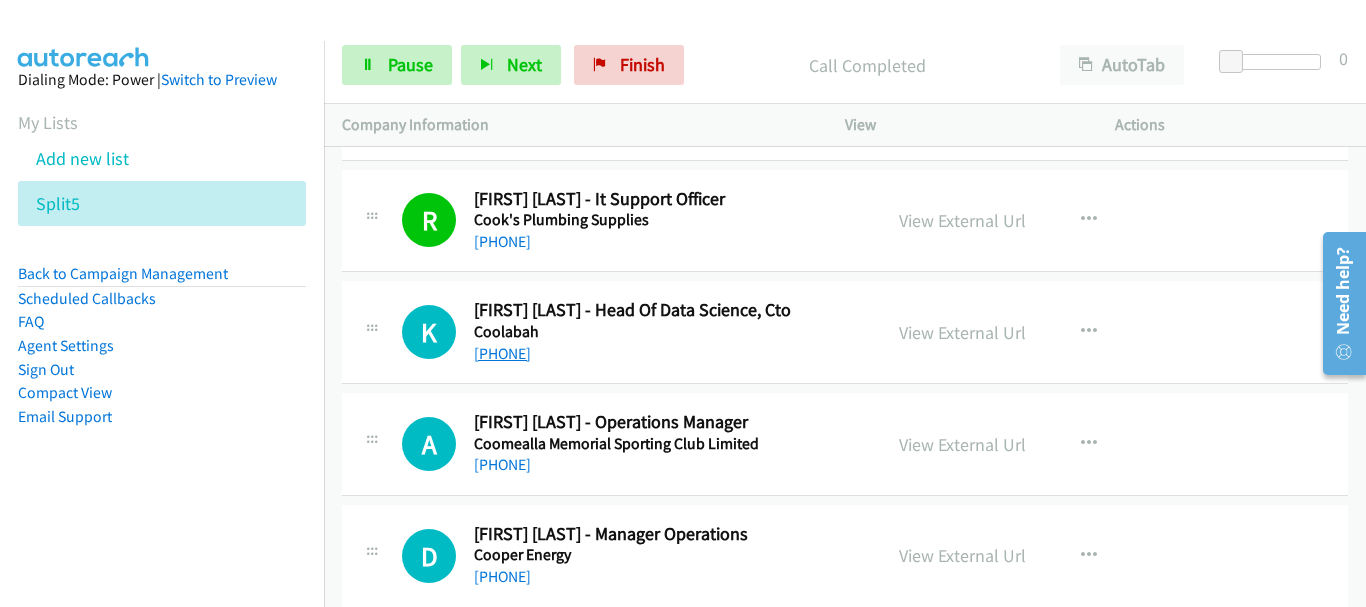 click on "[PHONE]" at bounding box center [502, 353] 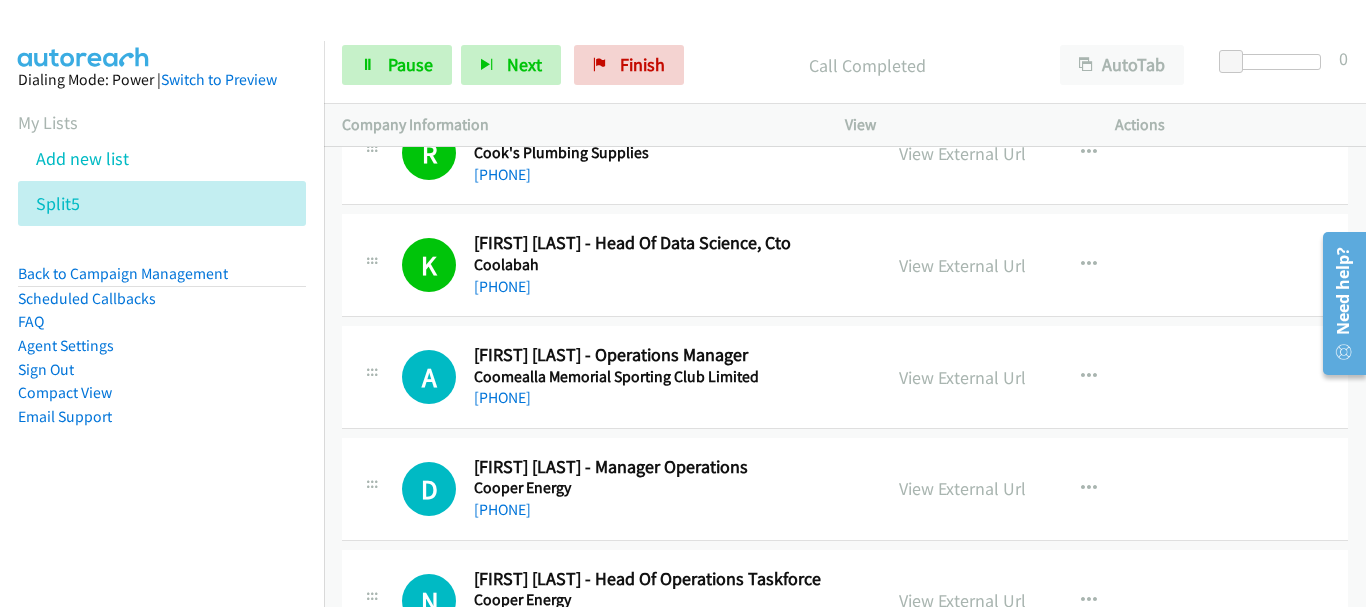 scroll, scrollTop: 1200, scrollLeft: 0, axis: vertical 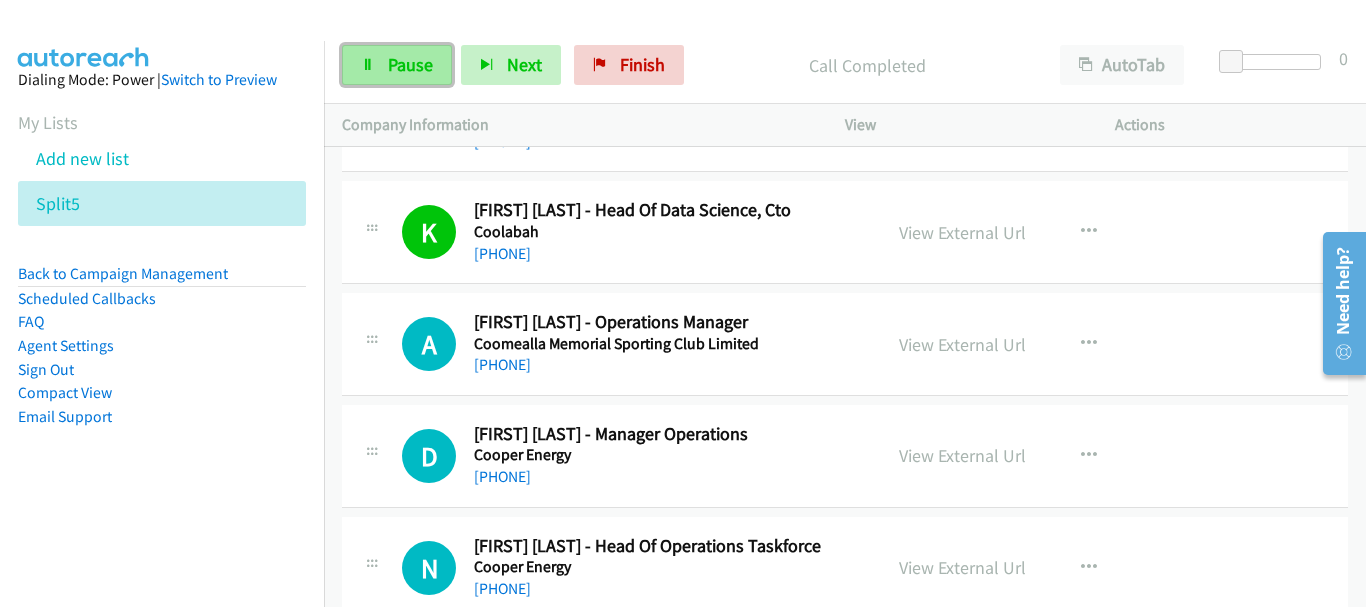 click on "Pause" at bounding box center (397, 65) 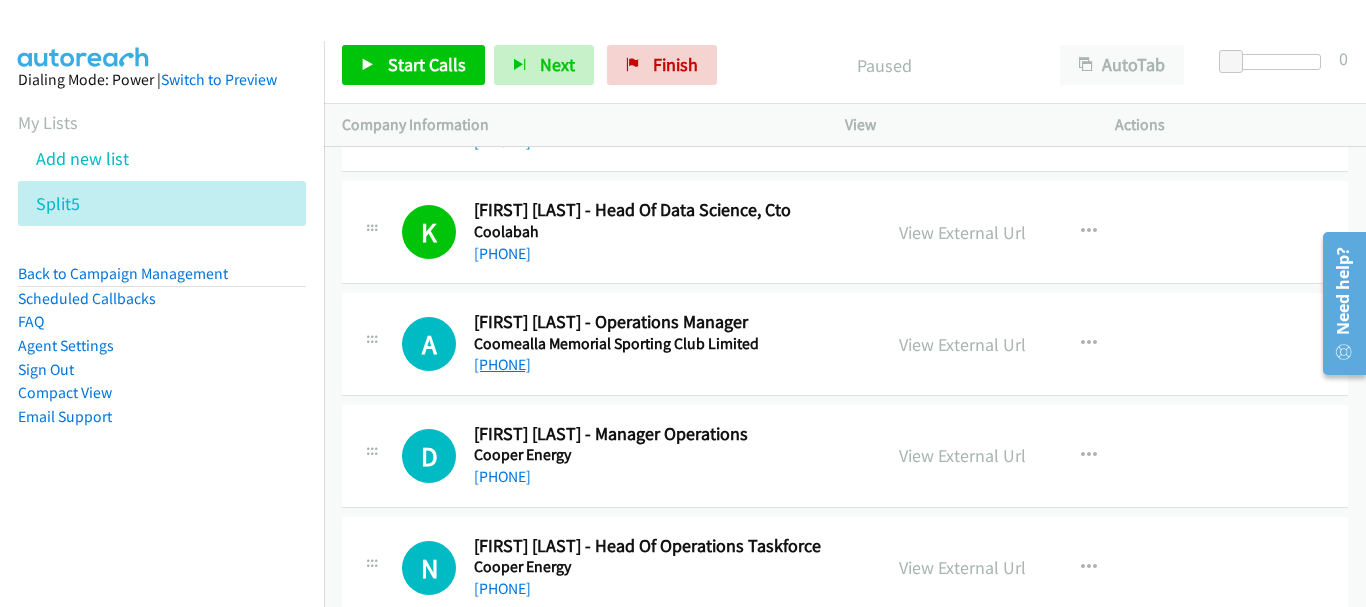 click on "[PHONE]" at bounding box center (502, 364) 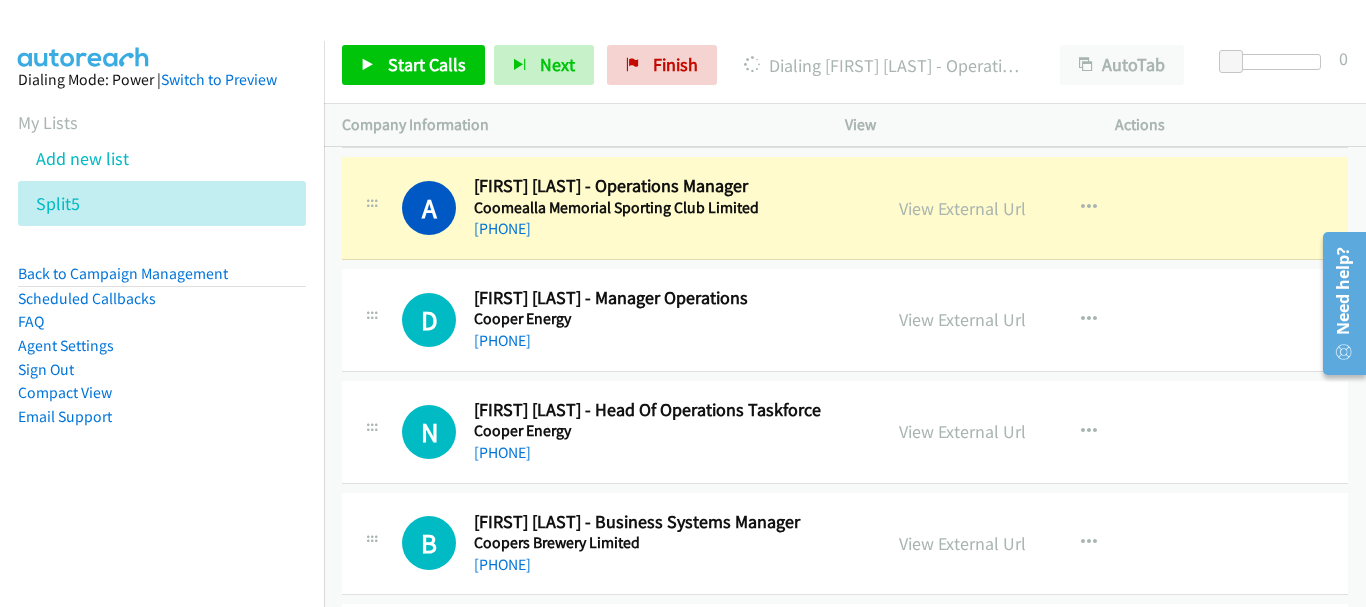 scroll, scrollTop: 1300, scrollLeft: 0, axis: vertical 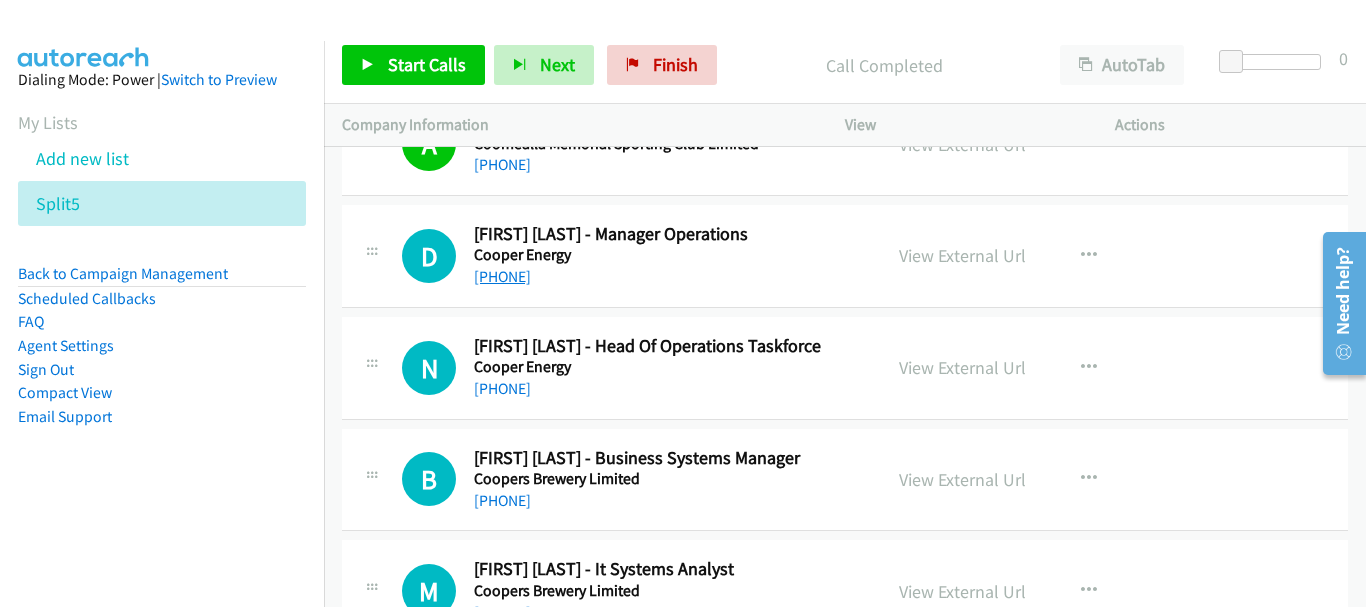 click on "[PHONE]" at bounding box center (502, 276) 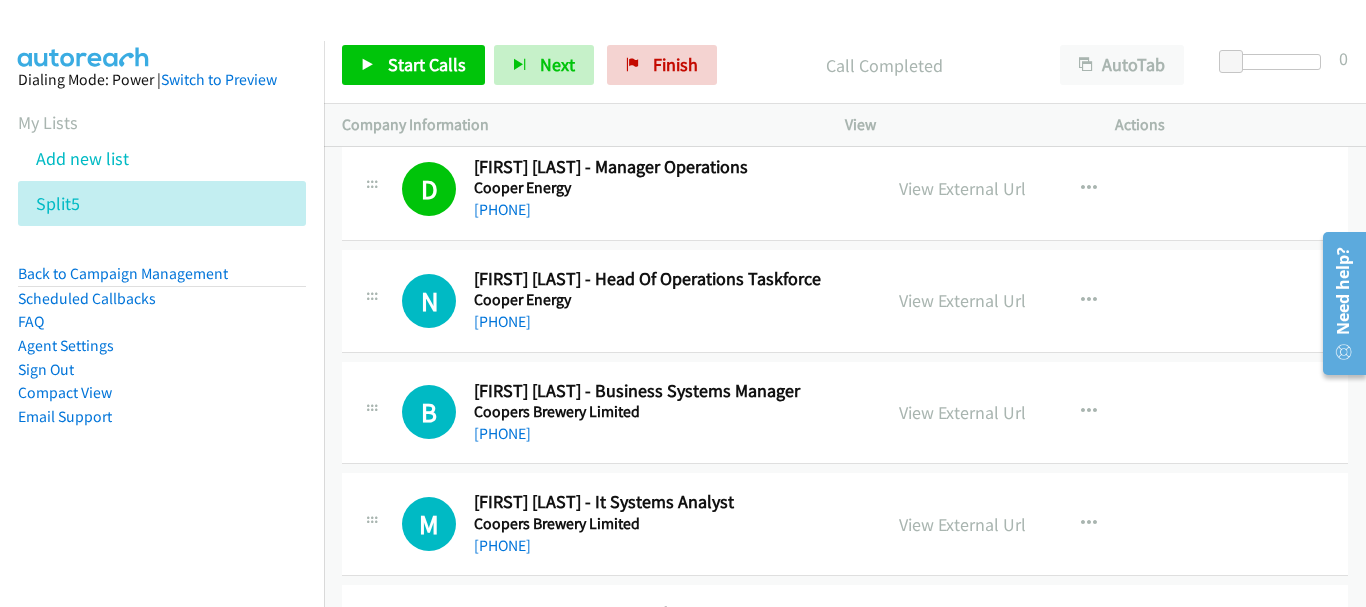 scroll, scrollTop: 1500, scrollLeft: 0, axis: vertical 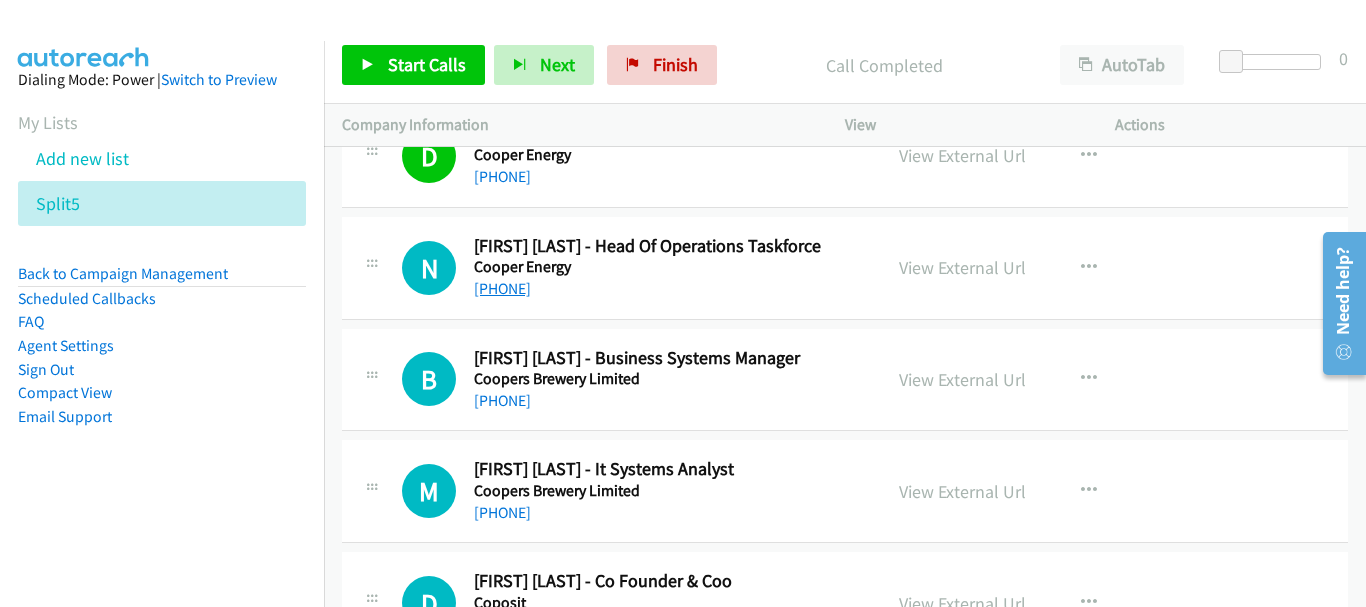 click on "[PHONE]" at bounding box center (502, 288) 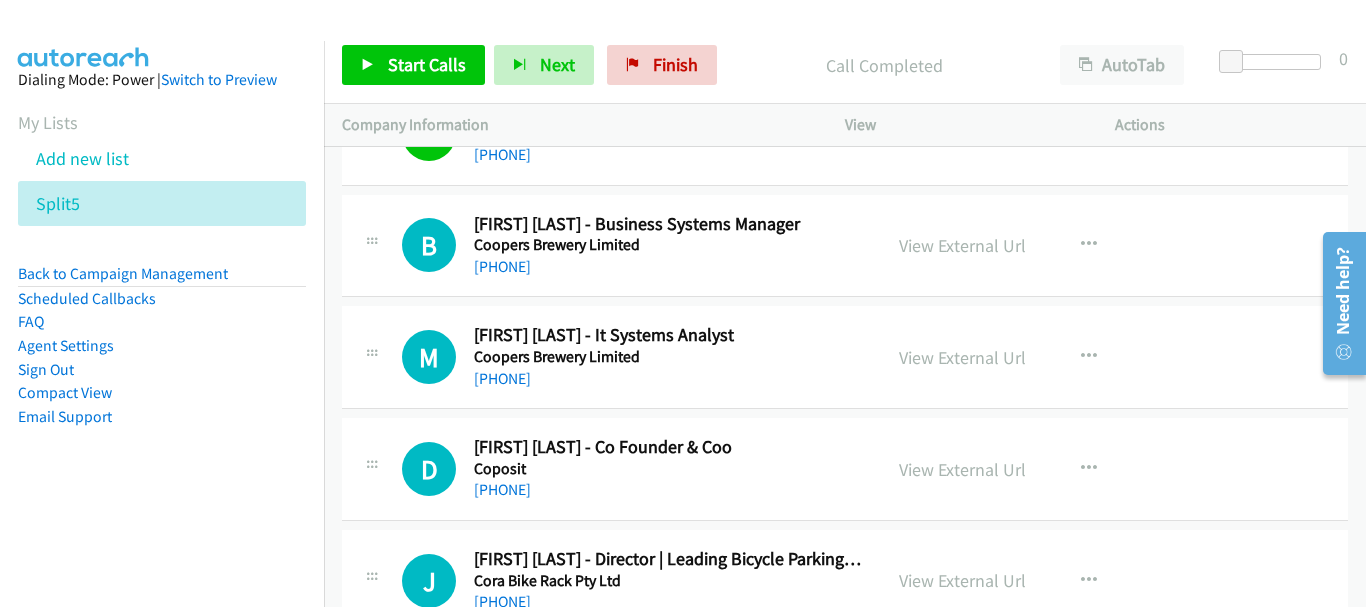 scroll, scrollTop: 1600, scrollLeft: 0, axis: vertical 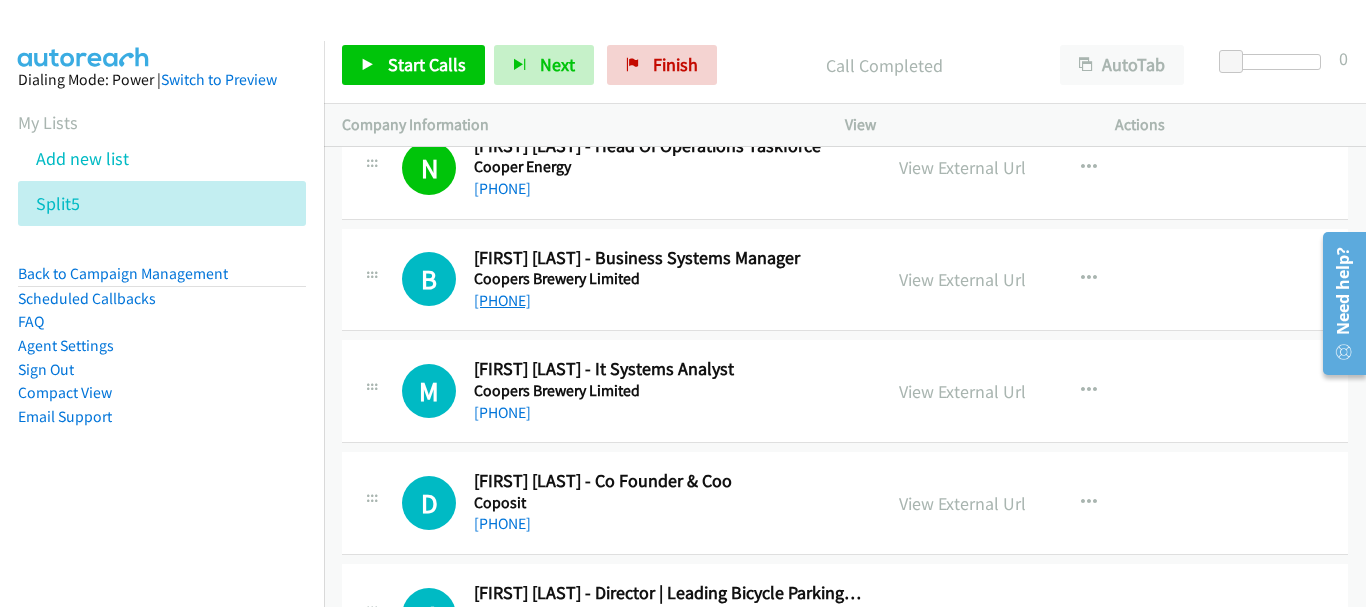 click on "[PHONE]" at bounding box center [502, 300] 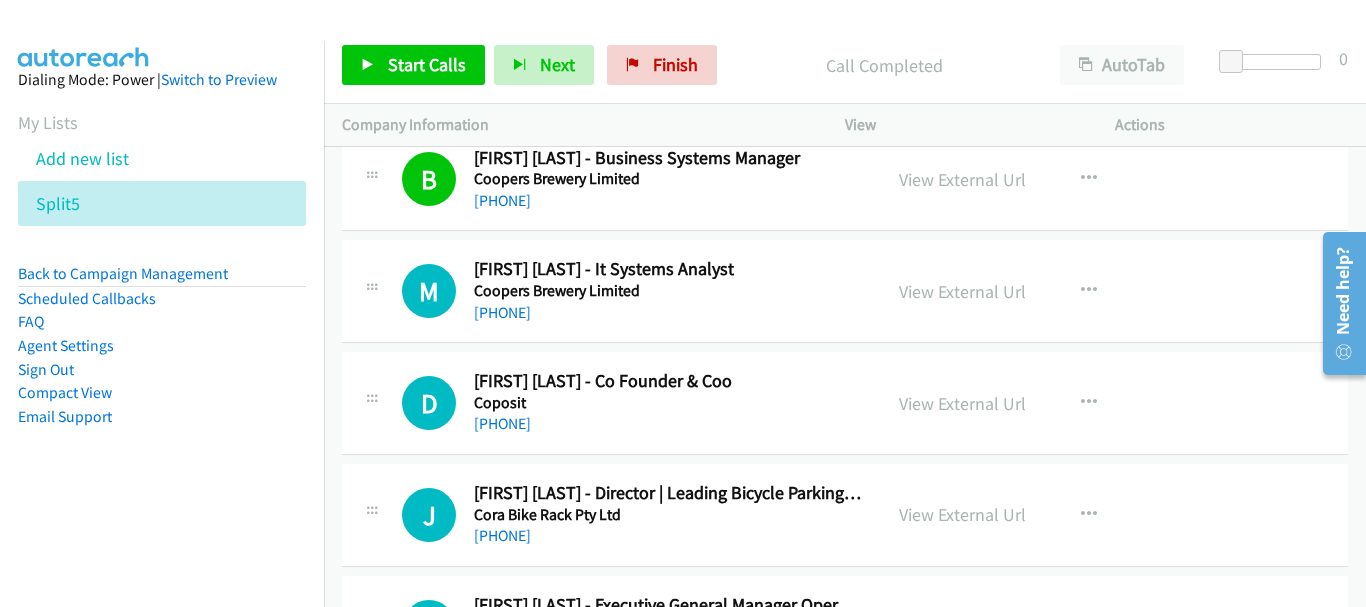 scroll, scrollTop: 1800, scrollLeft: 0, axis: vertical 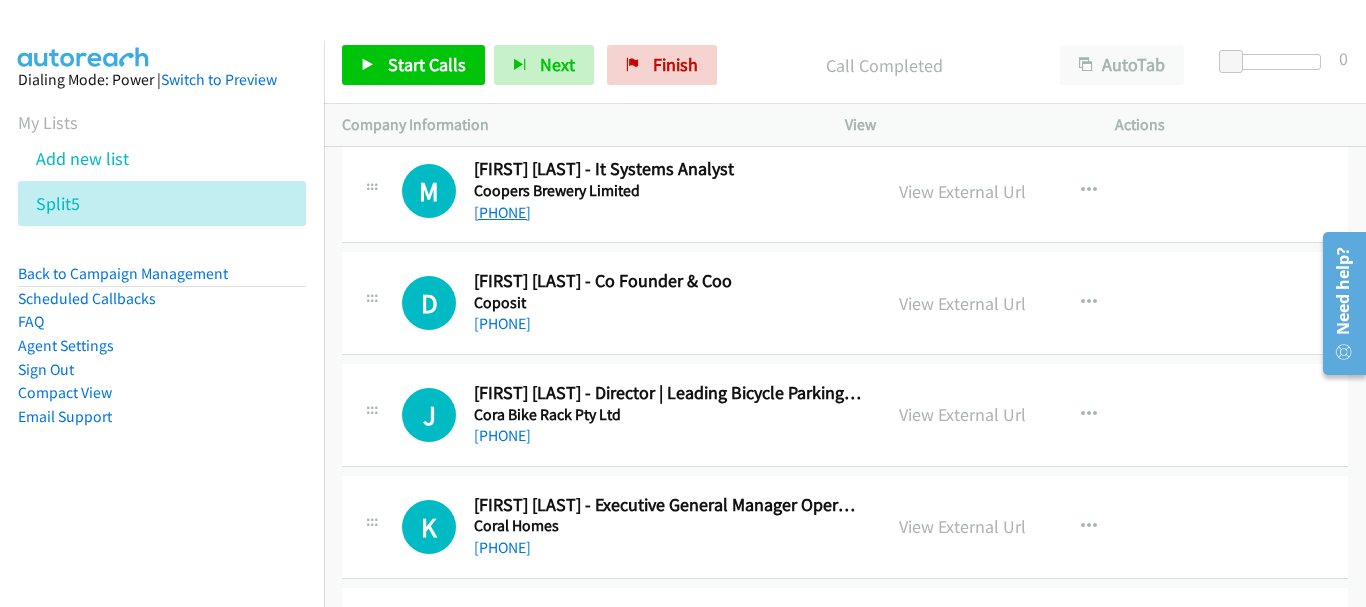 click on "[PHONE]" at bounding box center [502, 212] 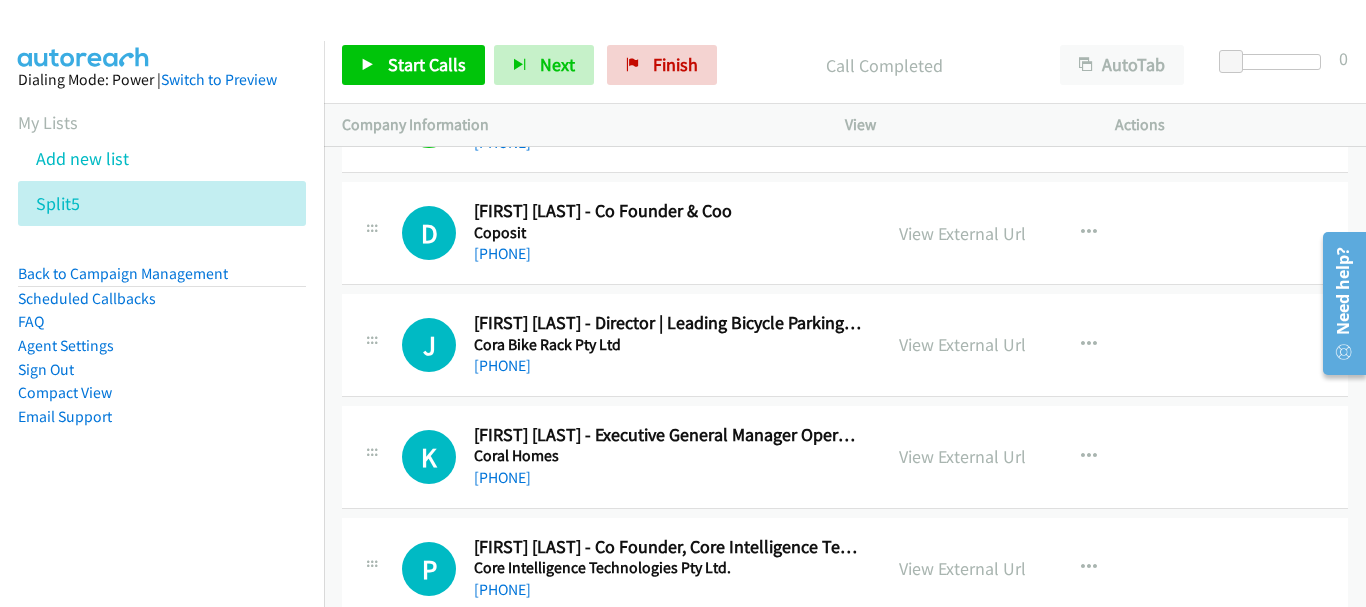 scroll, scrollTop: 1900, scrollLeft: 0, axis: vertical 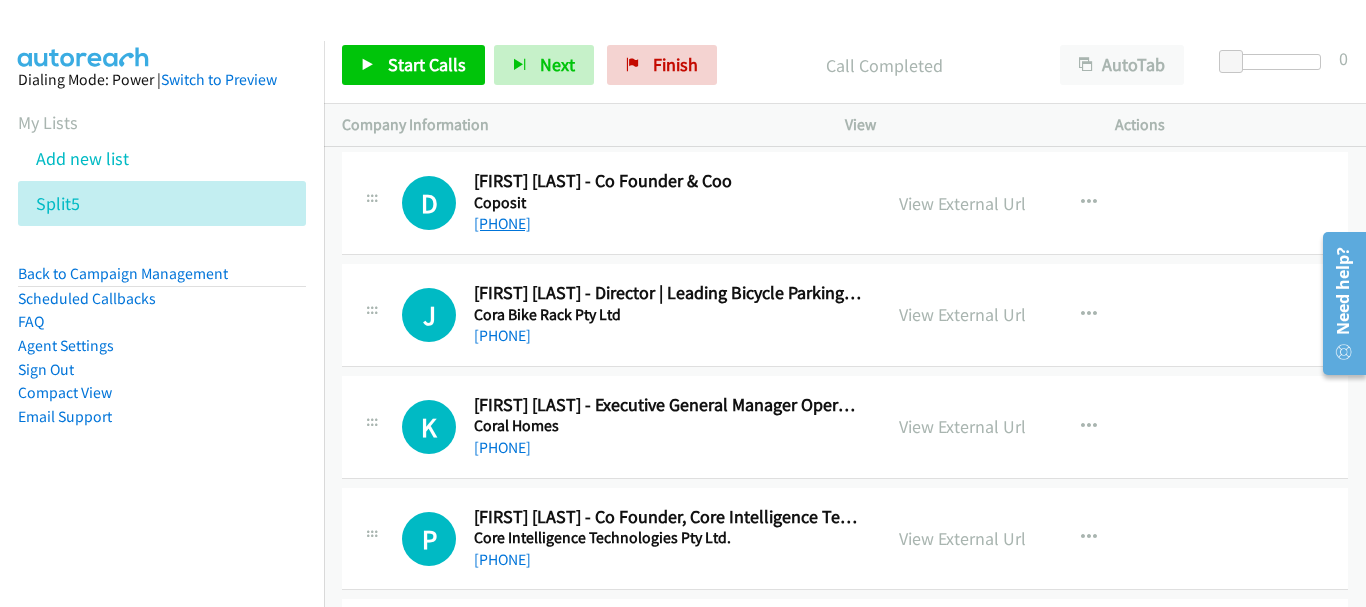 click on "[PHONE]" at bounding box center (502, 223) 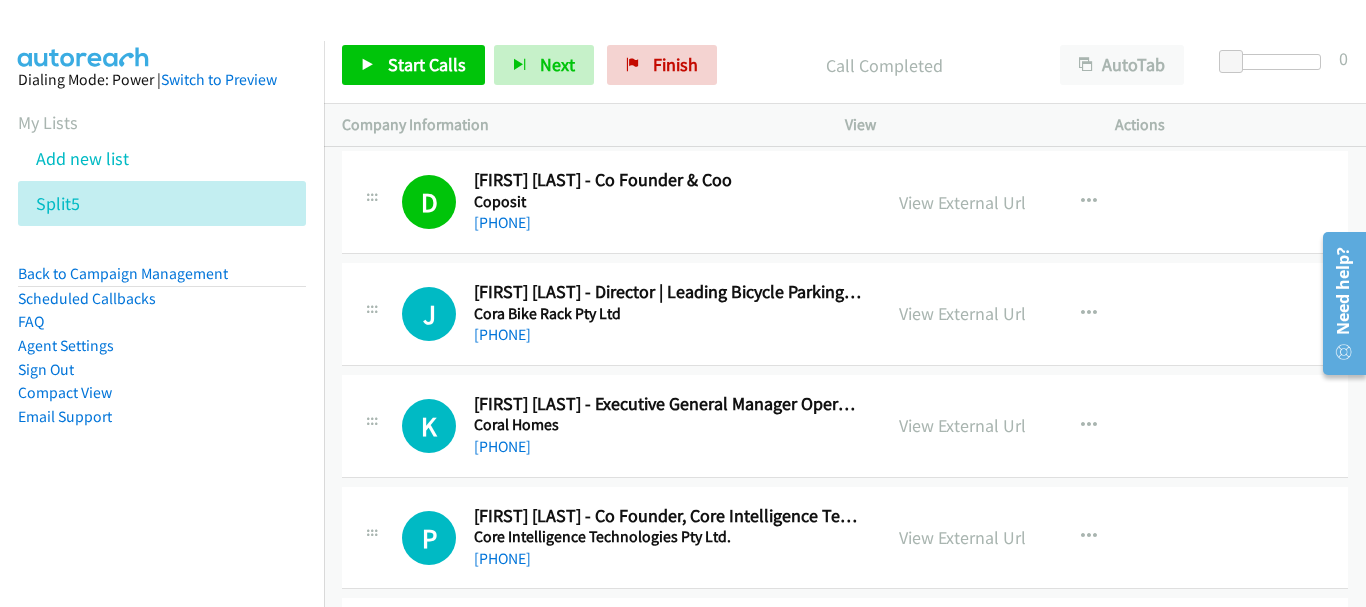 scroll, scrollTop: 1900, scrollLeft: 0, axis: vertical 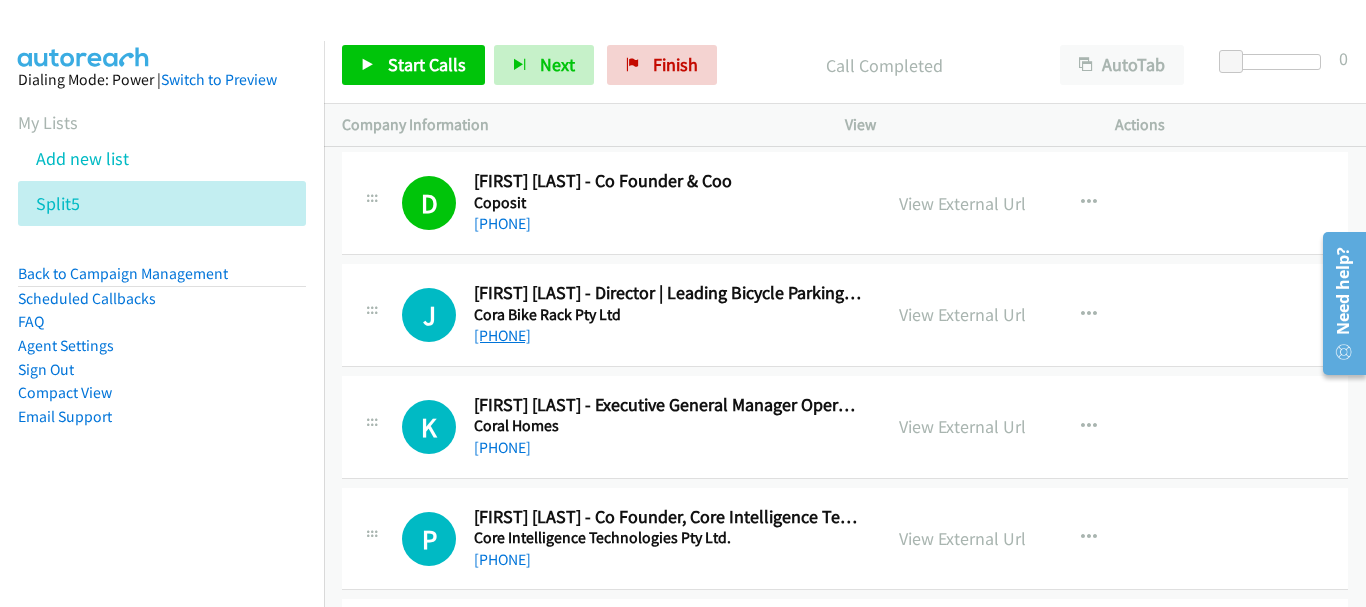 click on "[PHONE]" at bounding box center [502, 335] 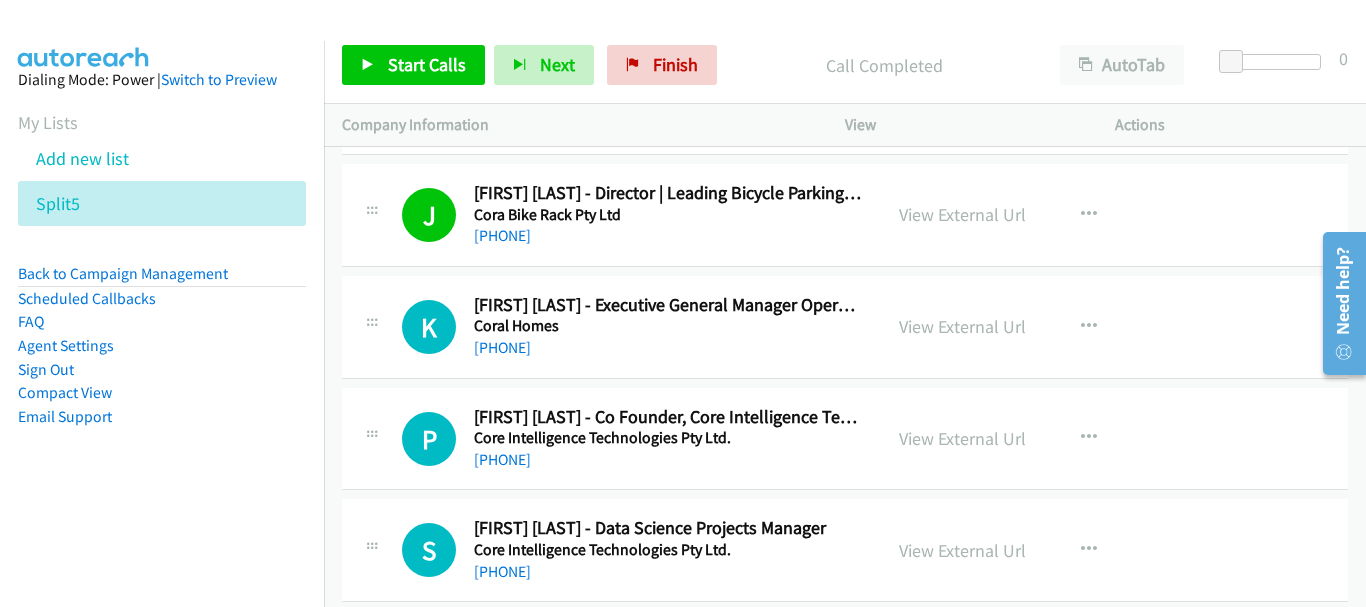 scroll, scrollTop: 2100, scrollLeft: 0, axis: vertical 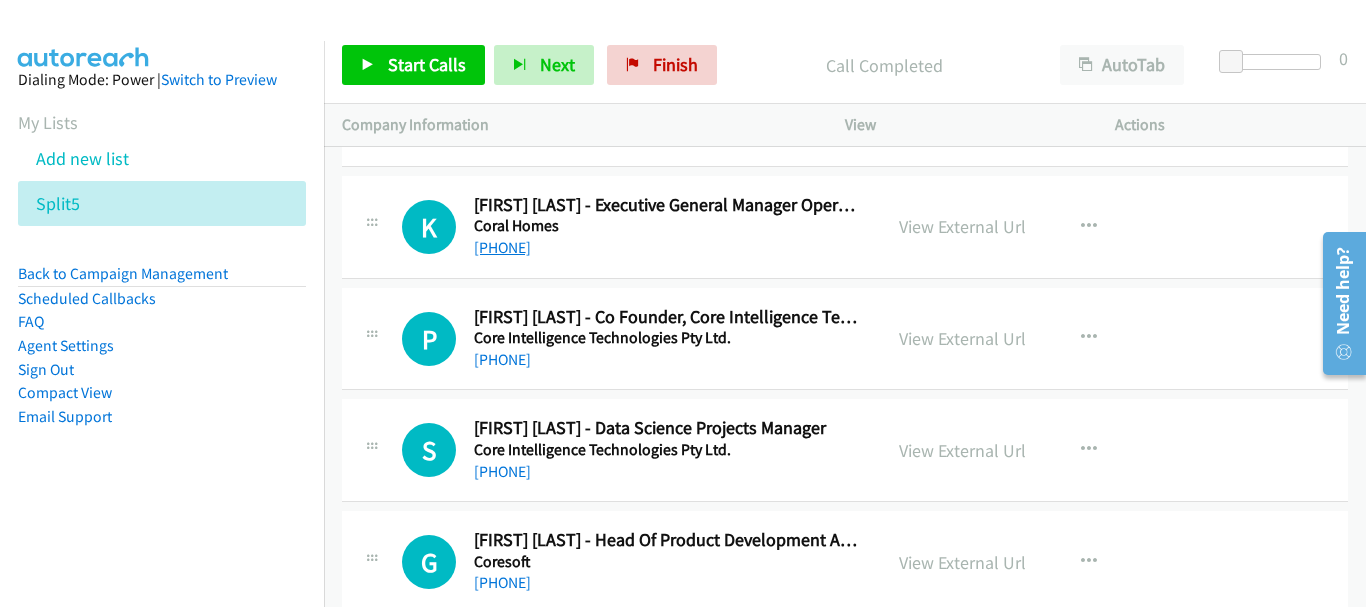 click on "[PHONE]" at bounding box center [502, 247] 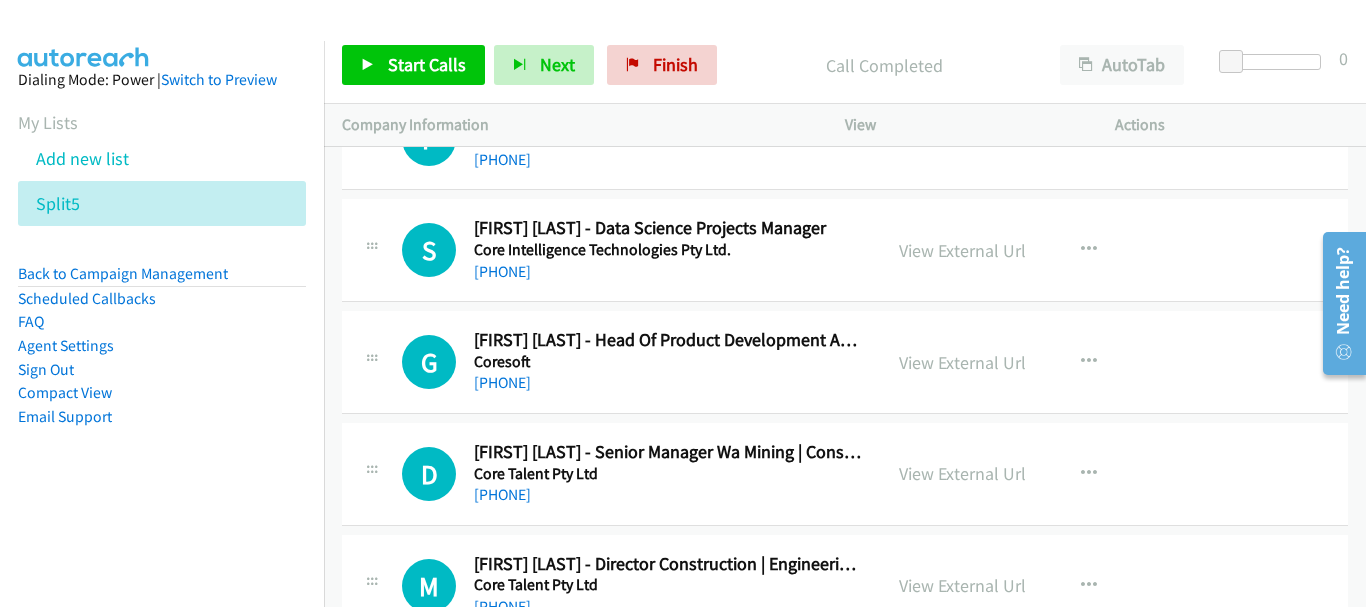 scroll, scrollTop: 2200, scrollLeft: 0, axis: vertical 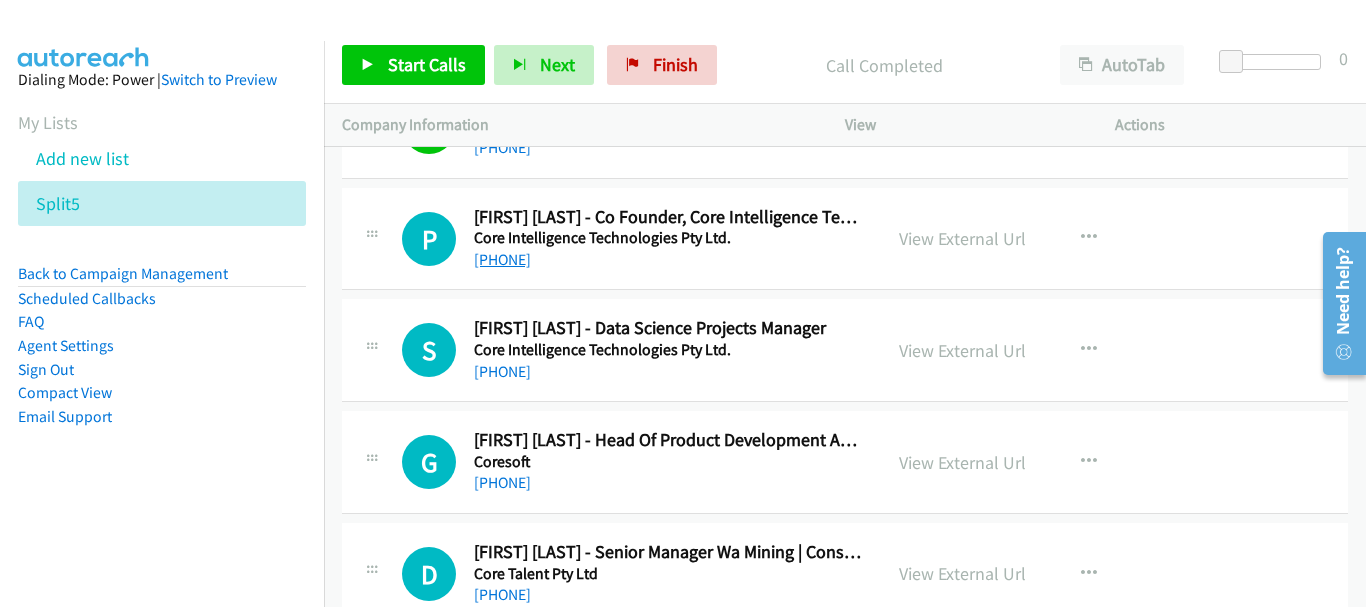 click on "[PHONE]" at bounding box center [502, 259] 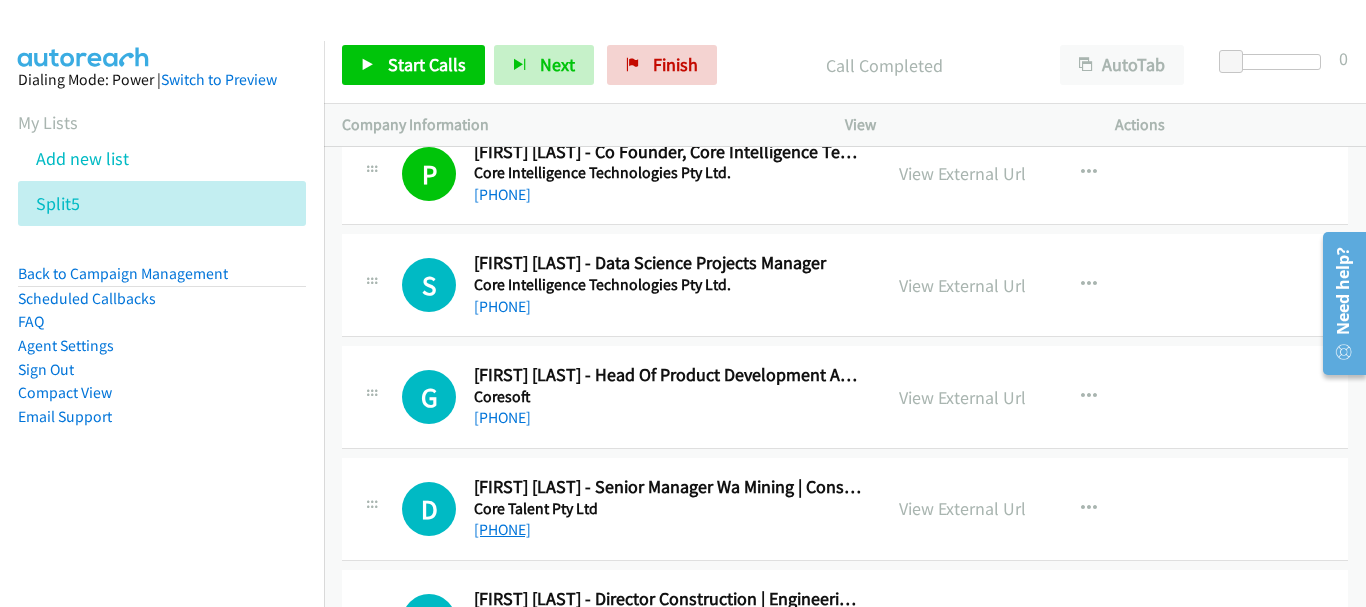 scroll, scrollTop: 2300, scrollLeft: 0, axis: vertical 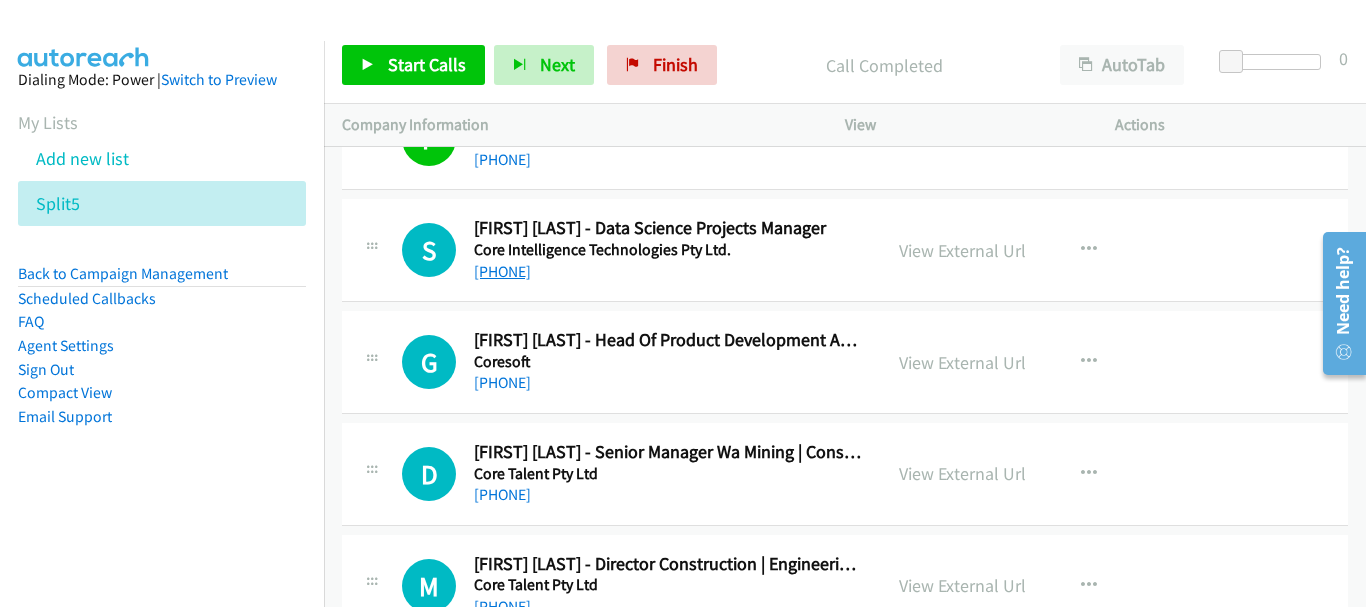 click on "[PHONE]" at bounding box center (502, 271) 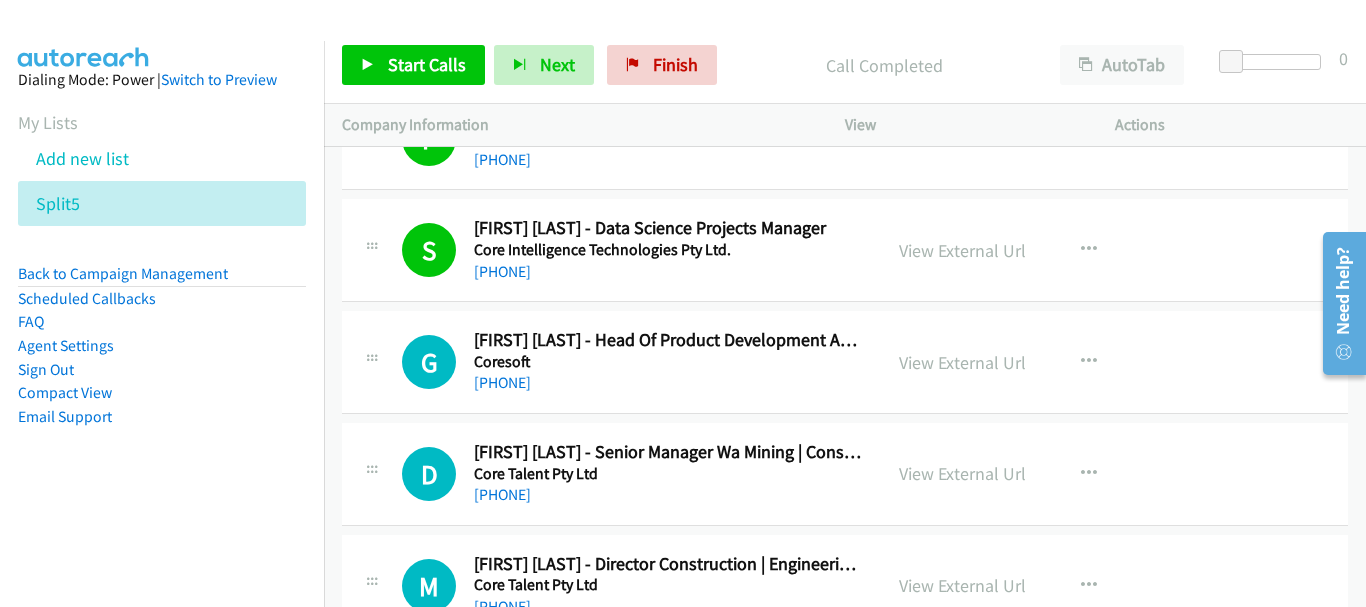 click on "[PHONE]" at bounding box center [502, 382] 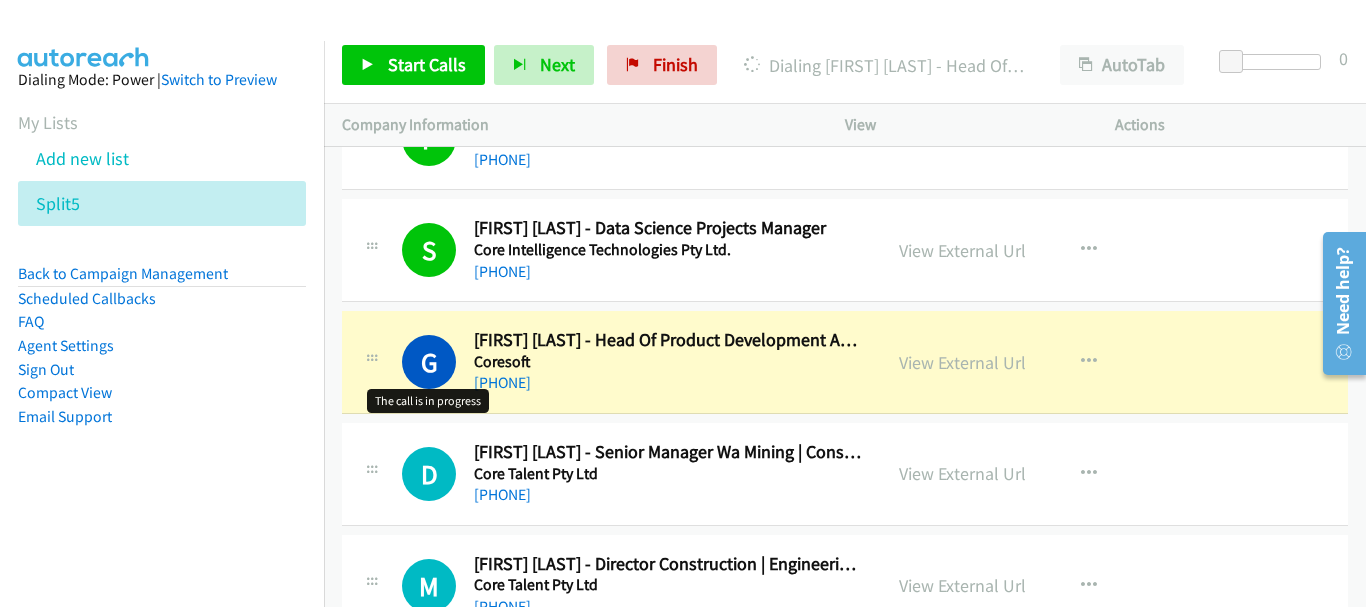 scroll, scrollTop: 2200, scrollLeft: 0, axis: vertical 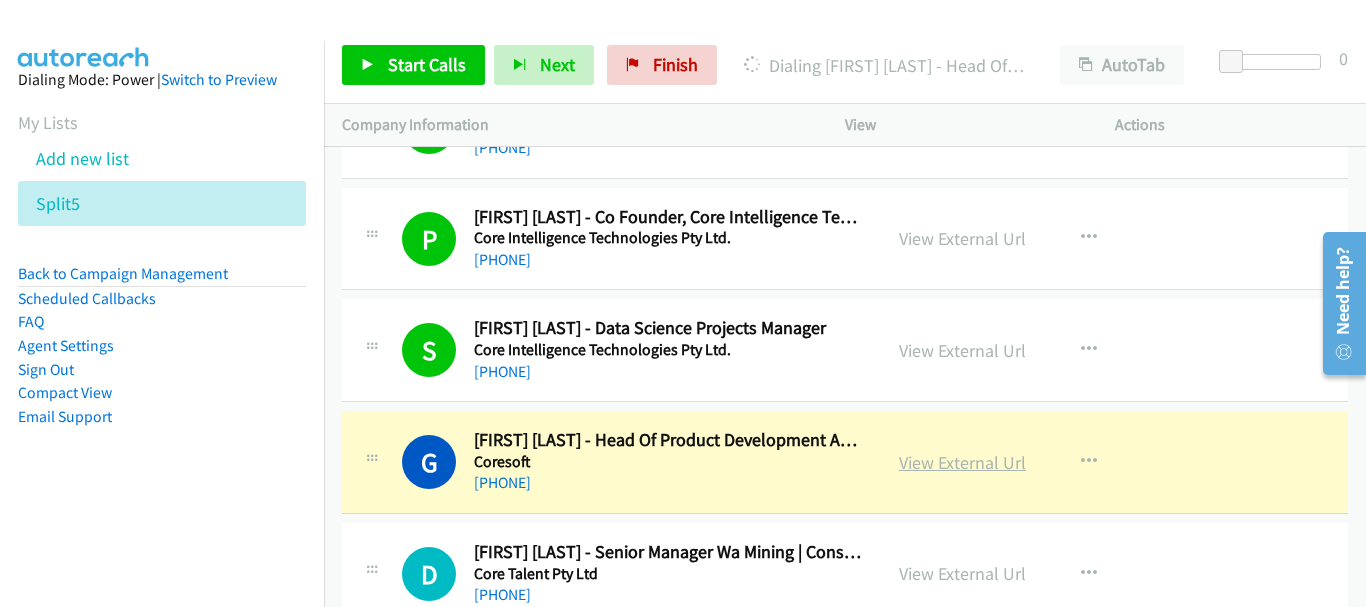 click on "View External Url" at bounding box center [962, 462] 